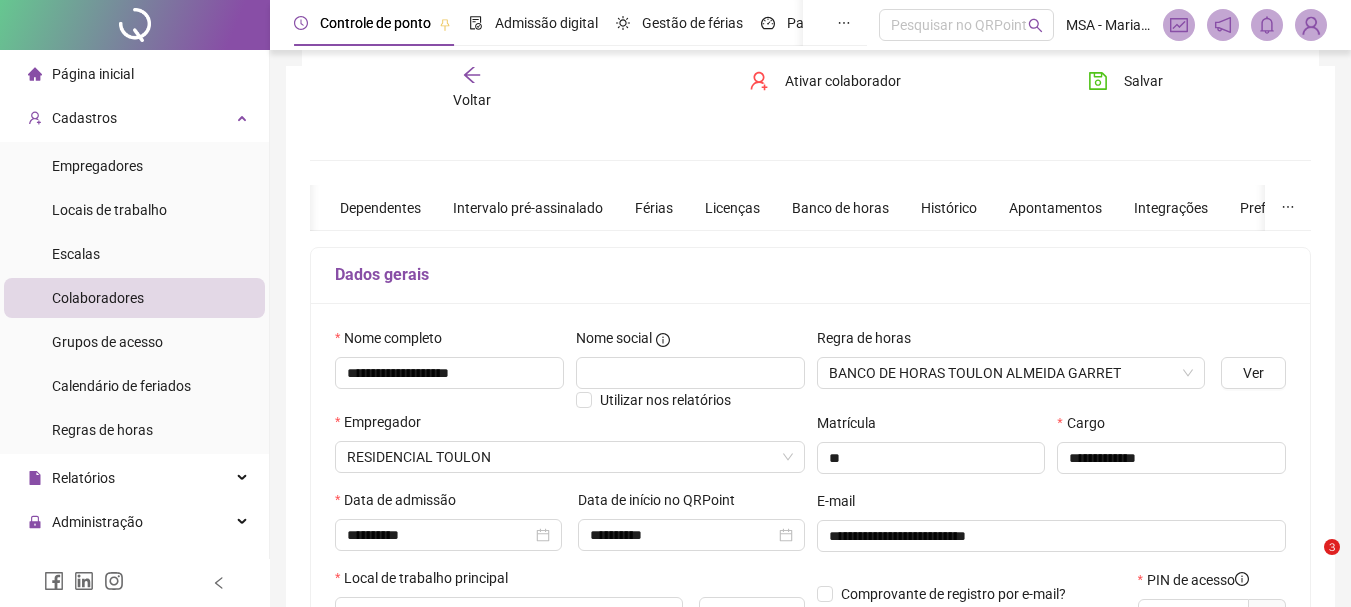 scroll, scrollTop: 146, scrollLeft: 0, axis: vertical 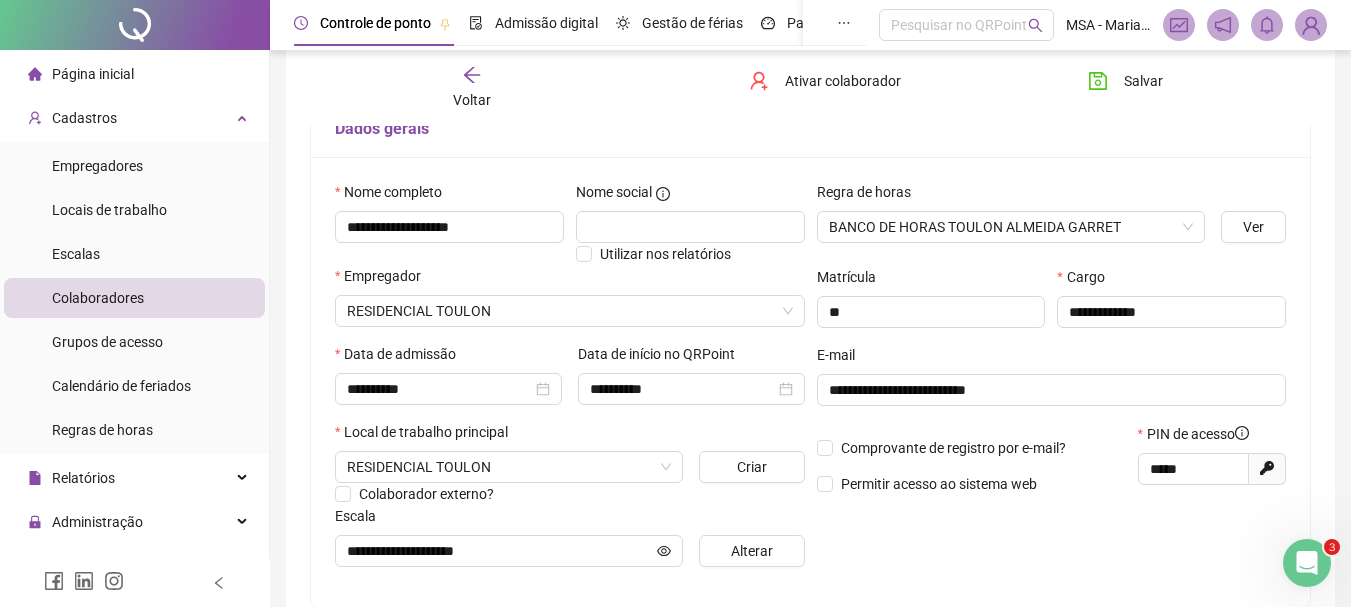 click at bounding box center (1311, 25) 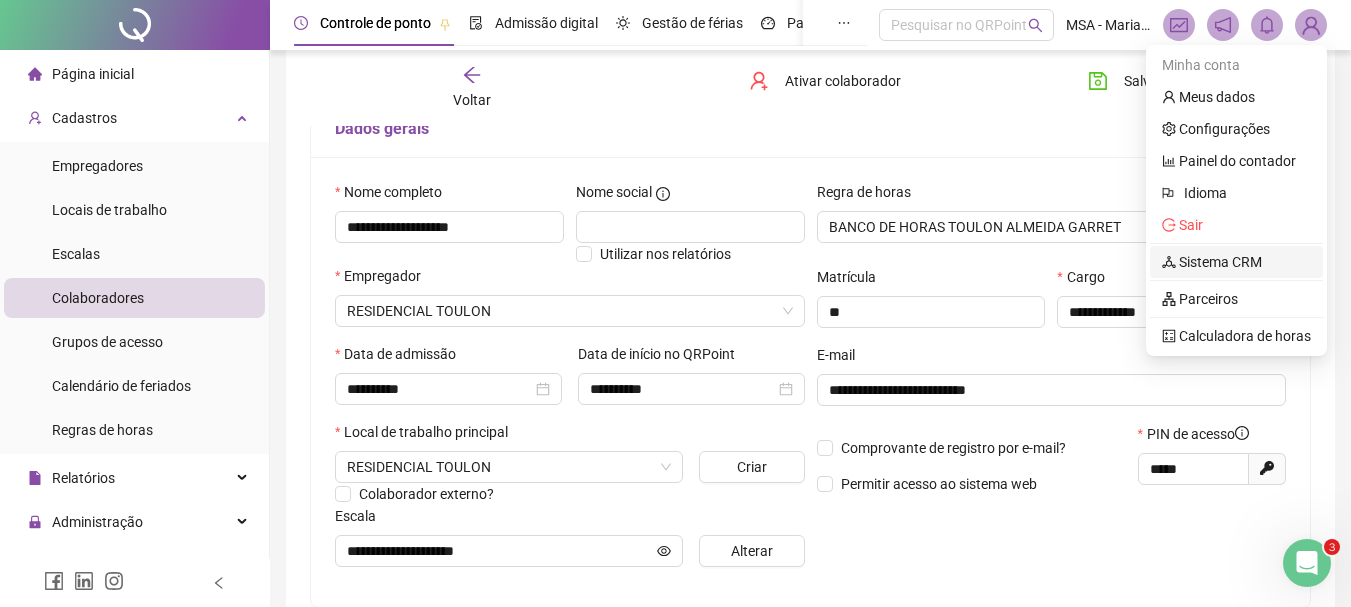 click on "Sistema CRM" at bounding box center (1212, 262) 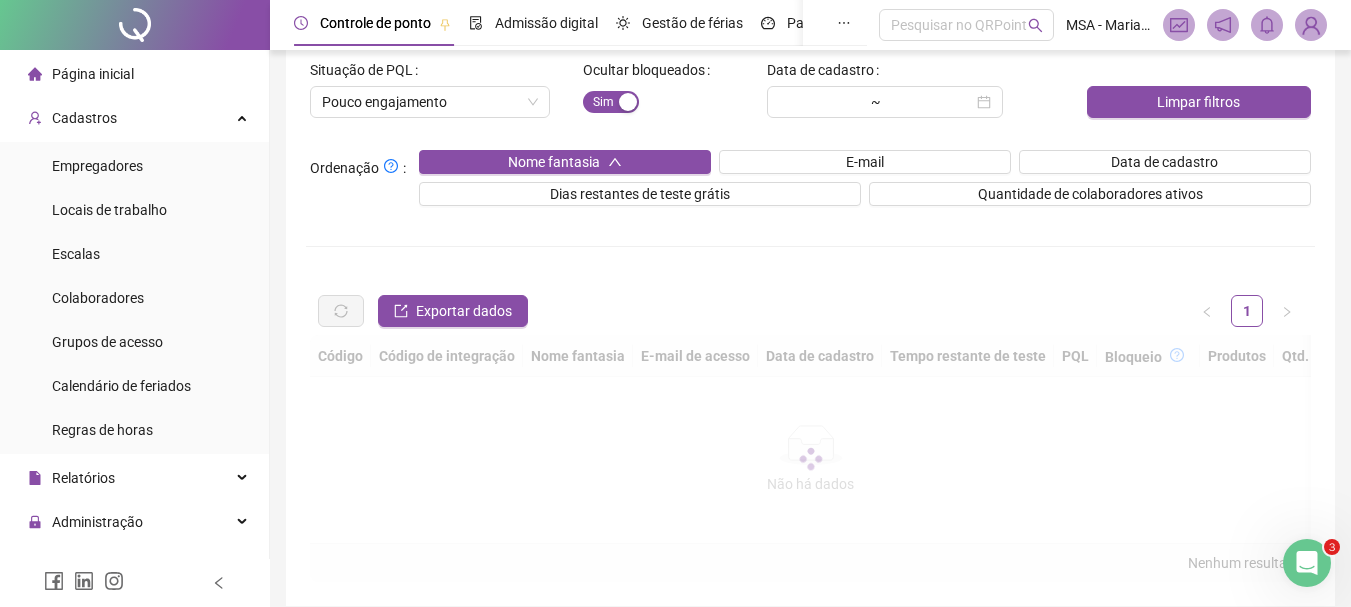 scroll, scrollTop: 0, scrollLeft: 0, axis: both 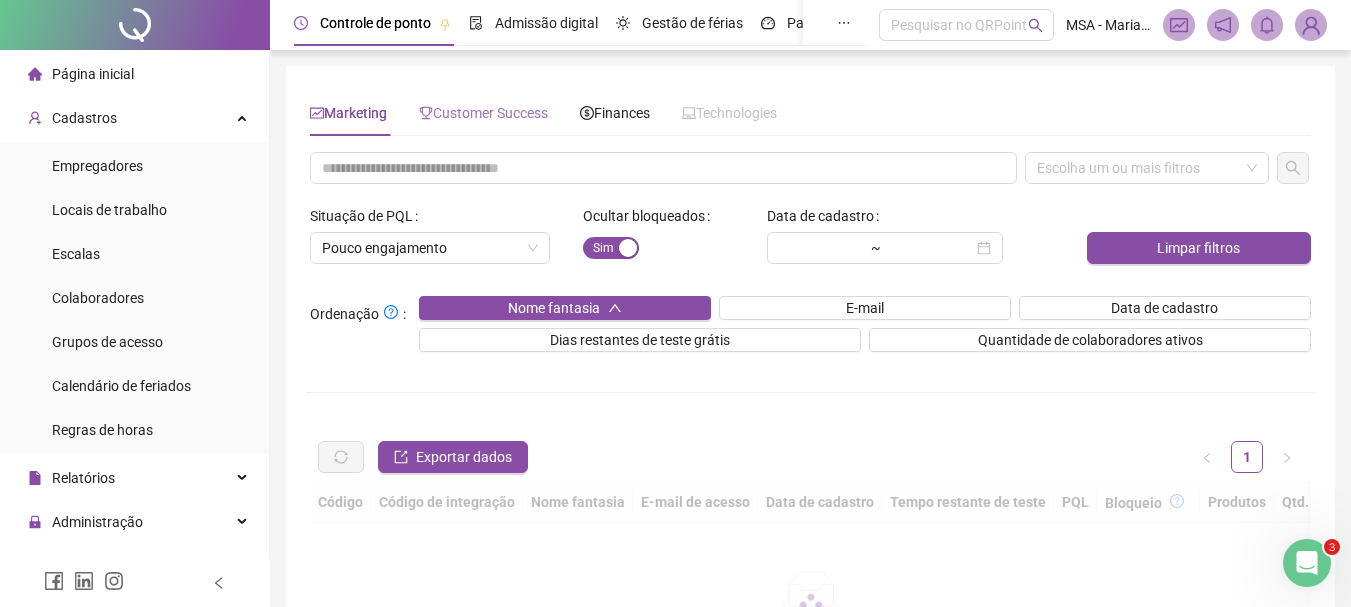 click on "Customer Success" at bounding box center [483, 113] 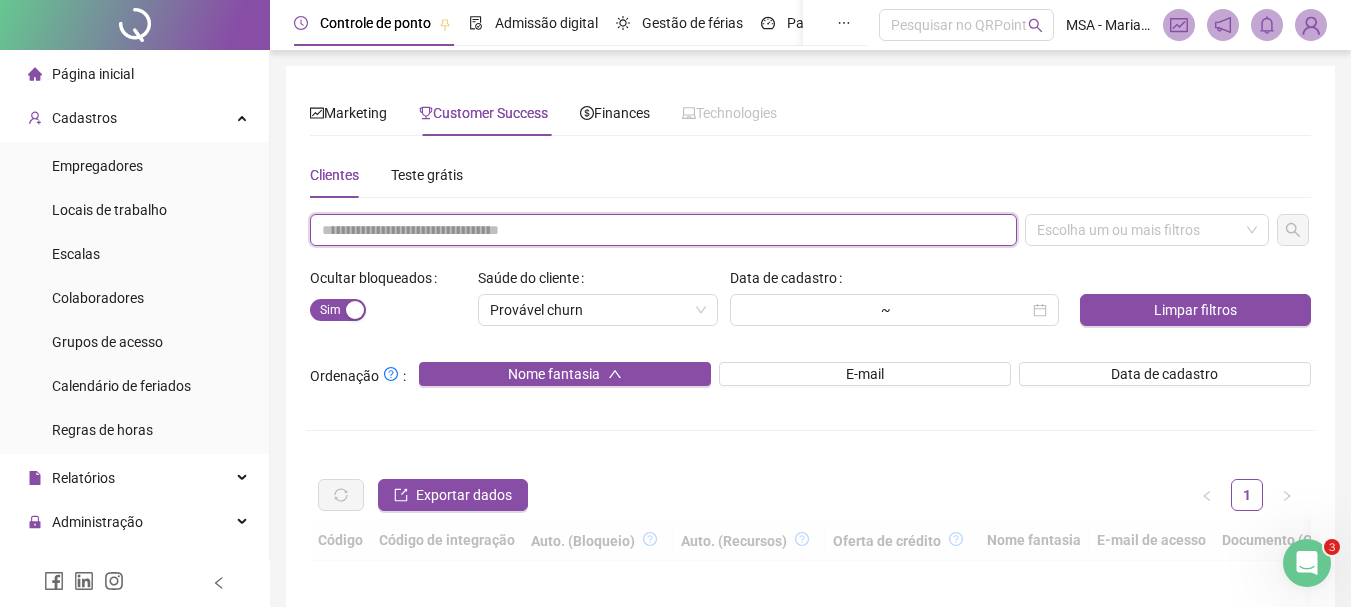 click at bounding box center (663, 230) 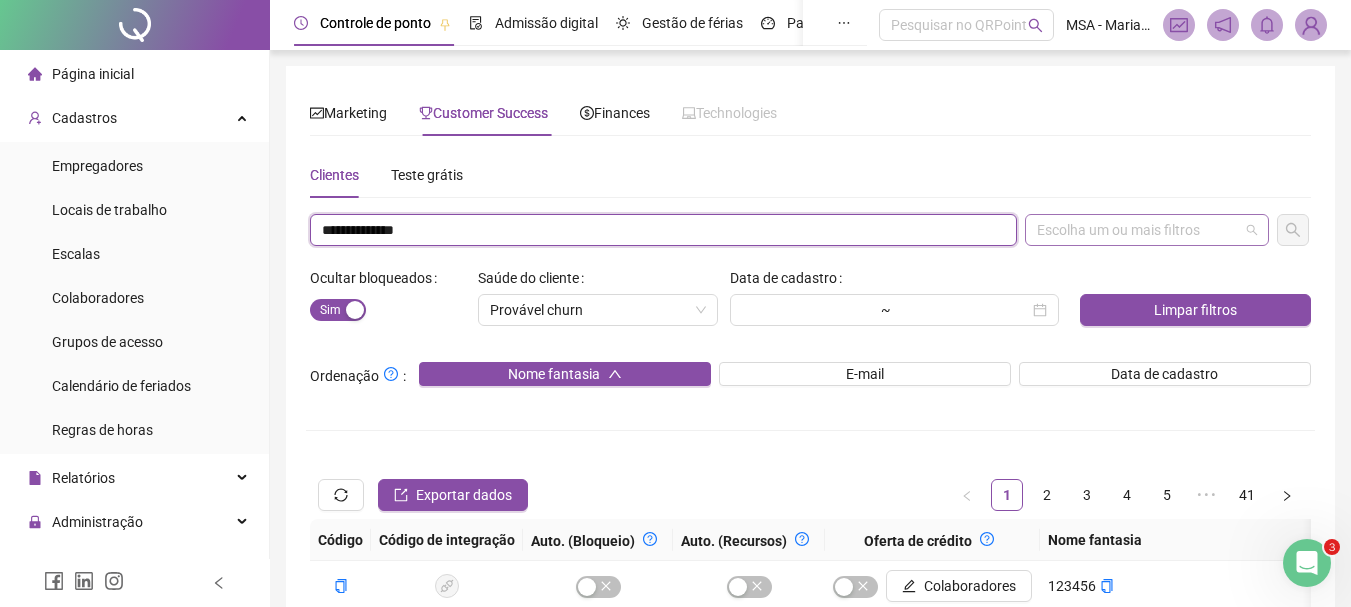click at bounding box center [1136, 230] 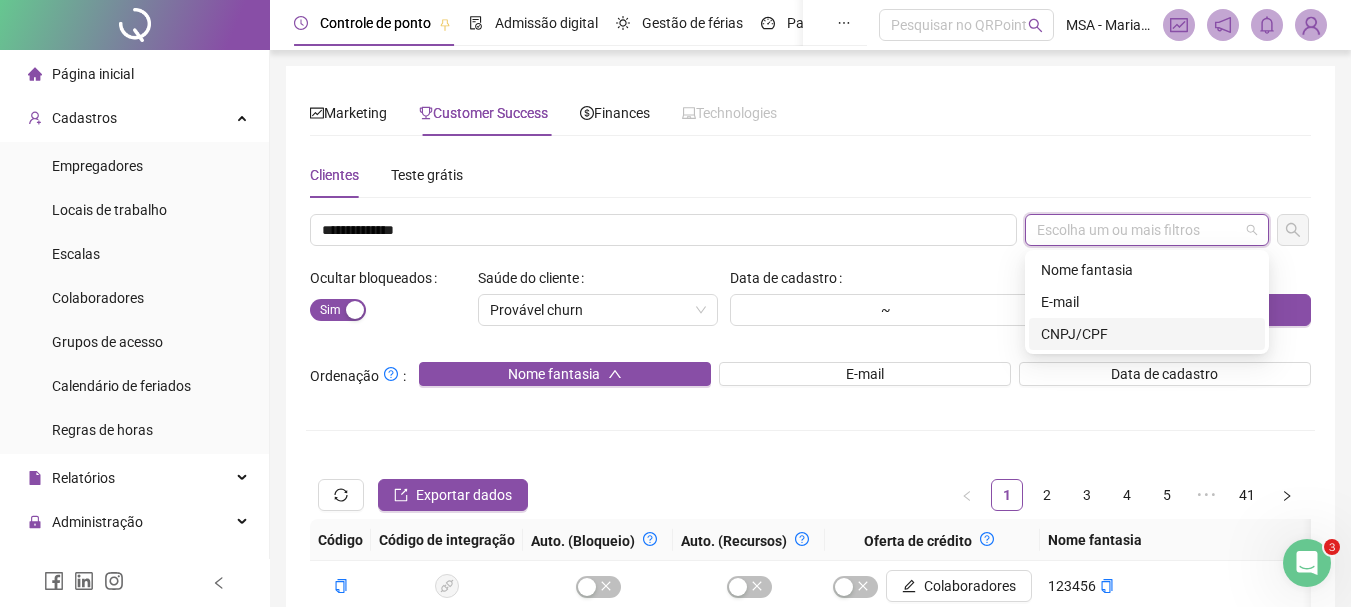 click on "CNPJ/CPF" at bounding box center (1147, 334) 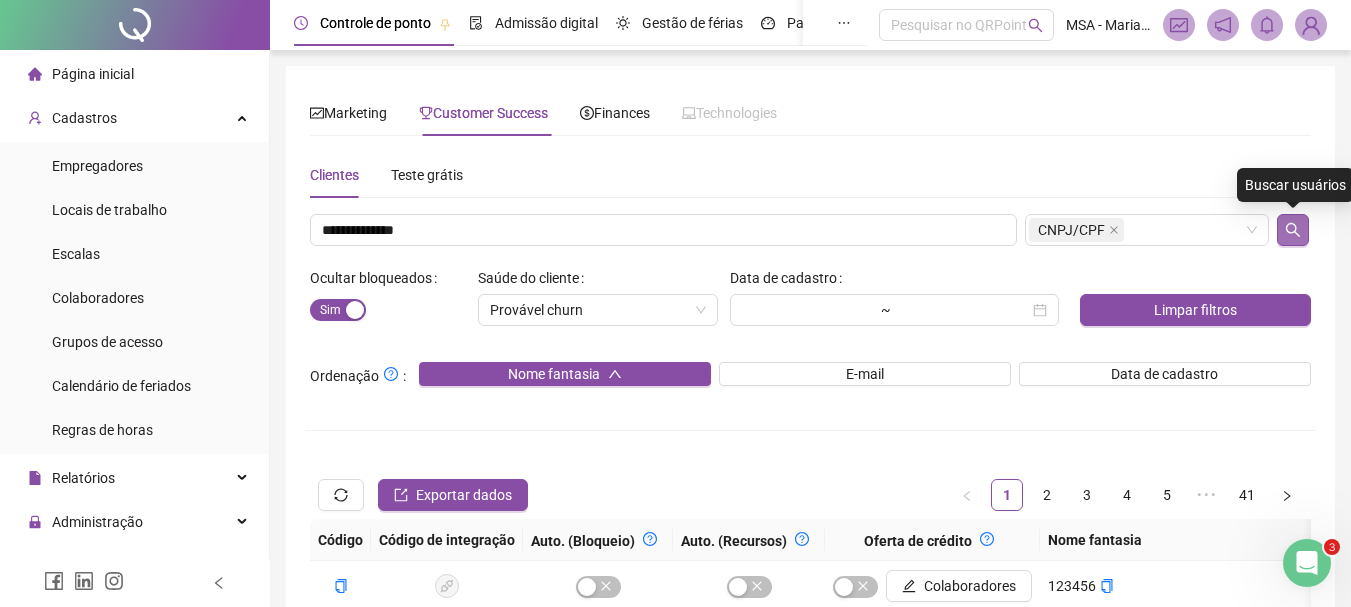 click at bounding box center [1293, 230] 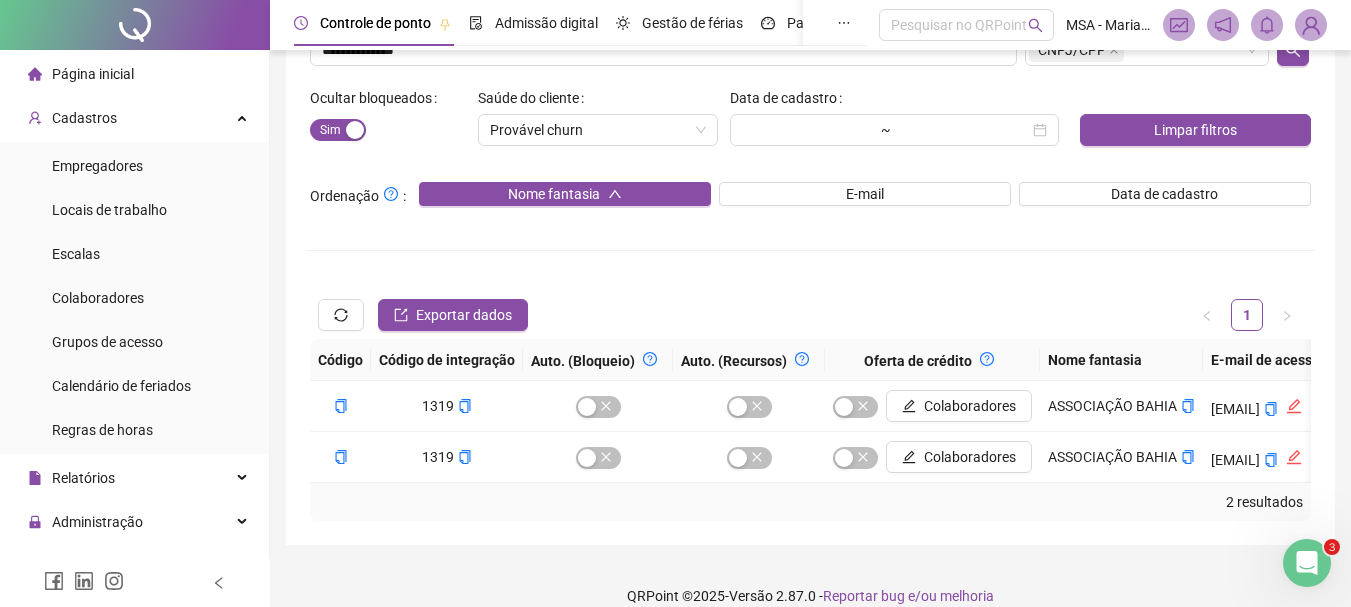 scroll, scrollTop: 181, scrollLeft: 0, axis: vertical 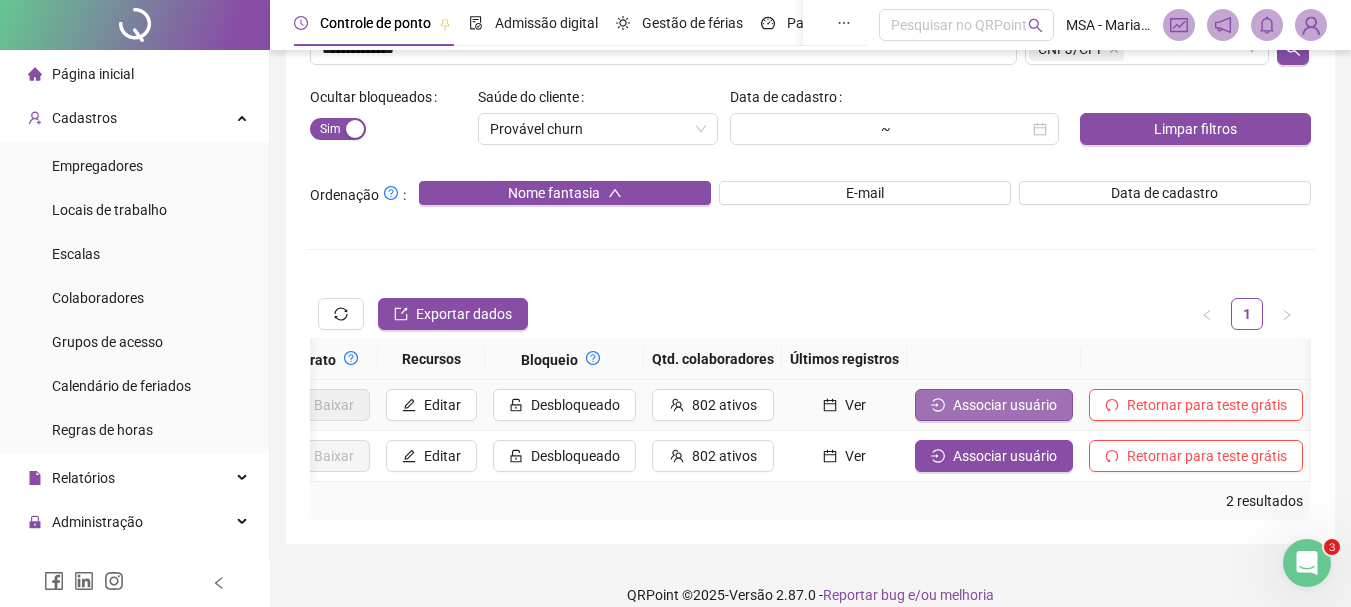 click on "Associar usuário" at bounding box center (994, 405) 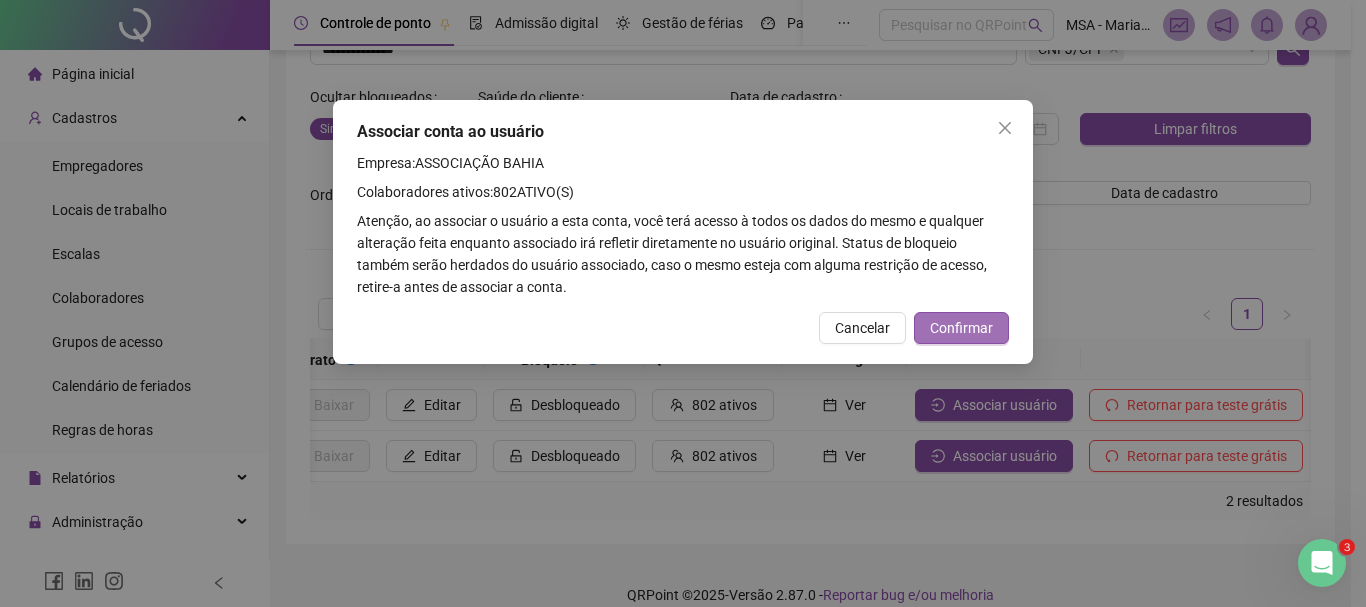click on "Confirmar" at bounding box center (961, 328) 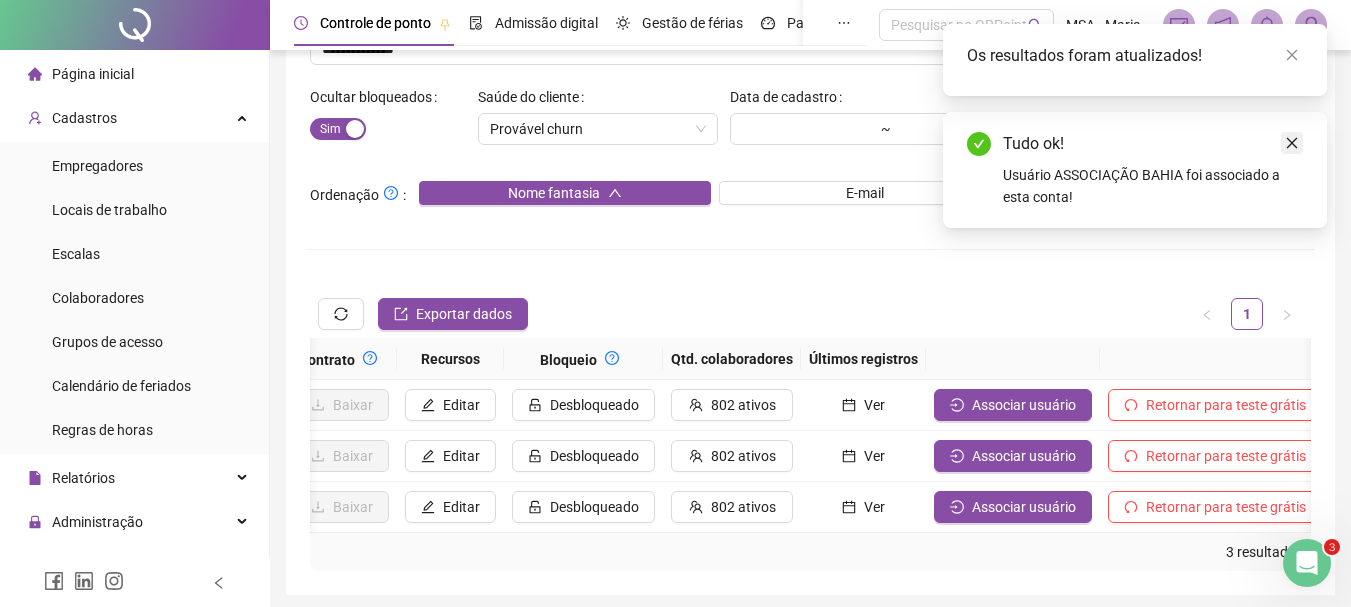 click on "Tudo ok! Usuário ASSOCIAÇÃO BAHIA foi associado a esta conta! Os resultados foram atualizados!" at bounding box center [1327, 24] 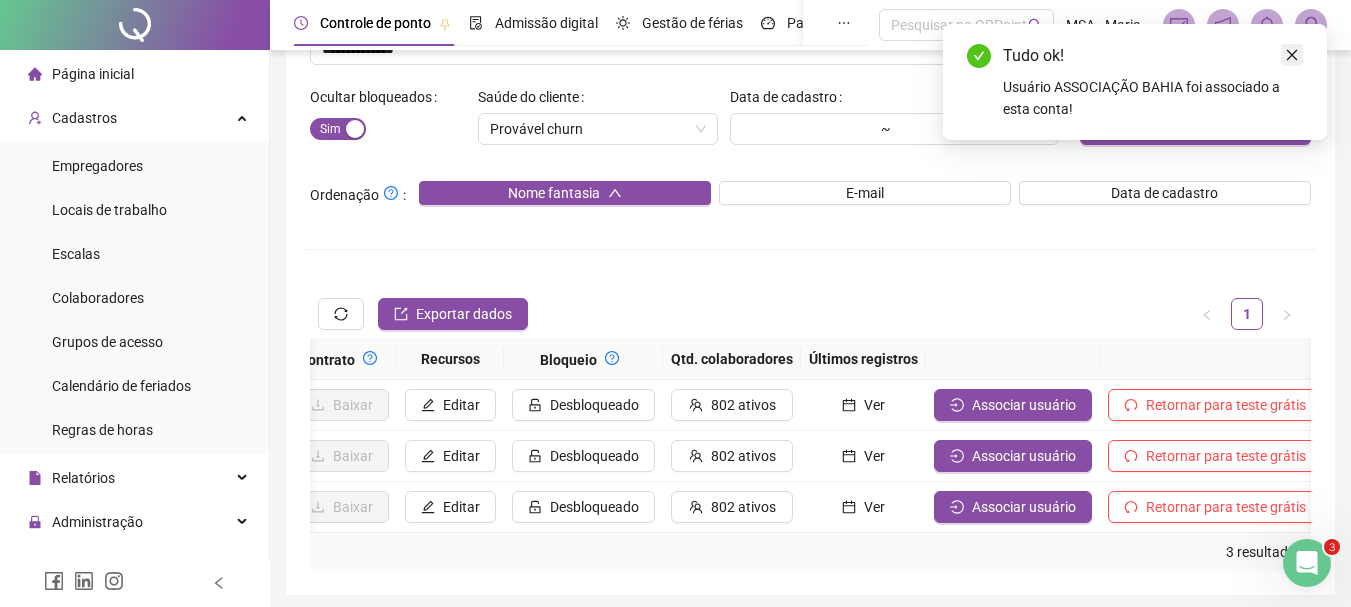 click 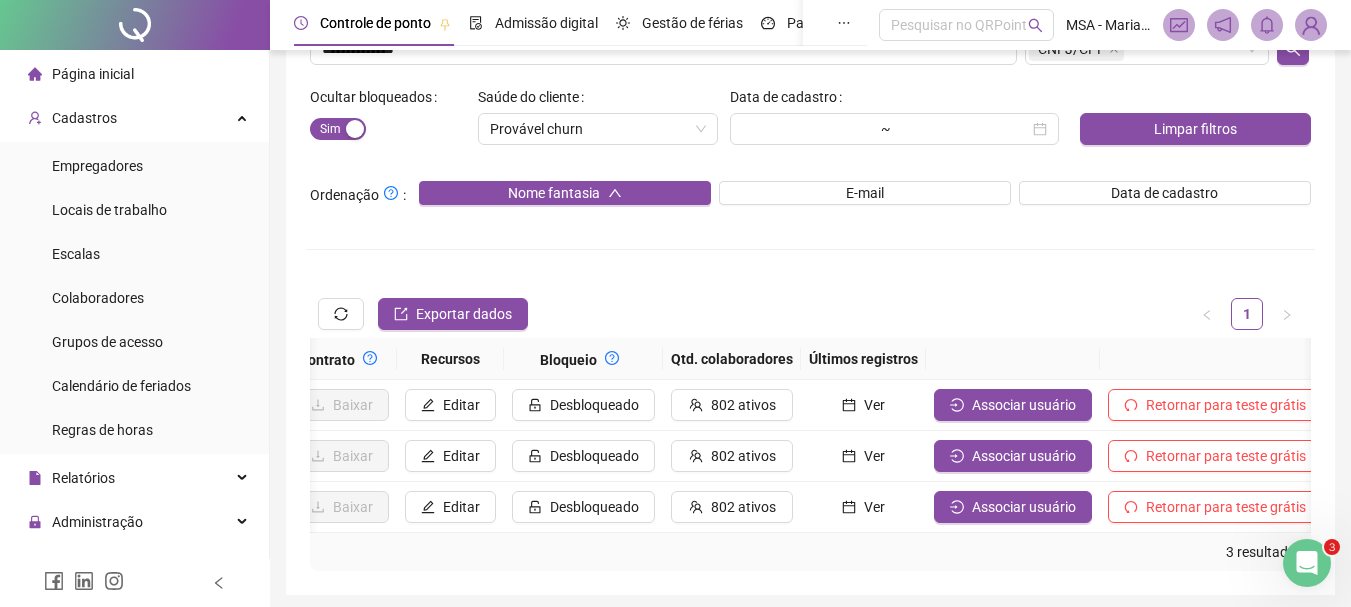 click at bounding box center (1311, 25) 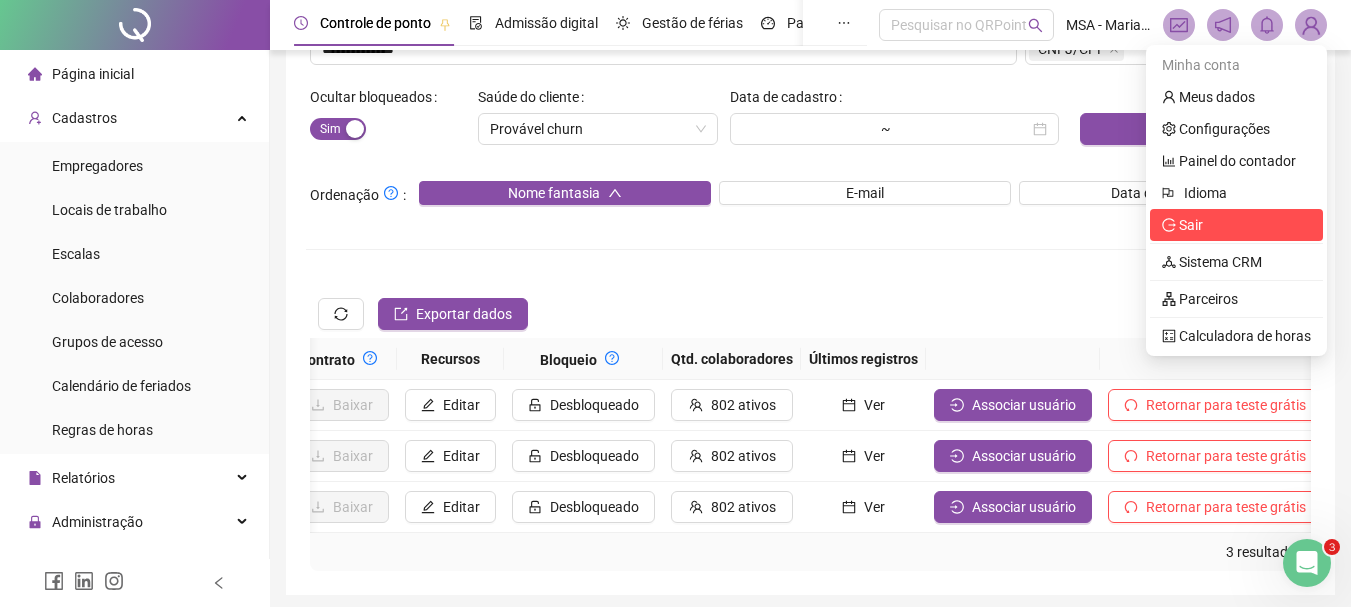 click on "Sair" at bounding box center (1236, 225) 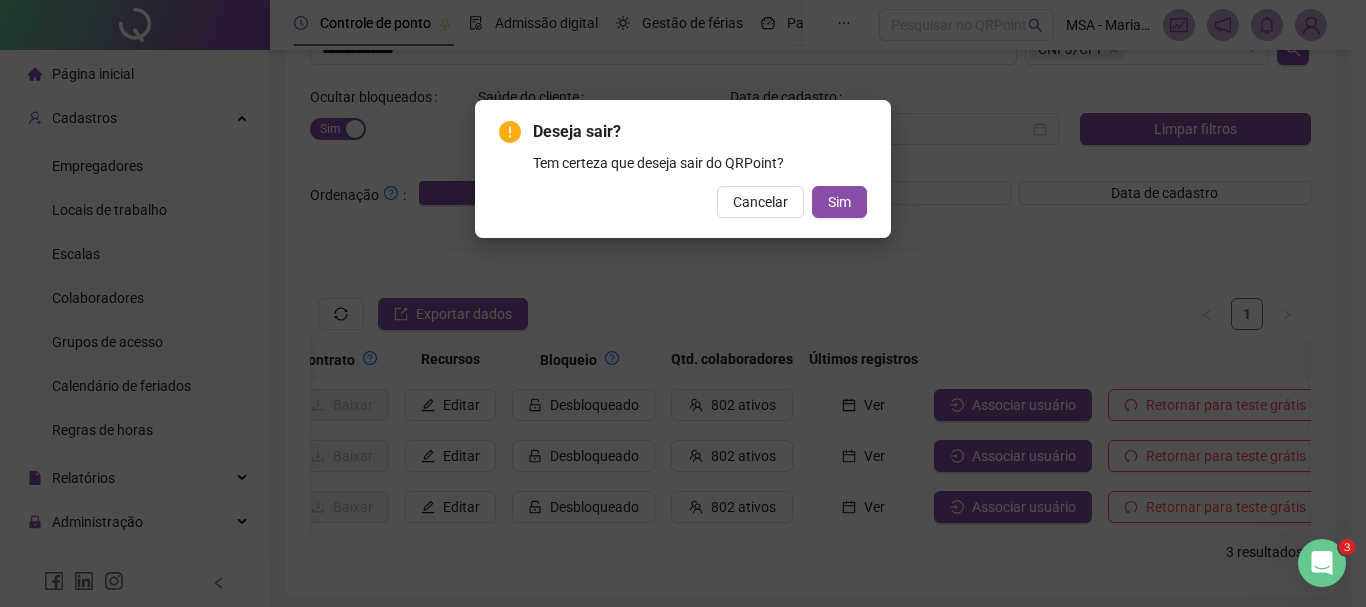 type 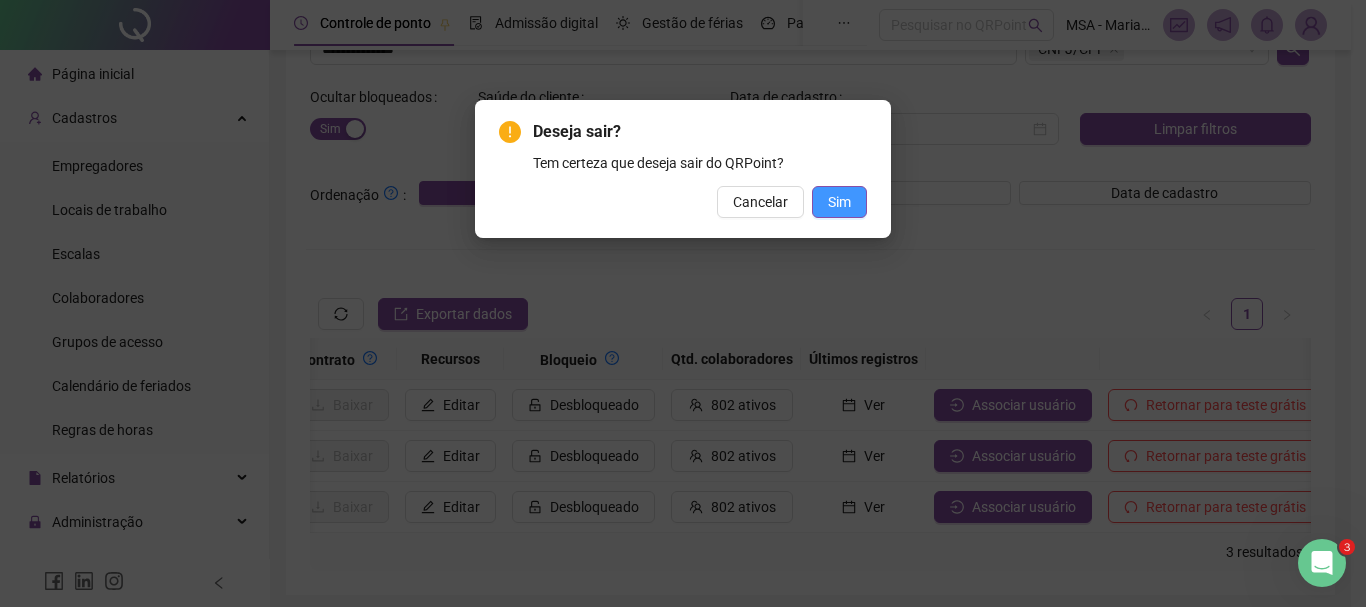 click on "Sim" at bounding box center (839, 202) 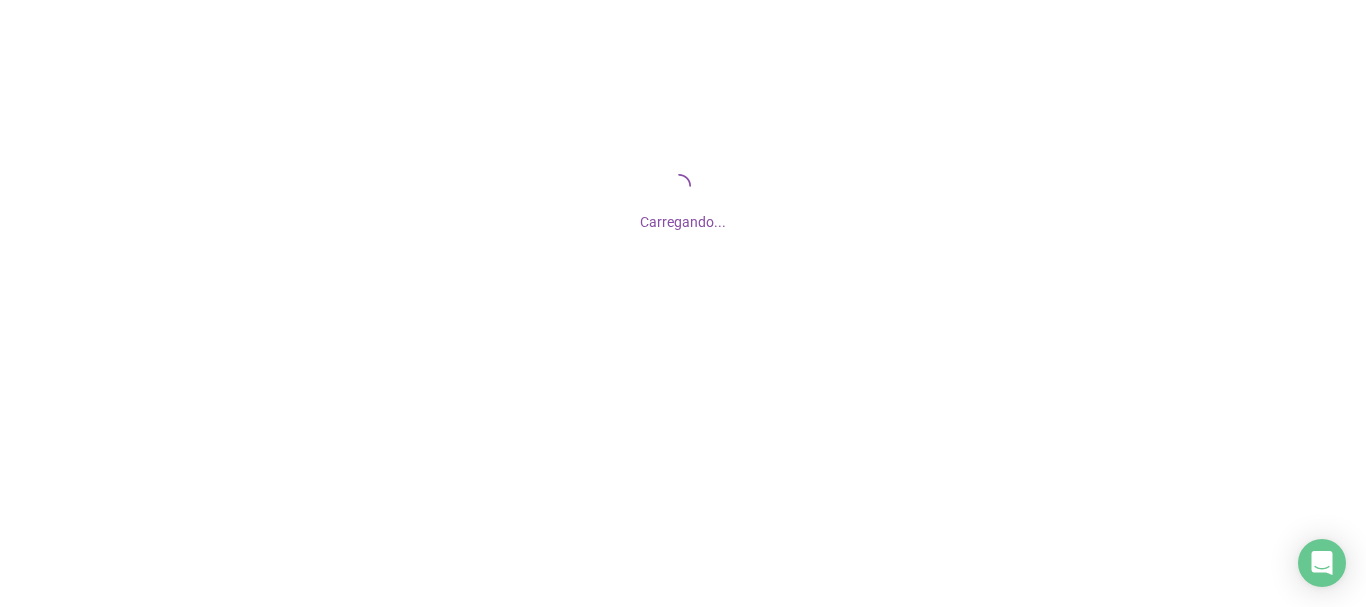 scroll, scrollTop: 0, scrollLeft: 0, axis: both 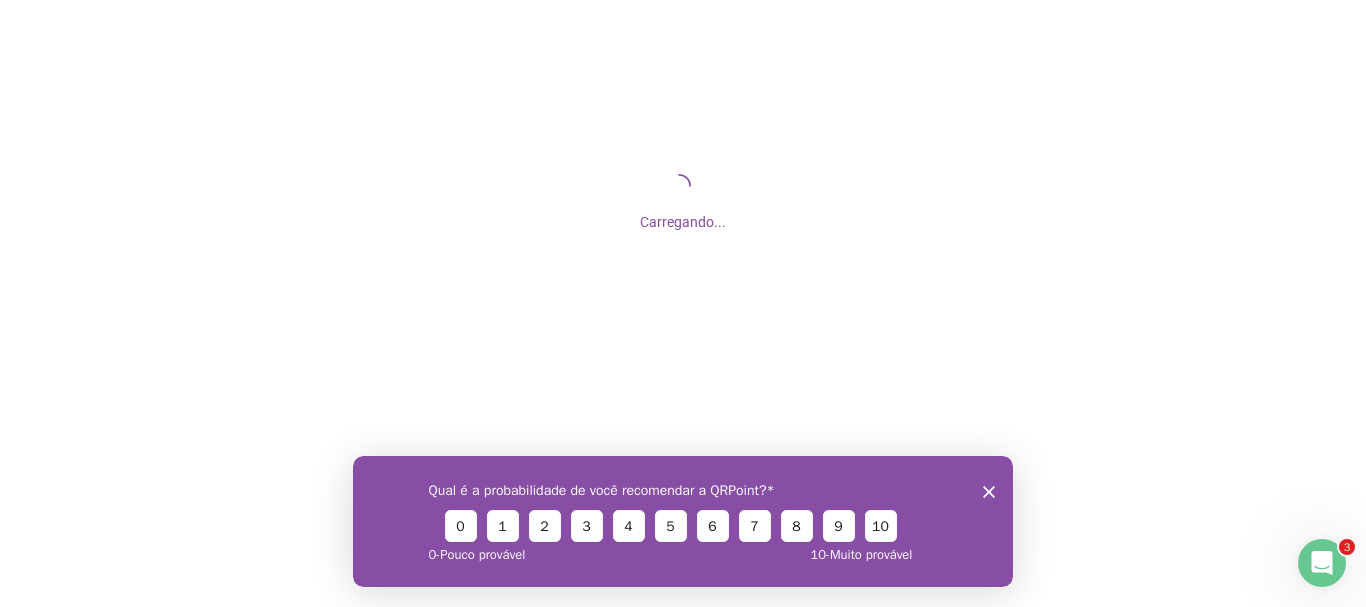 click 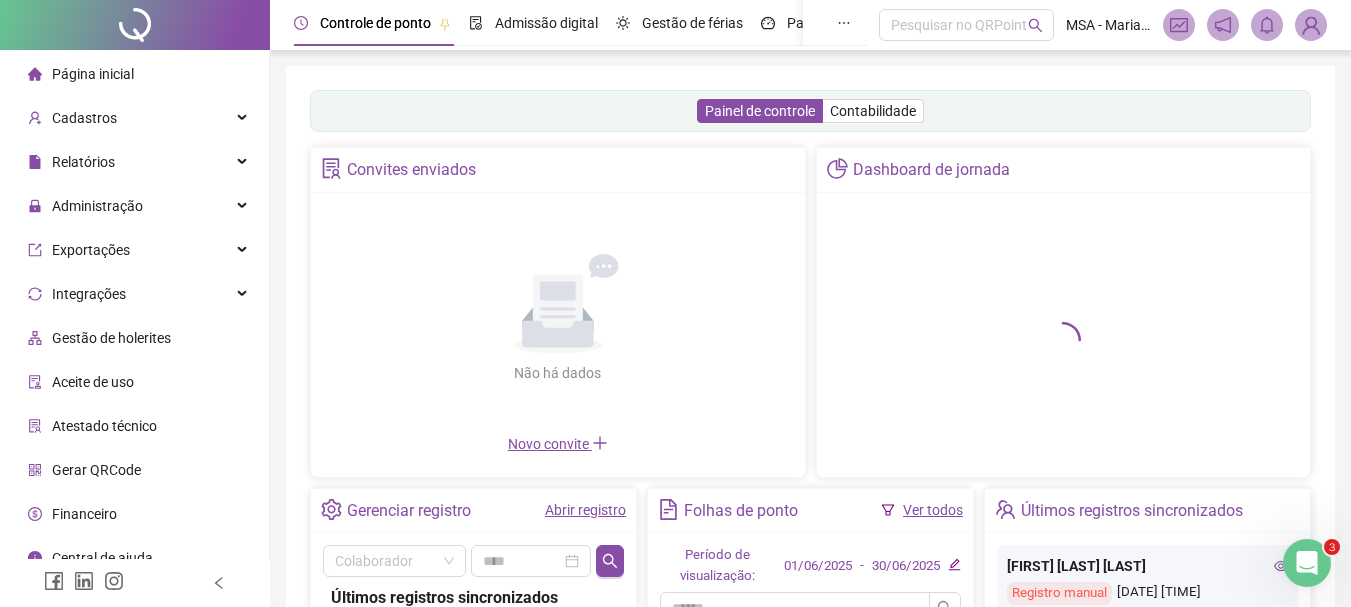 click on "Painel de controle Contabilidade Convites enviados Não há dados Não há dados Novo convite   Dashboard de jornada Gerenciar registro Abrir registro Colaborador Últimos registros sincronizados [FIRST] [LAST] [LAST] Registro manual [DATE] [TIME] [FIRST] [LAST] [LAST] Registro manual [DATE] [TIME] [FIRST] [LAST] [LAST]  App online [DATE] [TIME] [FIRST] [LAST] [LAST] App online [DATE] [TIME] [FIRST] [LAST] [LAST] App online [DATE] [TIME] [FIRST] [LAST] [LAST] App online [DATE] [TIME] [FIRST] [LAST] [LAST] App online [DATE] [TIME] [FIRST] [LAST] [LAST] App online [DATE] [TIME] [FIRST] [LAST] [LAST] App online [DATE] [TIME] [FIRST] [LAST] [LAST] App online [DATE] [TIME] App online App online  -" at bounding box center [810, 482] 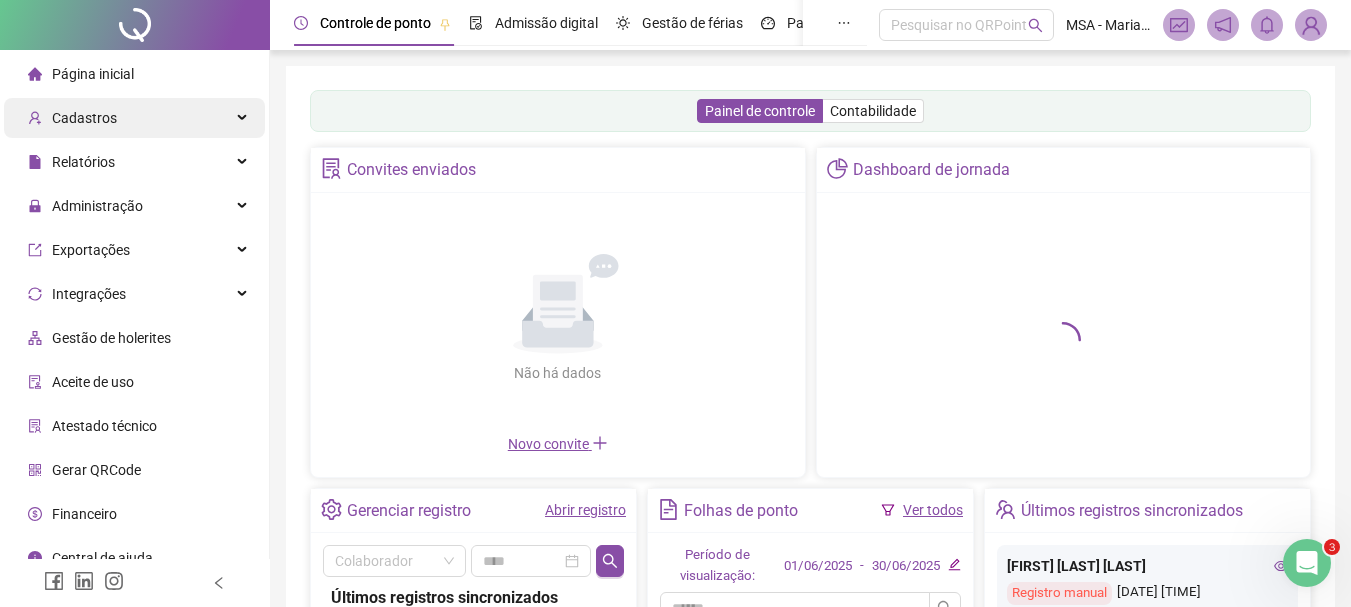 click on "Cadastros" at bounding box center [134, 118] 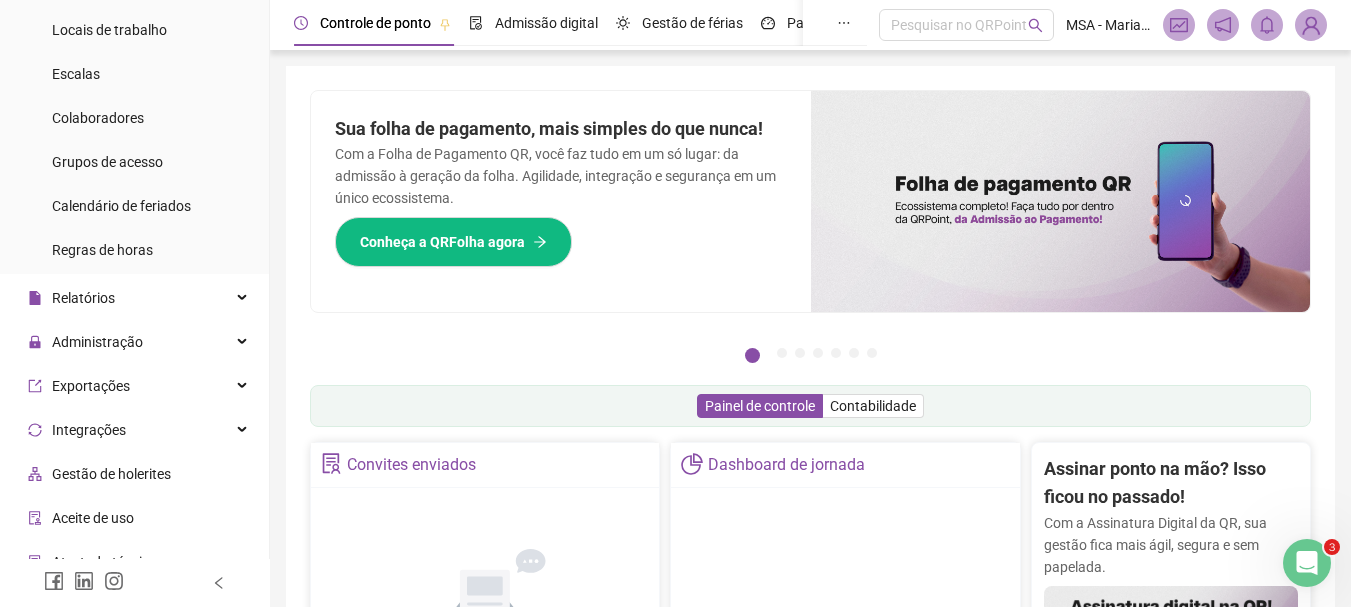 scroll, scrollTop: 181, scrollLeft: 0, axis: vertical 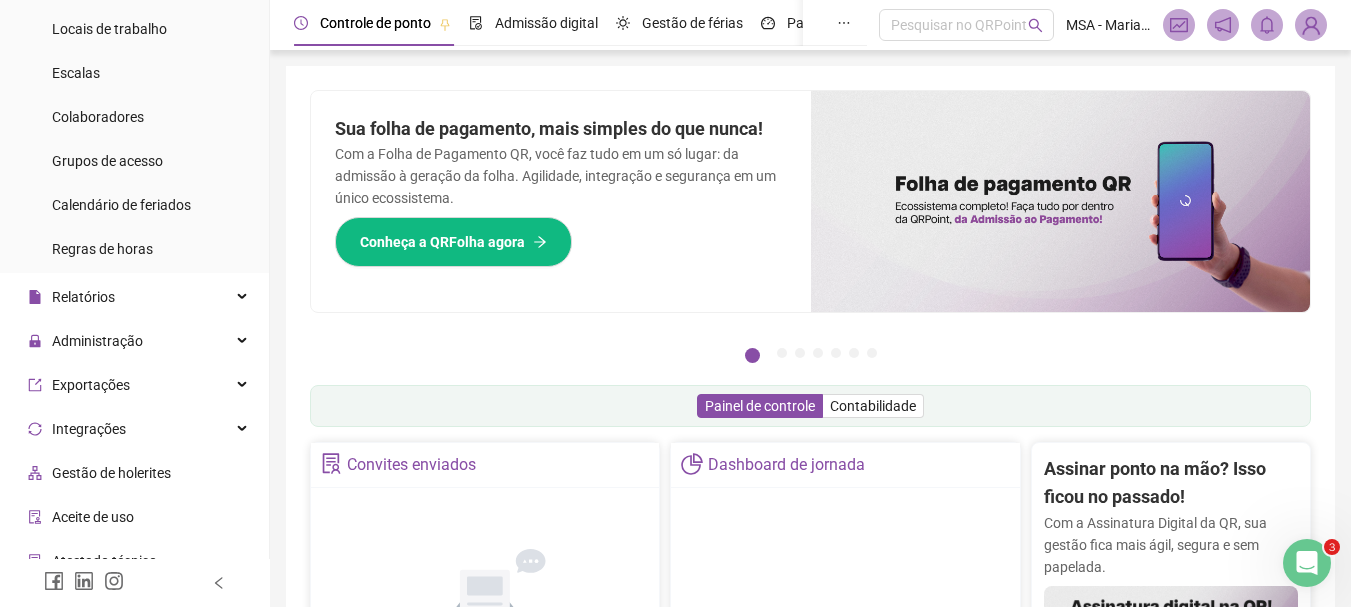 click on "Página inicial Cadastros Empregadores Locais de trabalho Escalas Colaboradores Grupos de acesso Calendário de feriados Regras de horas Relatórios Administração Exportações Integrações Gestão de holerites Aceite de uso Atestado técnico Gerar QRCode Financeiro Central de ajuda Clube QR - Beneficios" at bounding box center [135, 315] 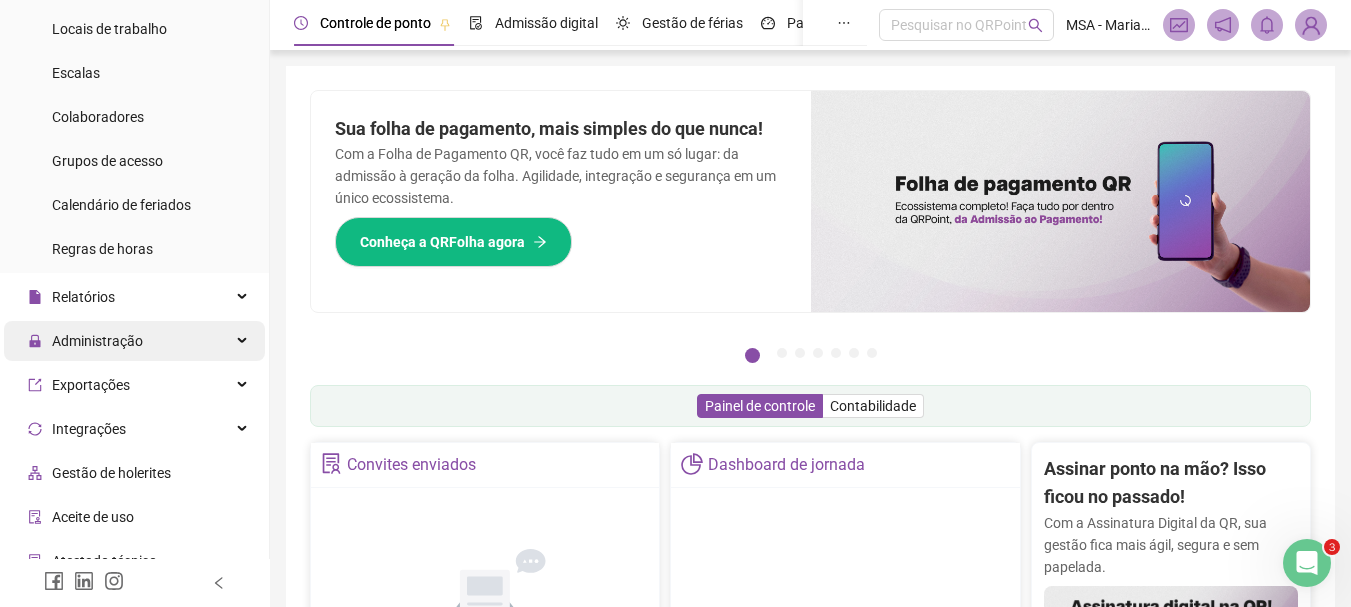 click on "Administração" at bounding box center [97, 341] 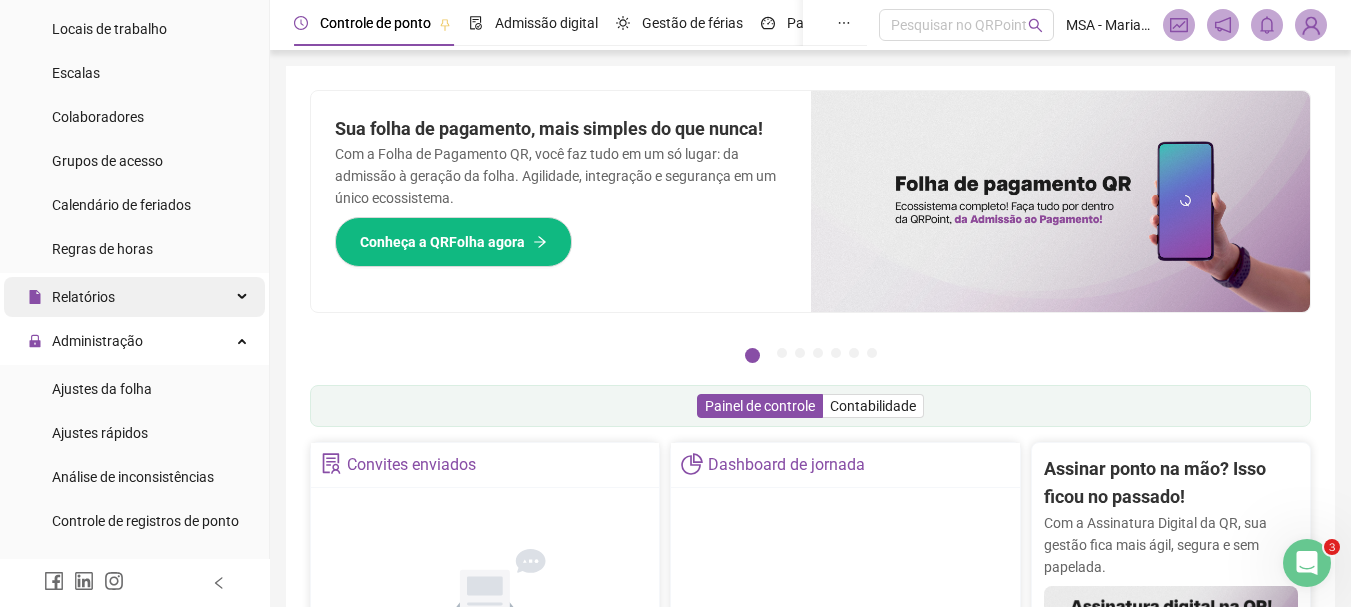 click on "Relatórios" at bounding box center [134, 297] 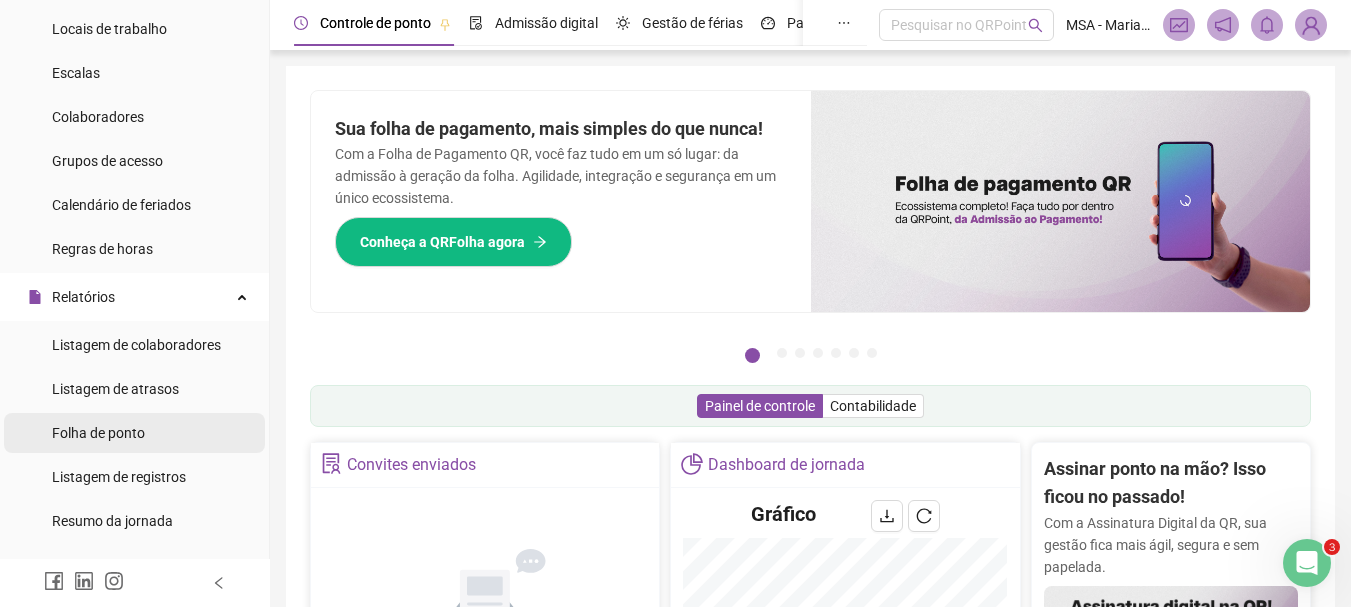 click on "Folha de ponto" at bounding box center [98, 433] 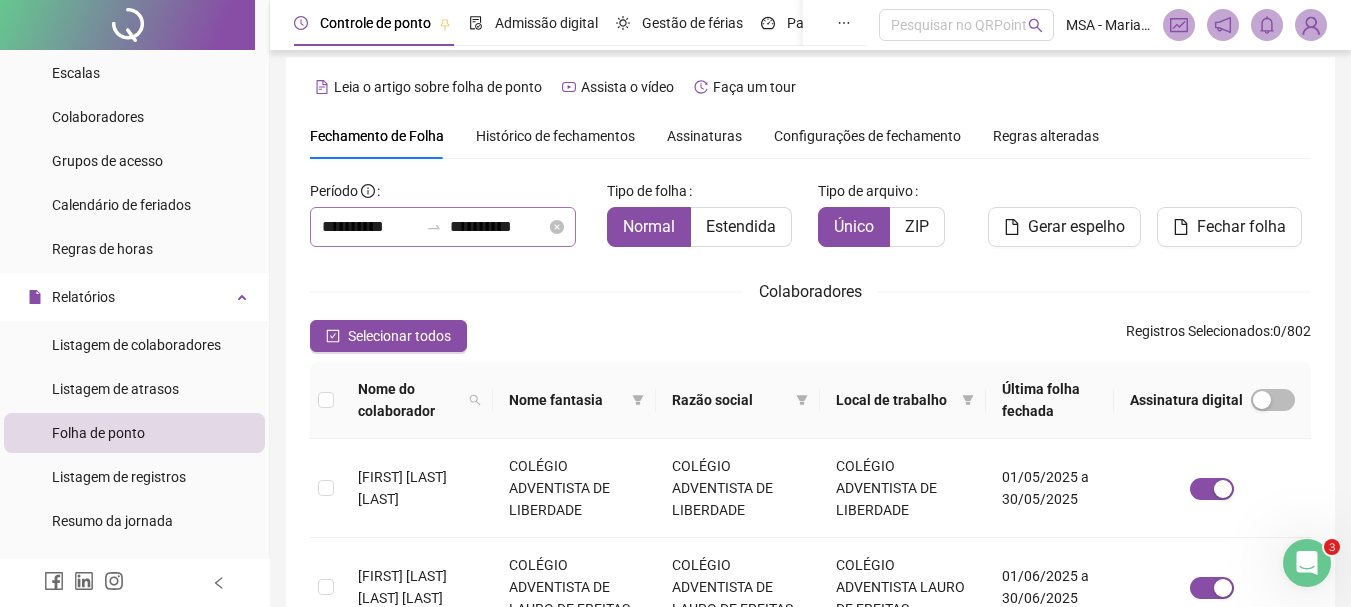 scroll, scrollTop: 8, scrollLeft: 0, axis: vertical 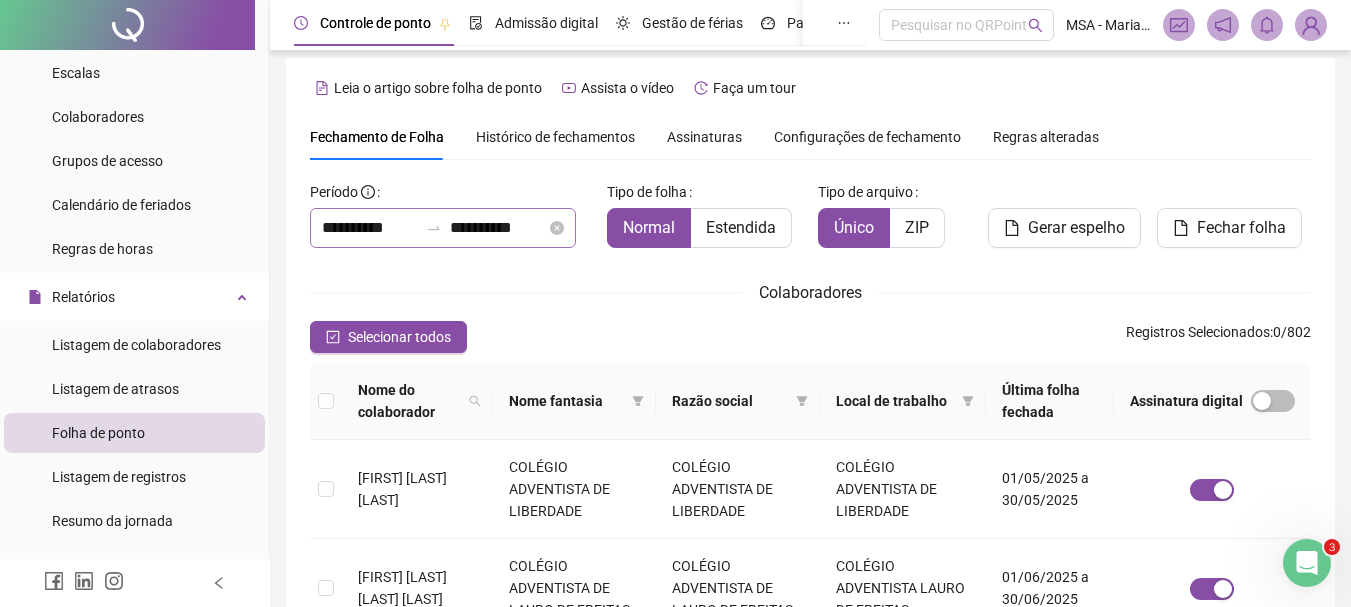 click on "Histórico de fechamentos" at bounding box center (555, 137) 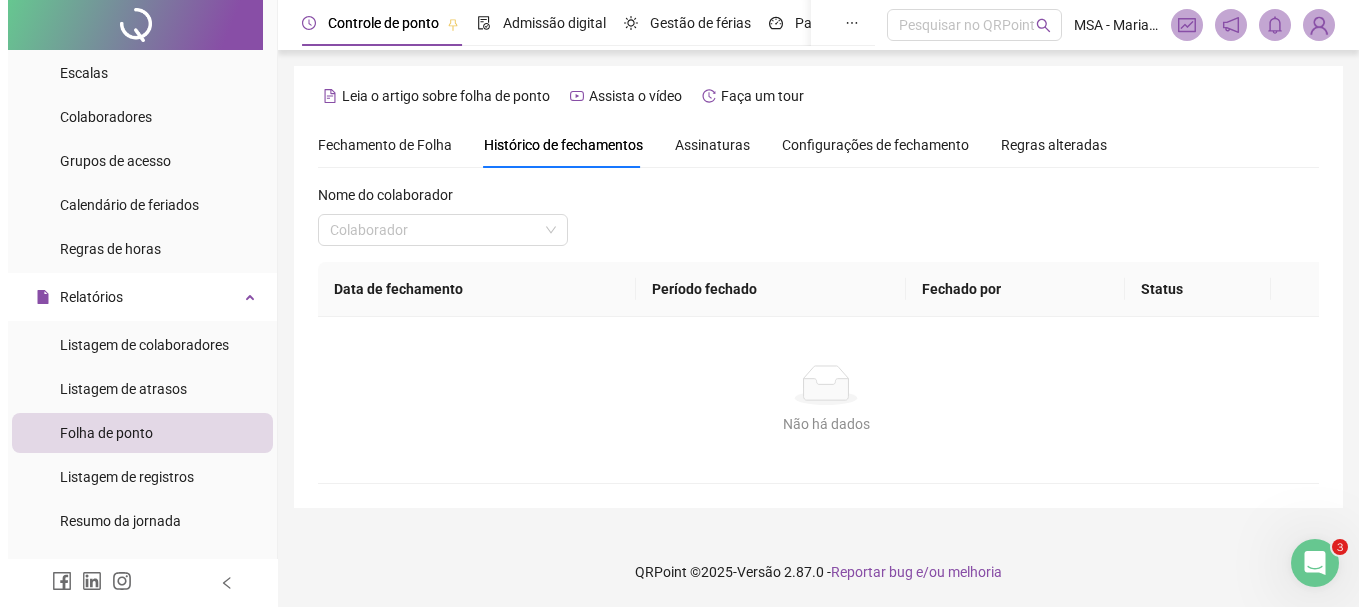 scroll, scrollTop: 0, scrollLeft: 0, axis: both 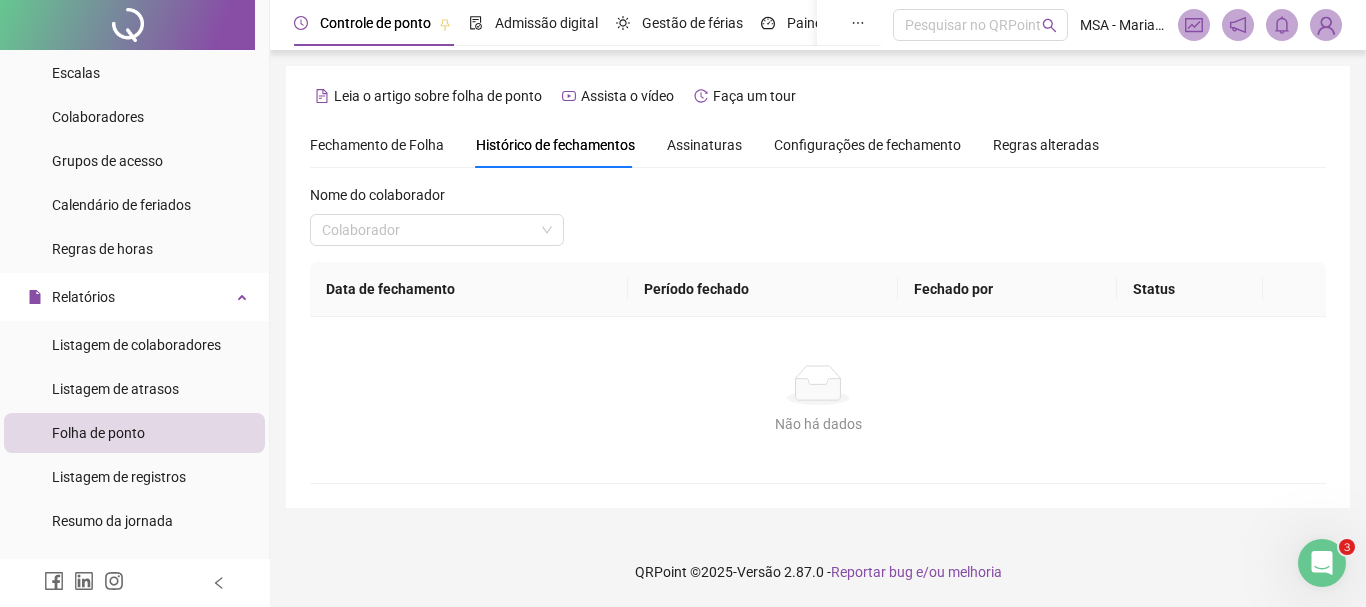 click on "Histórico de fechamentos" at bounding box center [555, 145] 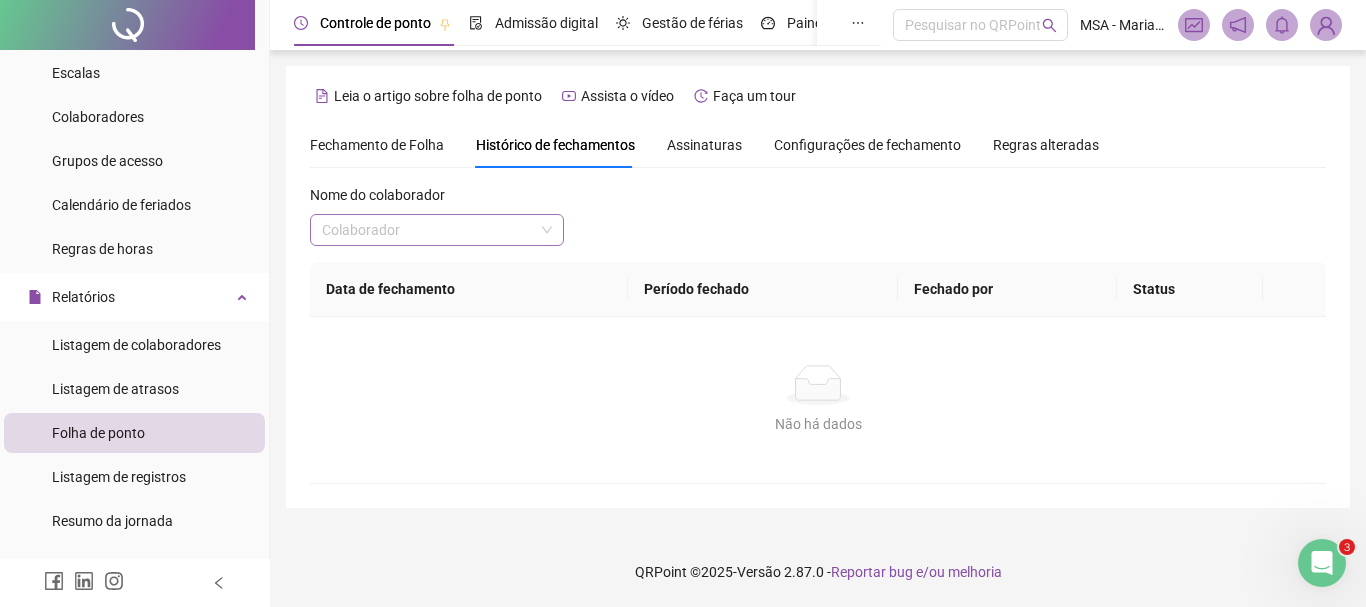 click at bounding box center (431, 230) 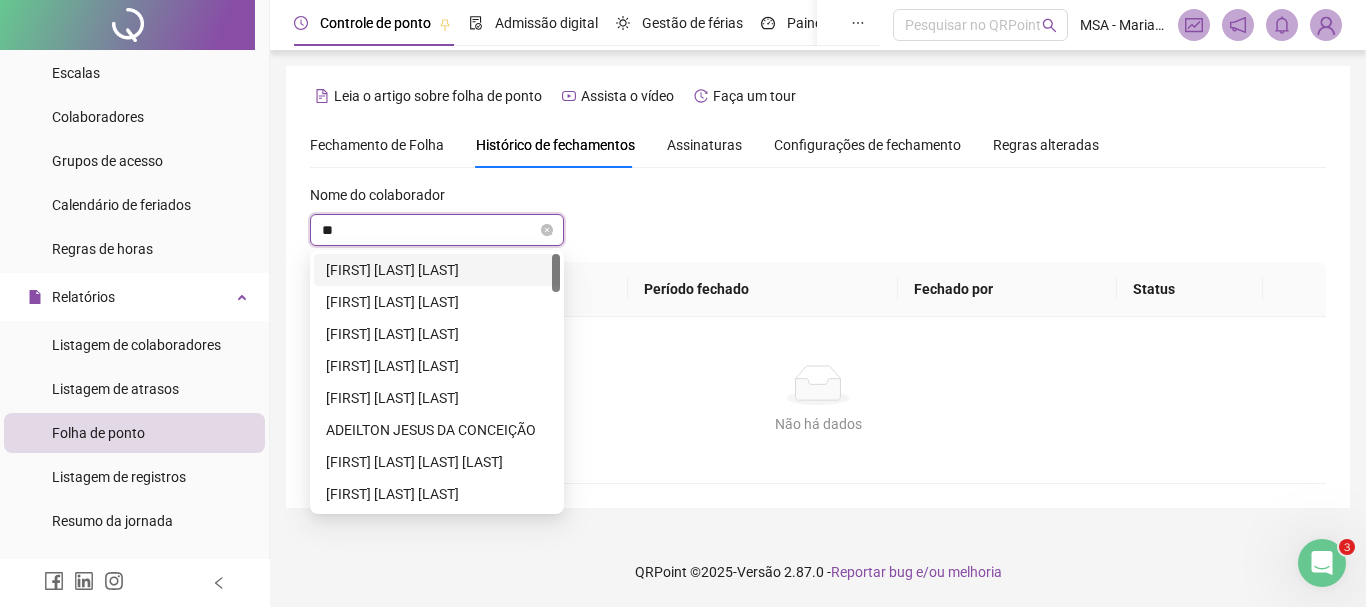 type on "***" 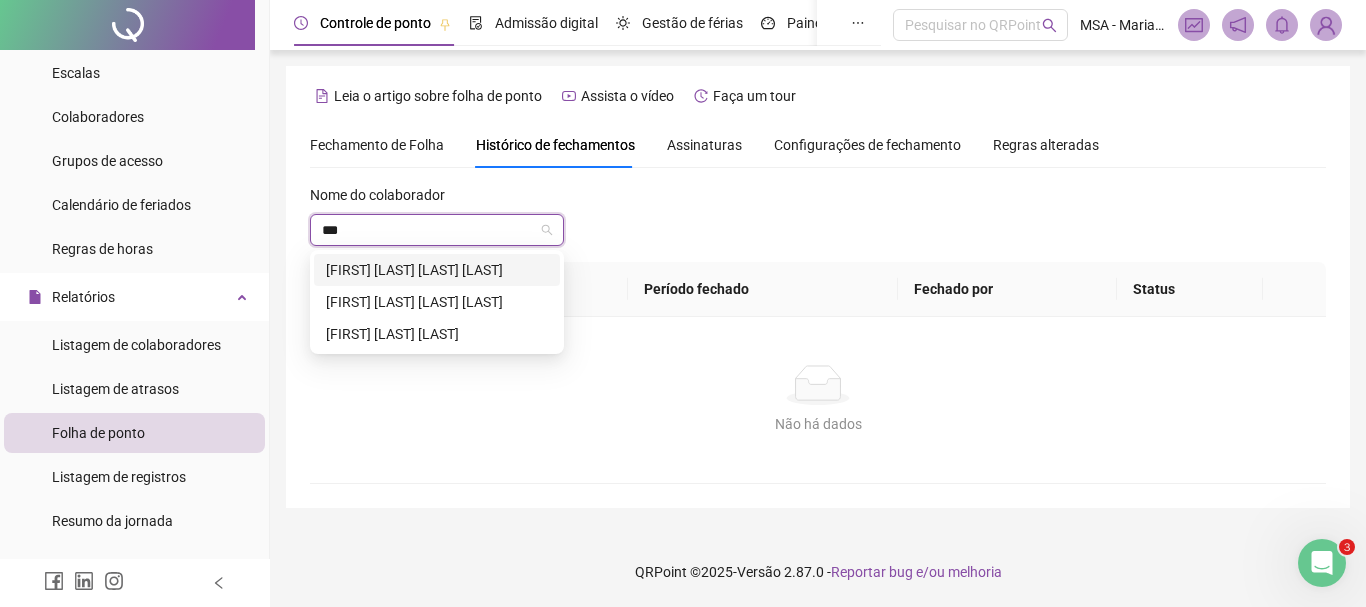 click on "[FIRST] [LAST] [LAST] [LAST]" at bounding box center [437, 270] 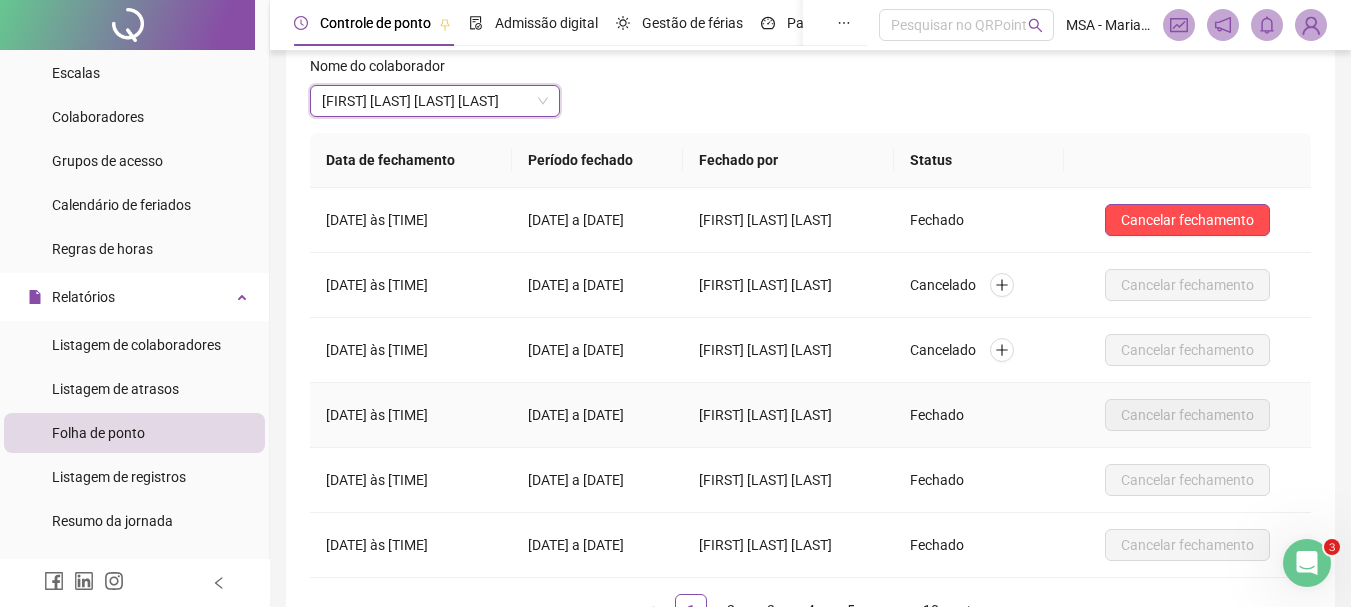 scroll, scrollTop: 128, scrollLeft: 0, axis: vertical 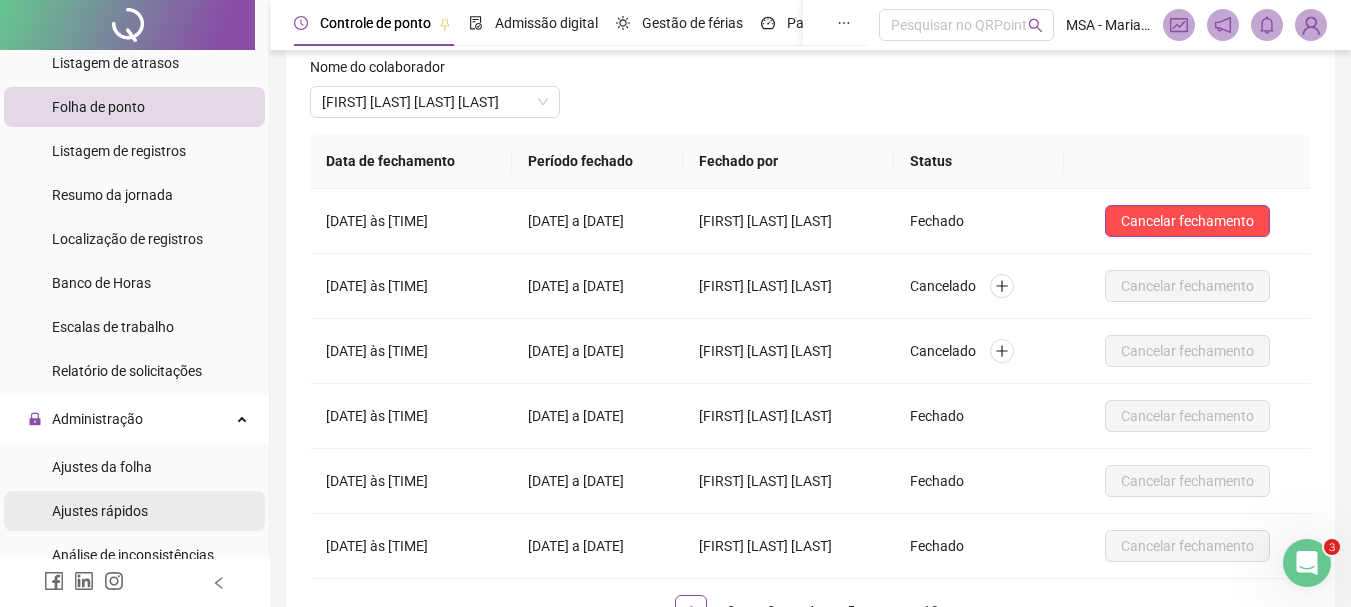 click on "Ajustes rápidos" at bounding box center (100, 511) 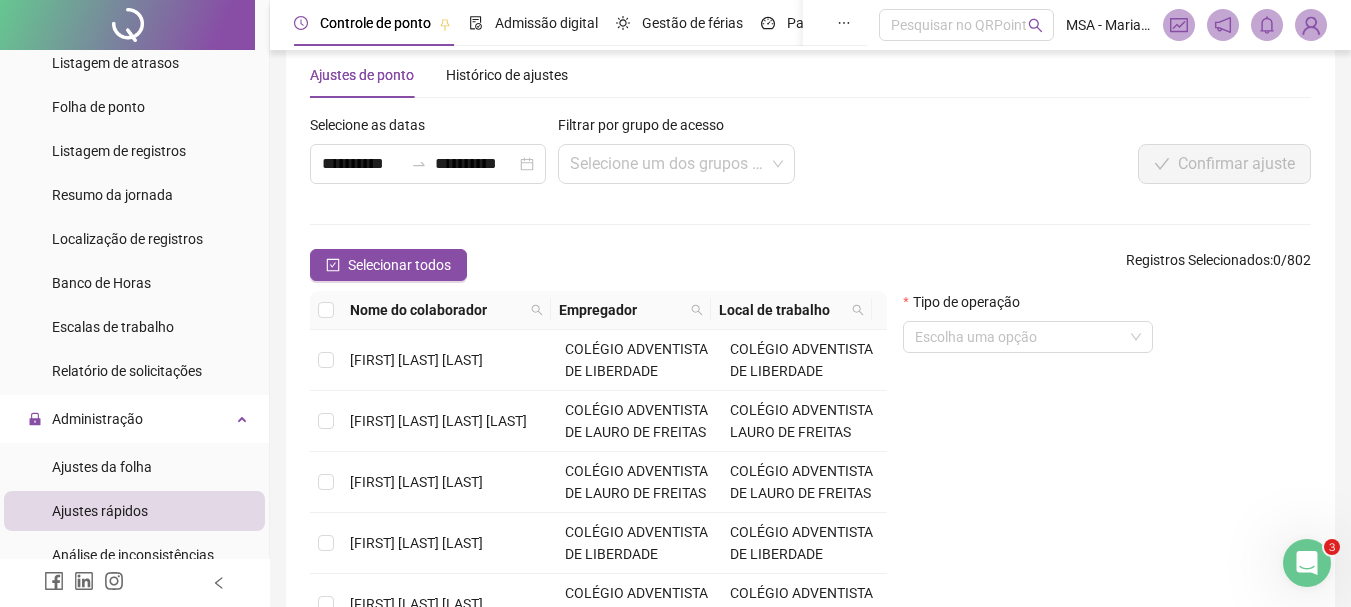 scroll, scrollTop: 128, scrollLeft: 0, axis: vertical 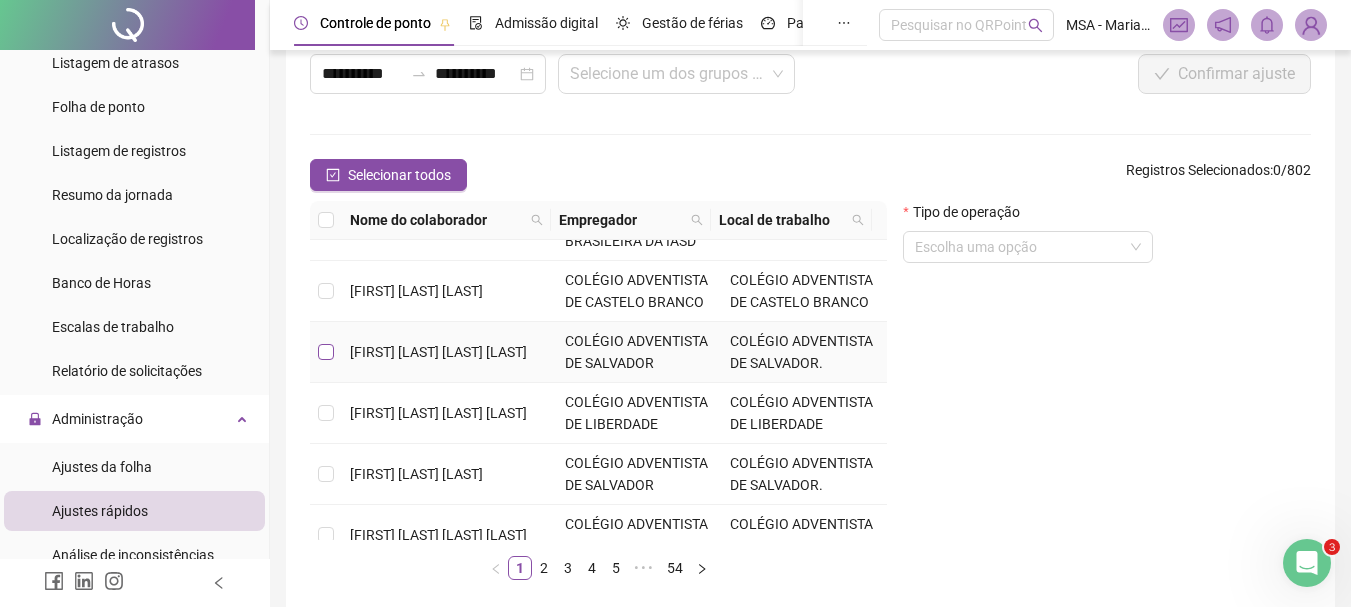 click at bounding box center [326, 352] 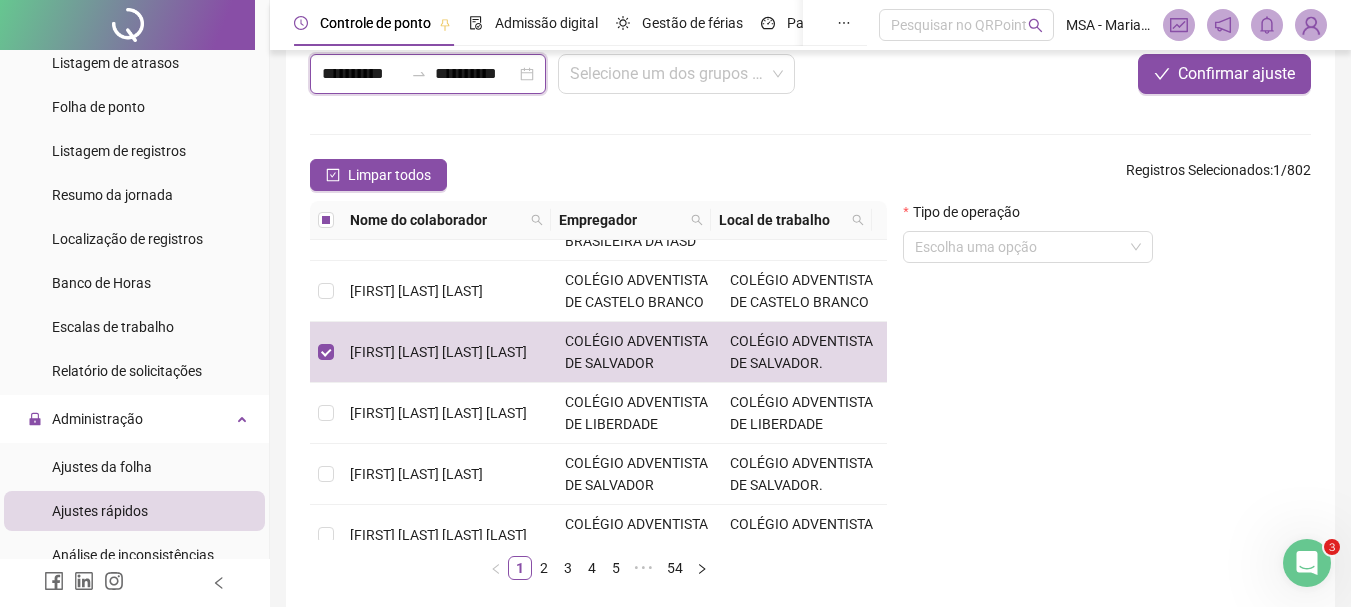 click on "**********" at bounding box center (362, 74) 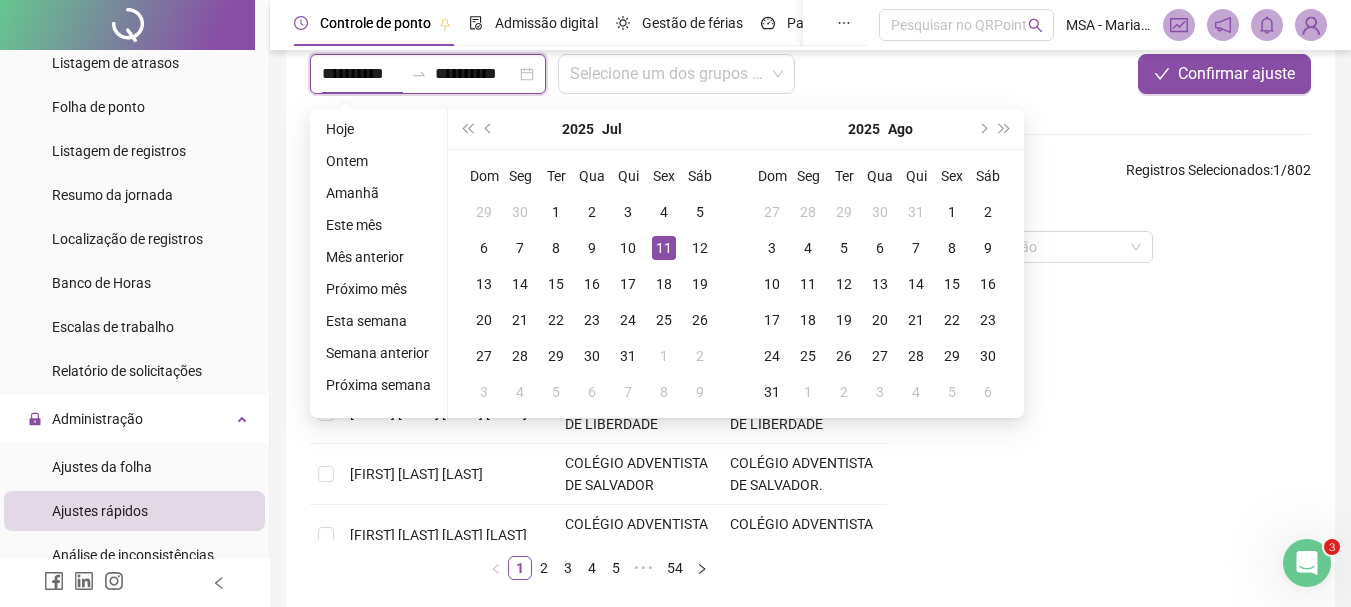 click on "**********" at bounding box center (362, 74) 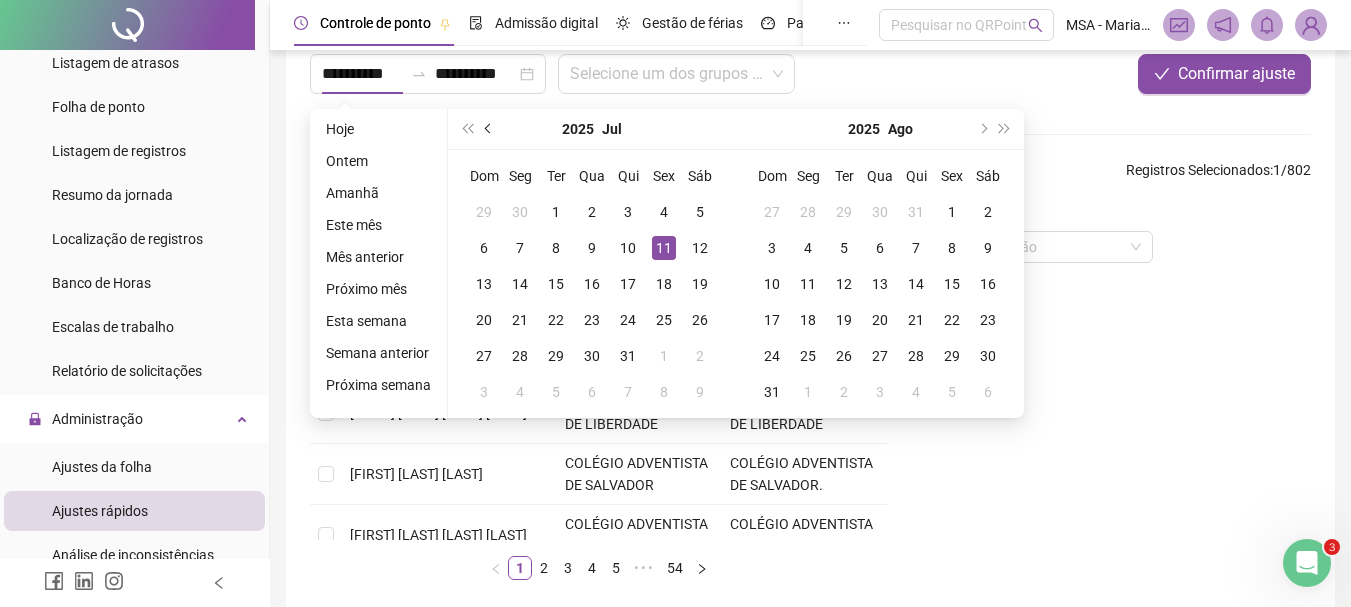 click at bounding box center [489, 129] 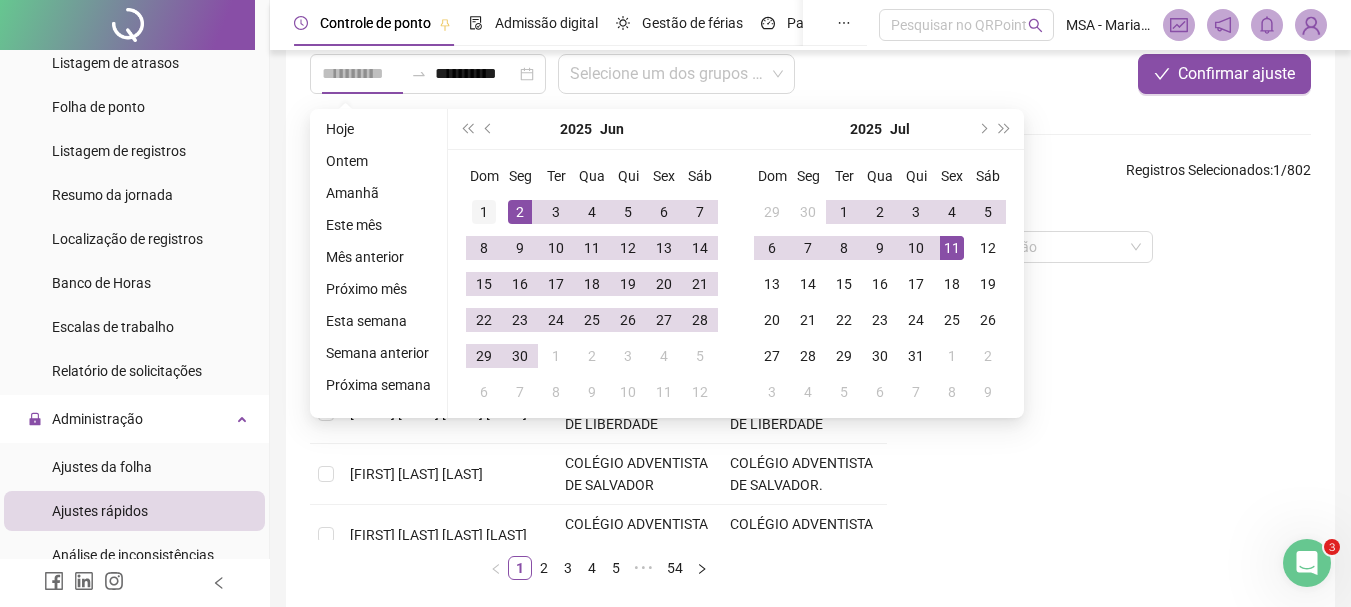 type on "**********" 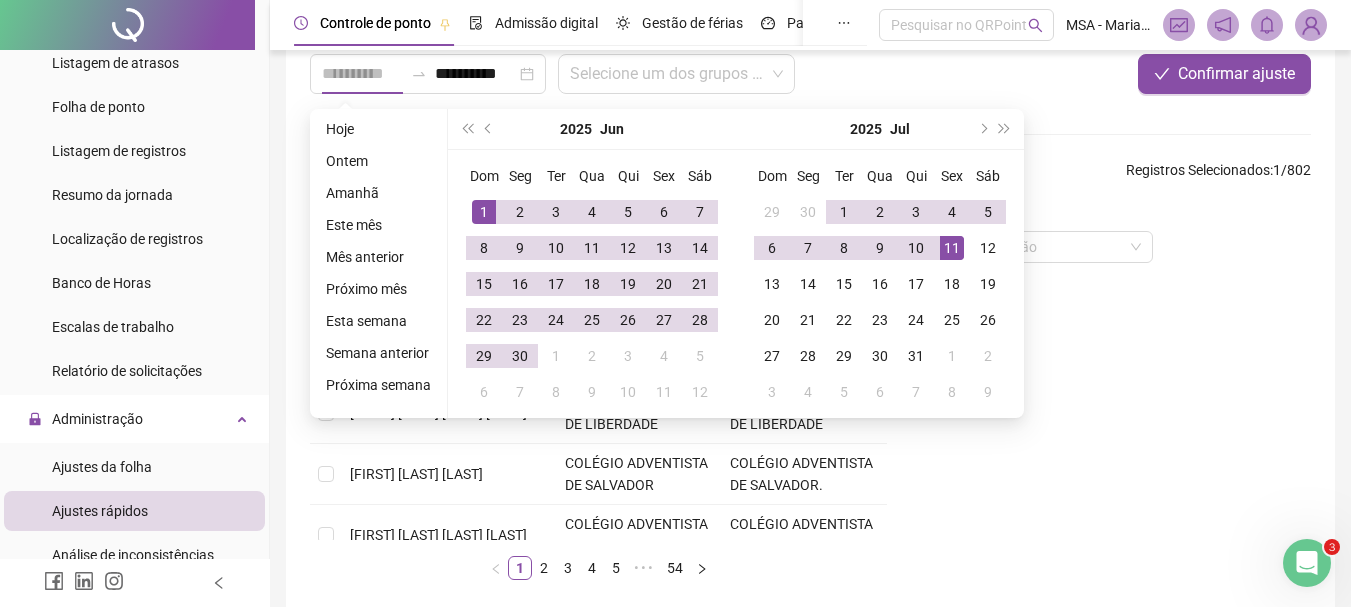 click on "1" at bounding box center (484, 212) 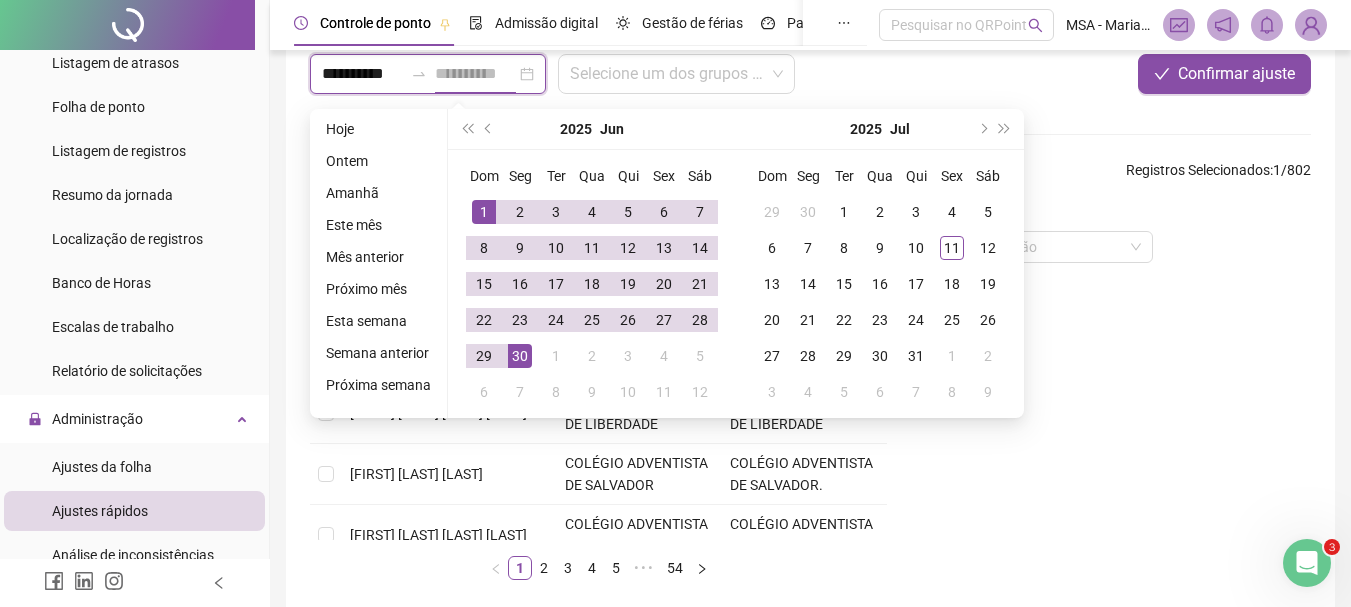 type on "**********" 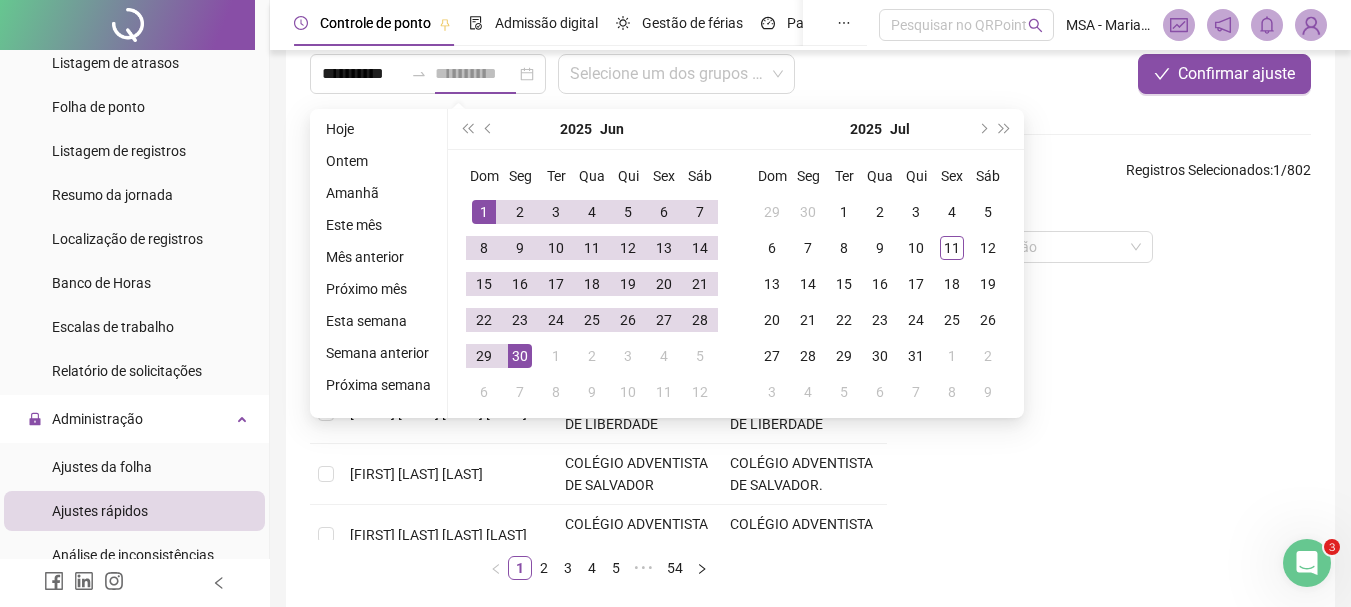 click on "30" at bounding box center [520, 356] 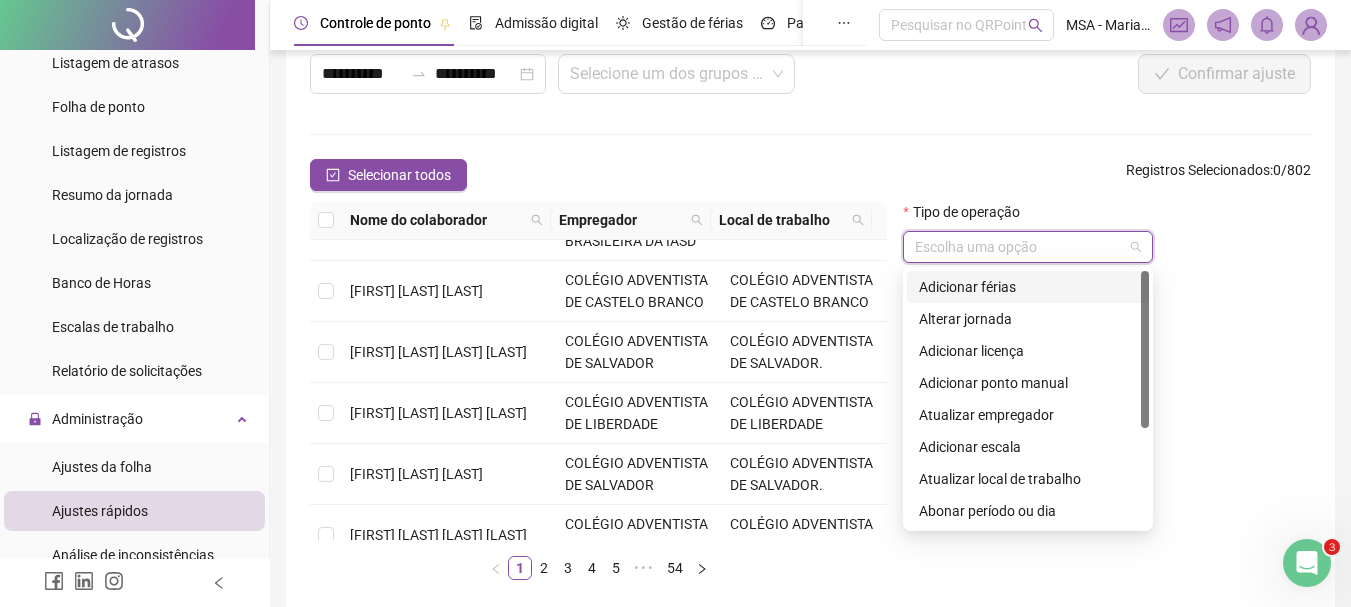 click at bounding box center (1022, 247) 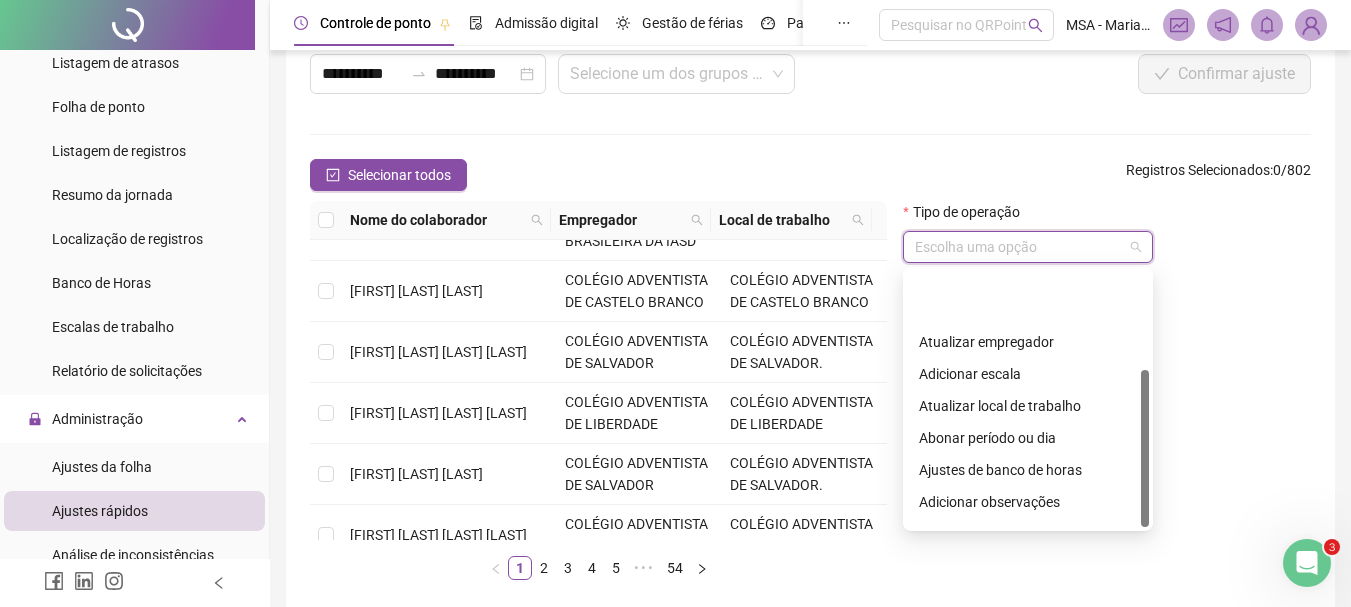 scroll, scrollTop: 160, scrollLeft: 0, axis: vertical 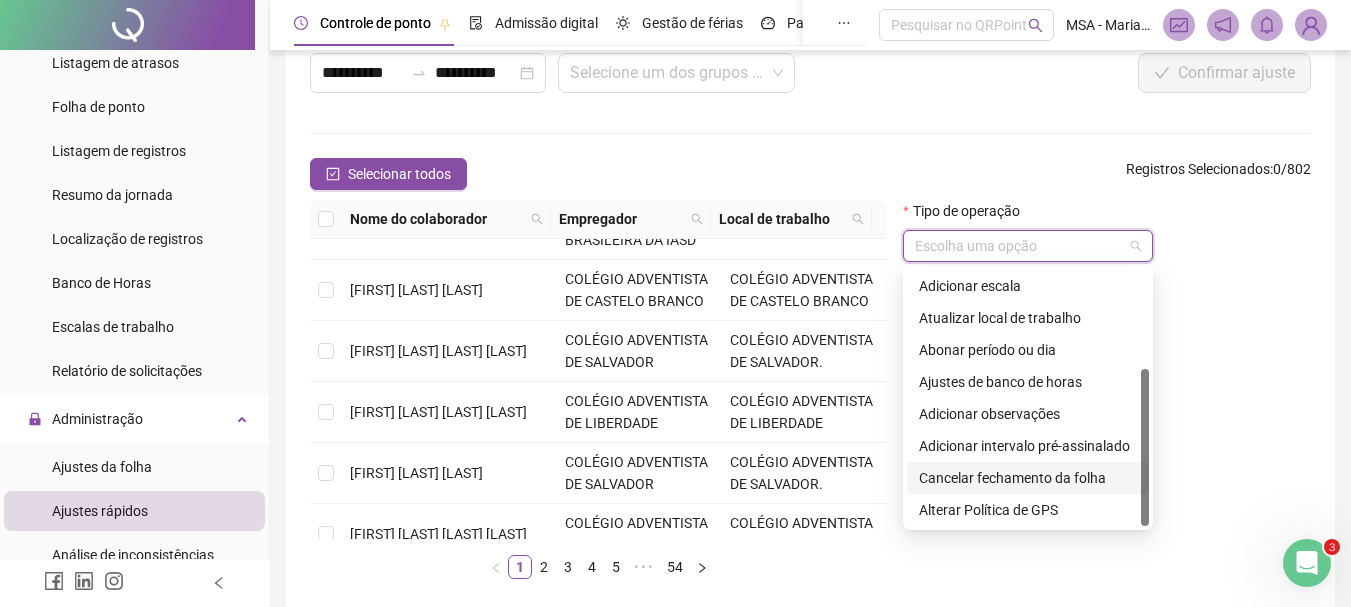 click on "Cancelar fechamento da folha" at bounding box center [1028, 478] 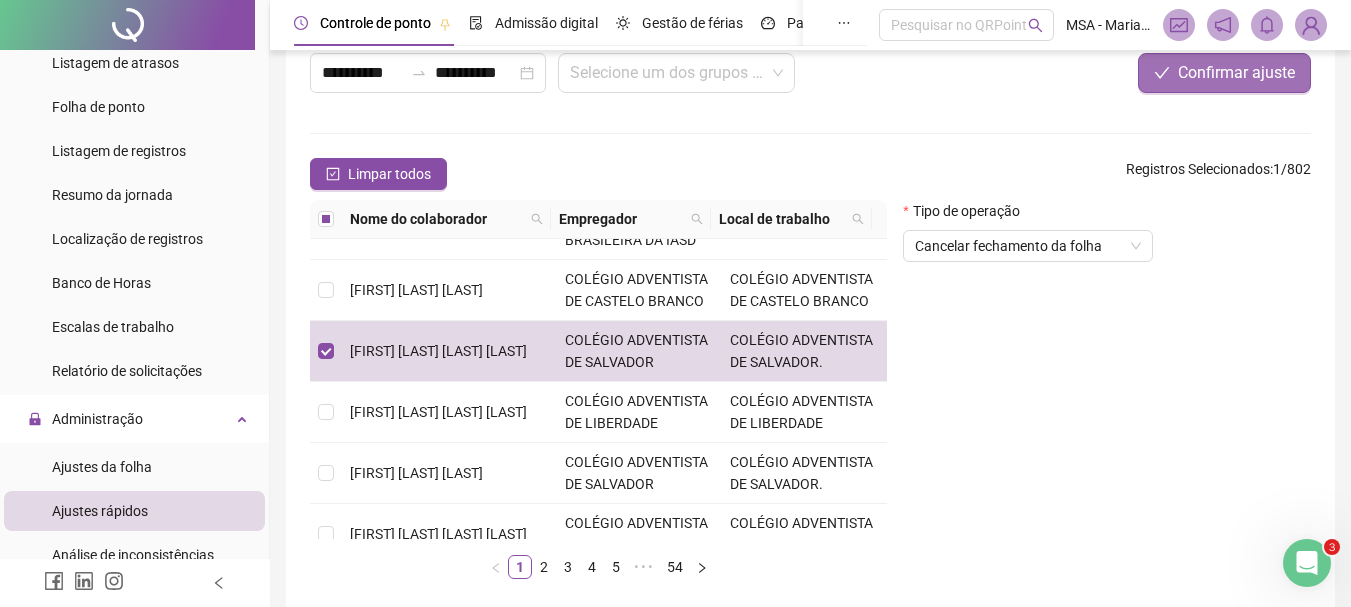 click on "Confirmar ajuste" at bounding box center [1224, 73] 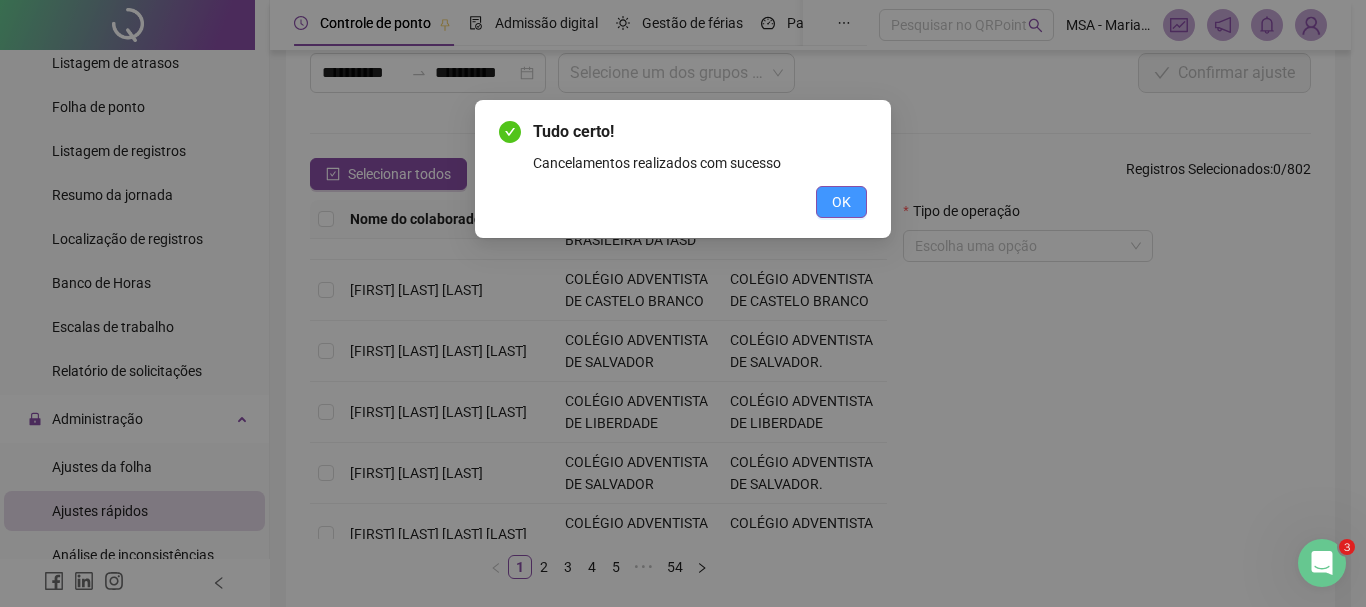 click on "OK" at bounding box center [841, 202] 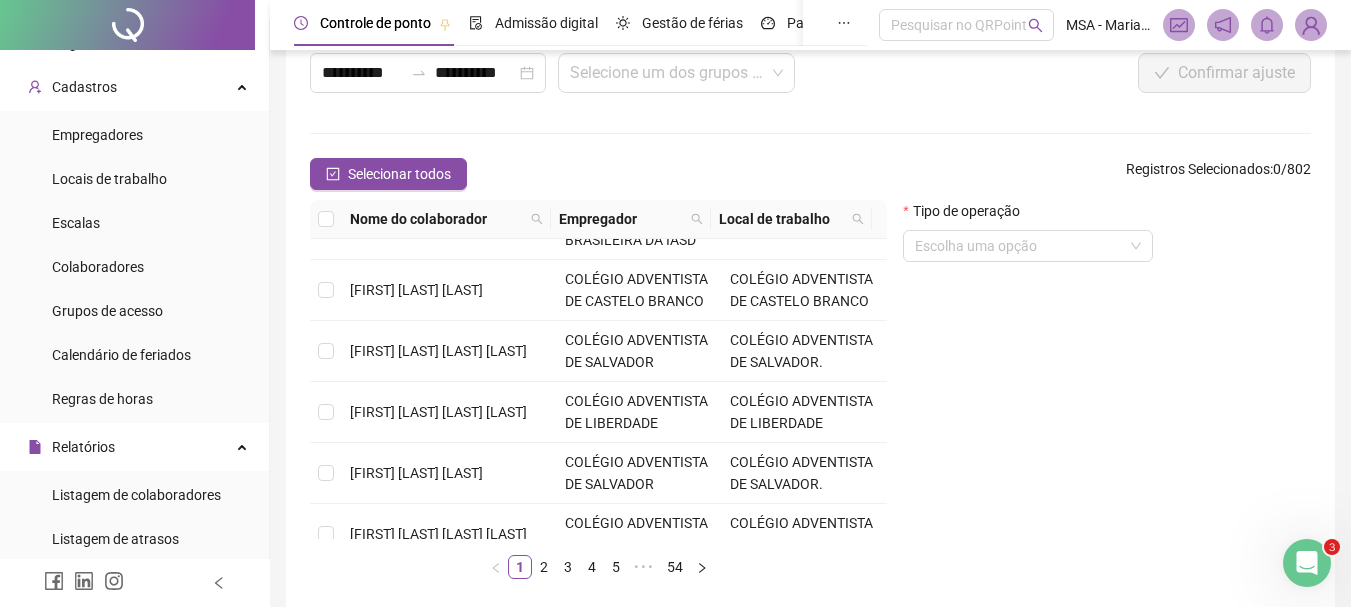 scroll, scrollTop: 0, scrollLeft: 0, axis: both 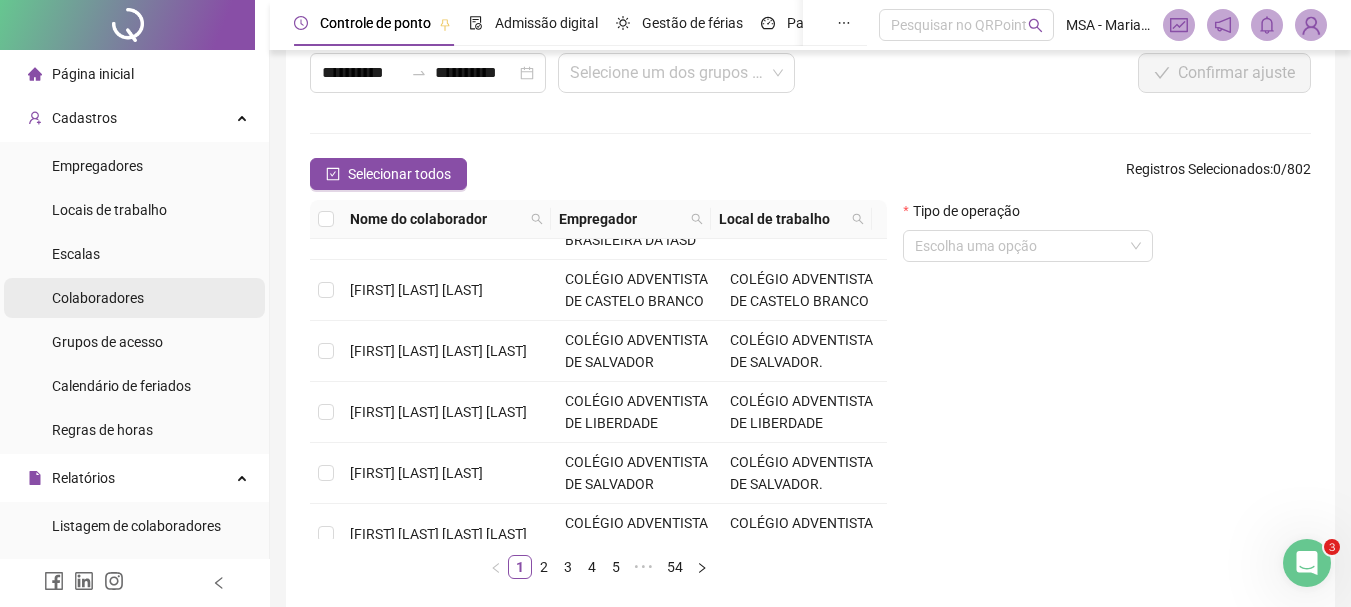 click on "Colaboradores" at bounding box center [98, 298] 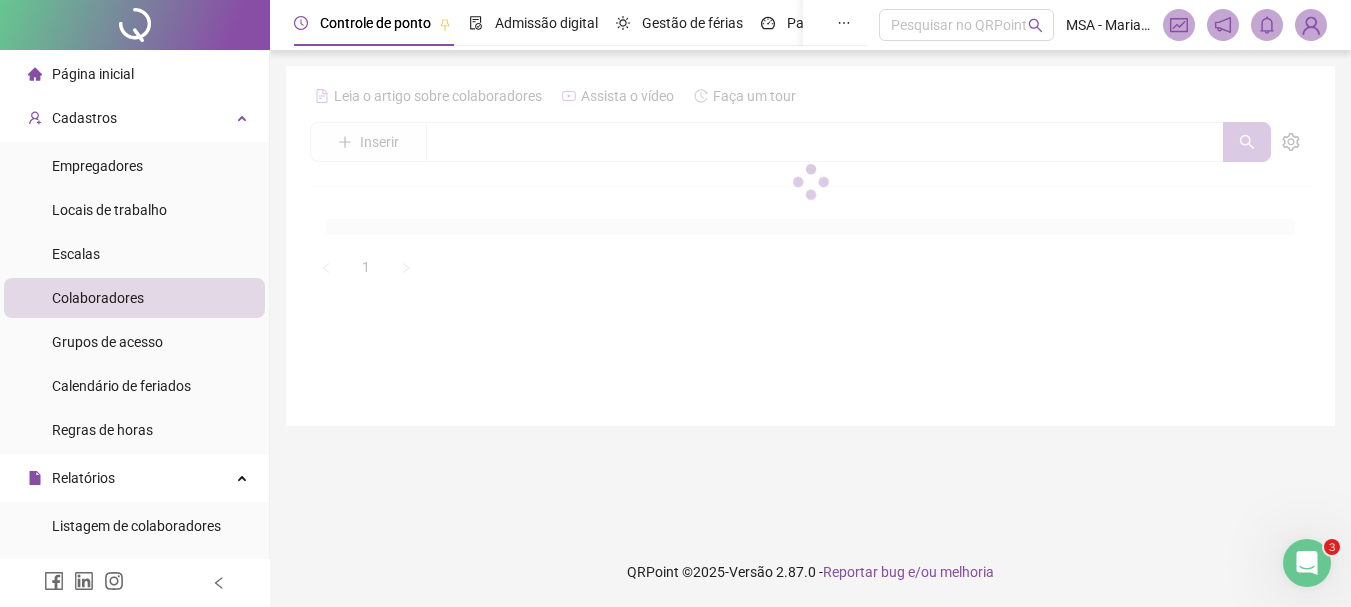 scroll, scrollTop: 0, scrollLeft: 0, axis: both 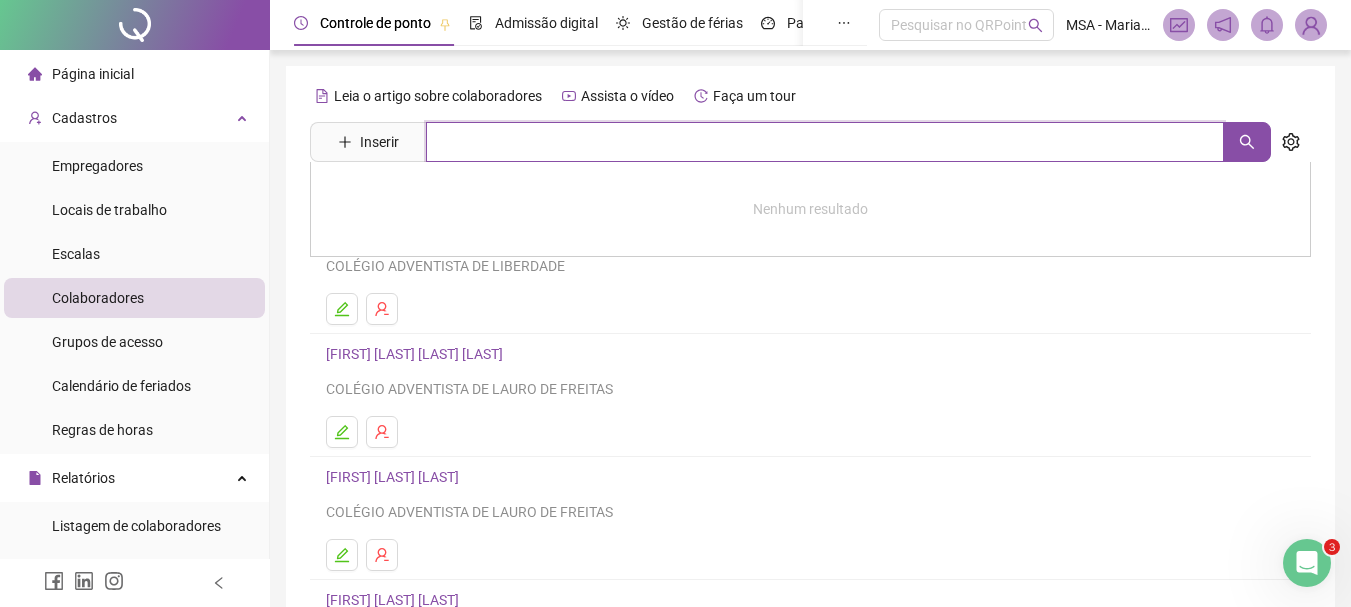 click at bounding box center (825, 142) 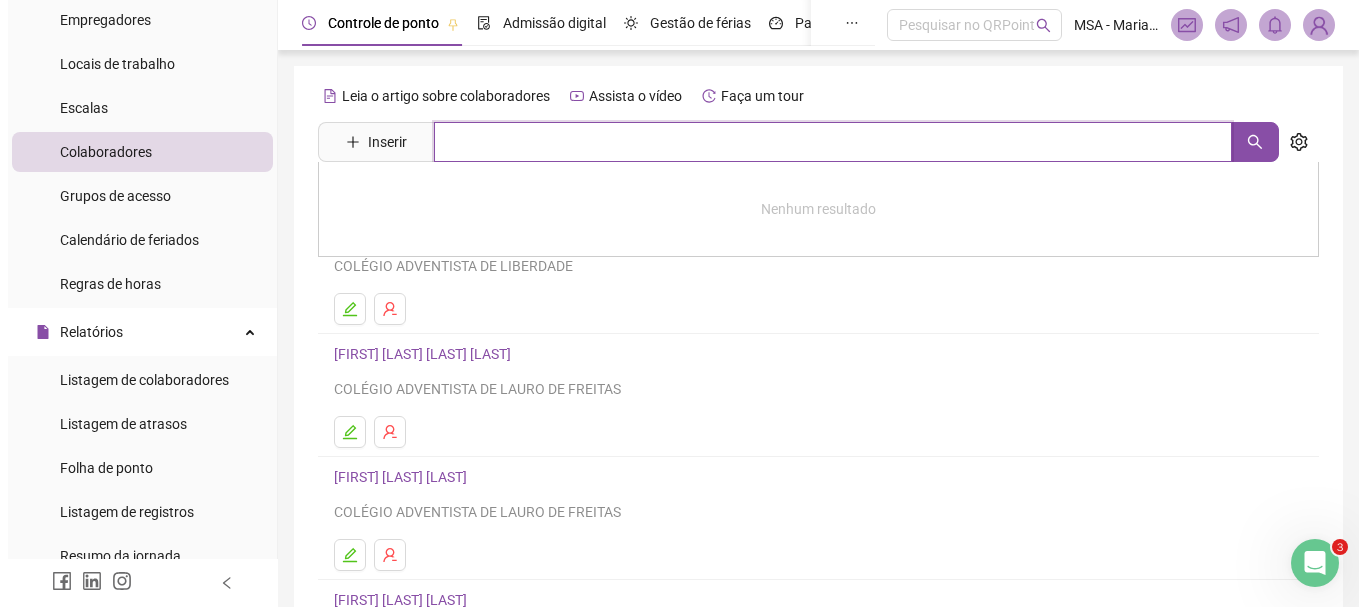 scroll, scrollTop: 148, scrollLeft: 0, axis: vertical 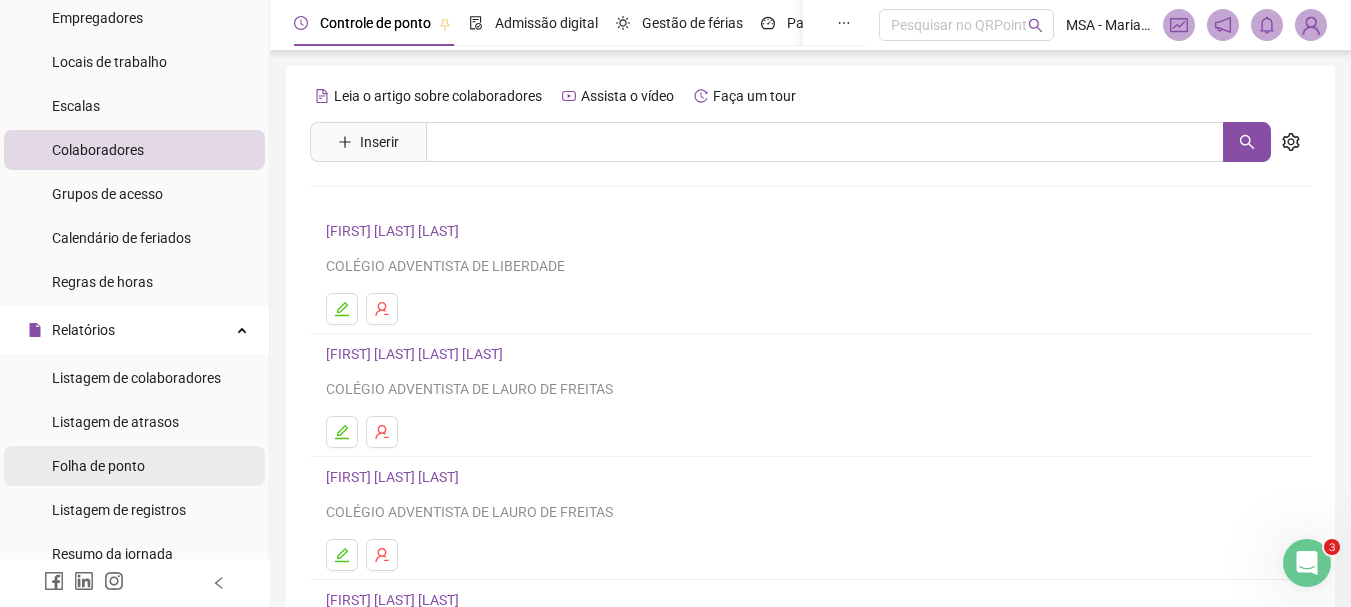 click on "Folha de ponto" at bounding box center [98, 466] 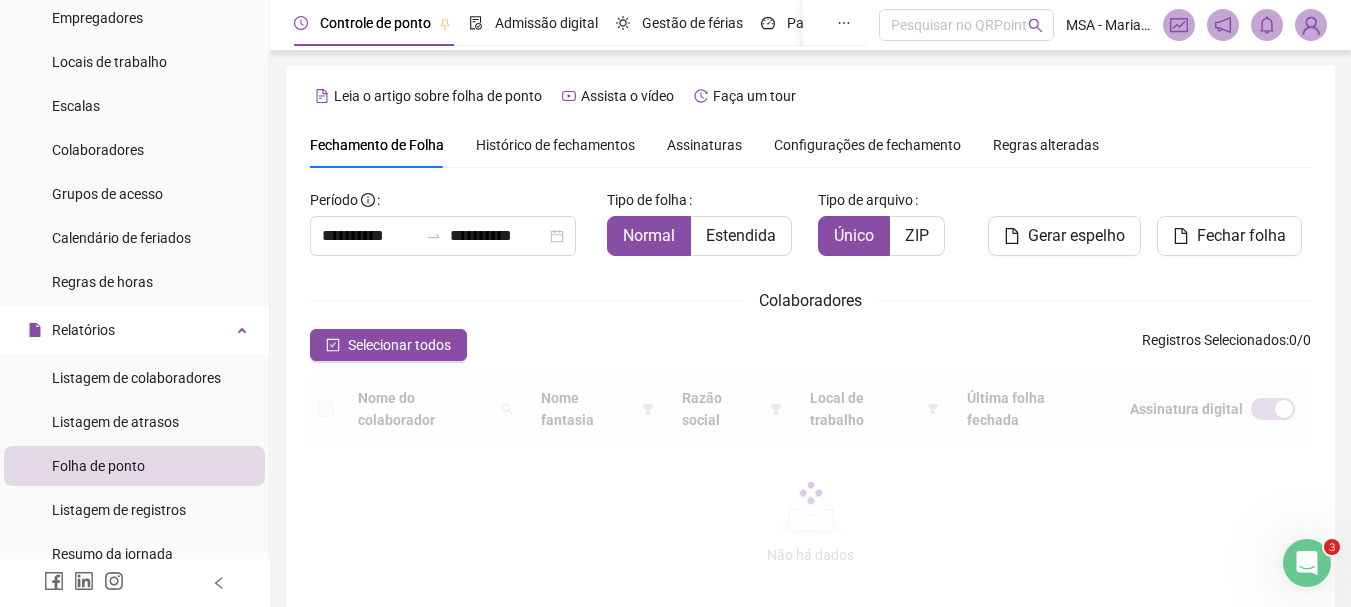 click on "Histórico de fechamentos" at bounding box center [555, 145] 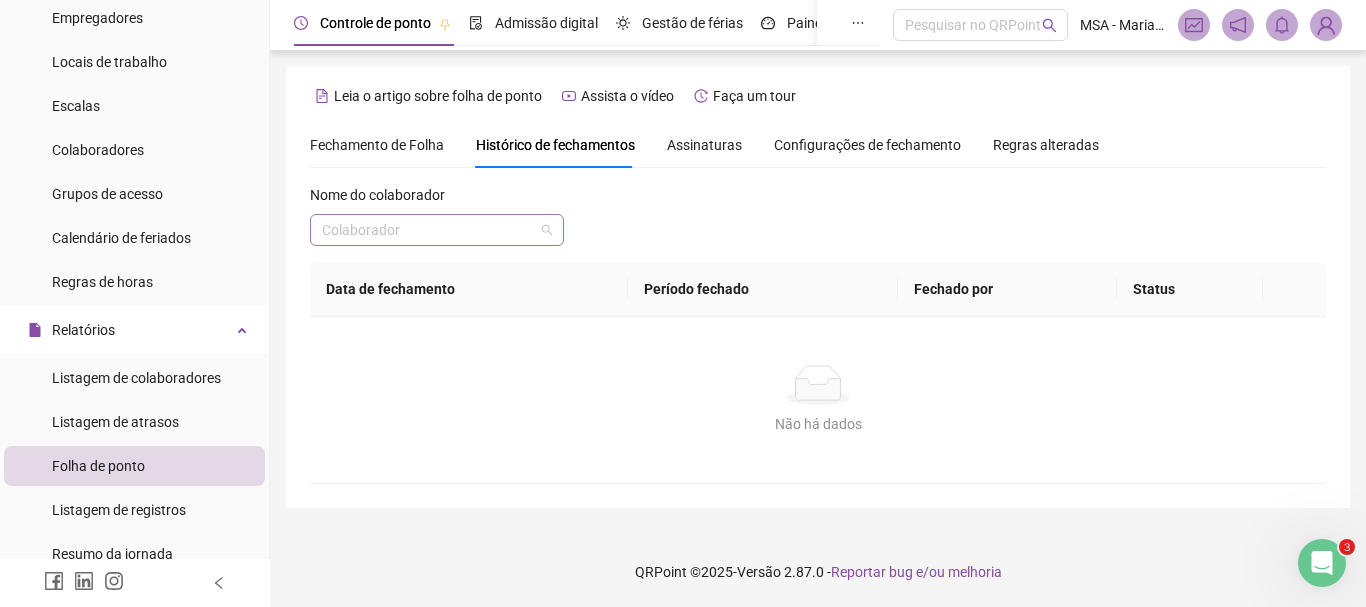 click at bounding box center (431, 230) 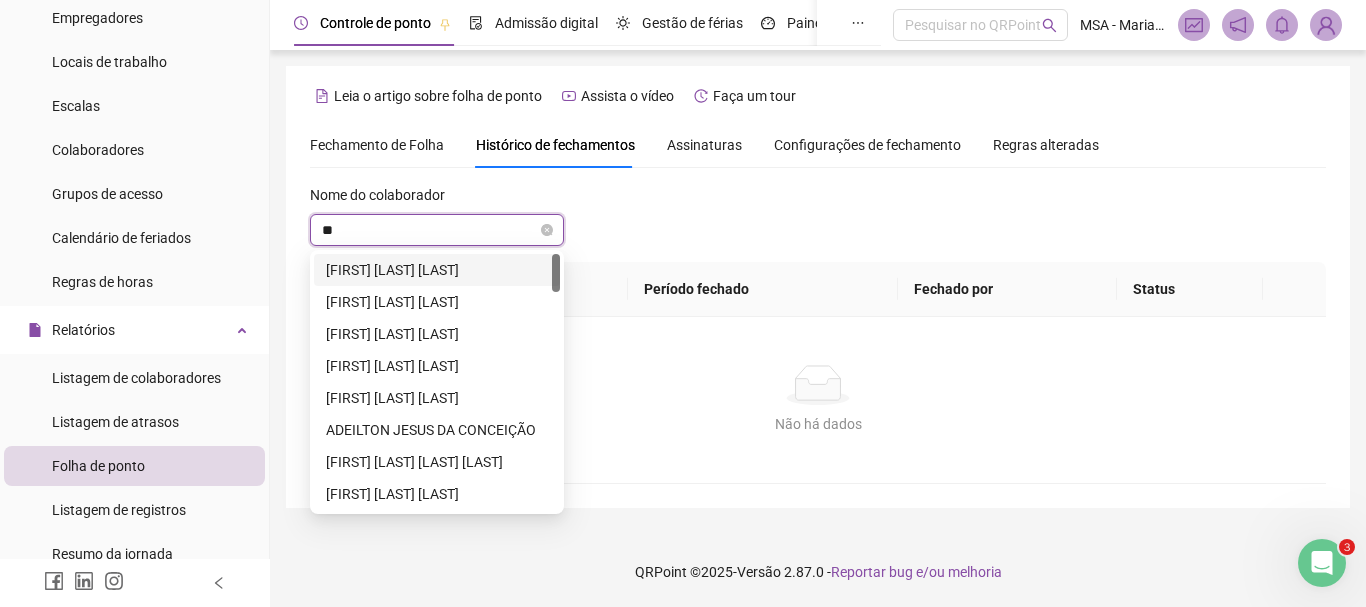 type on "***" 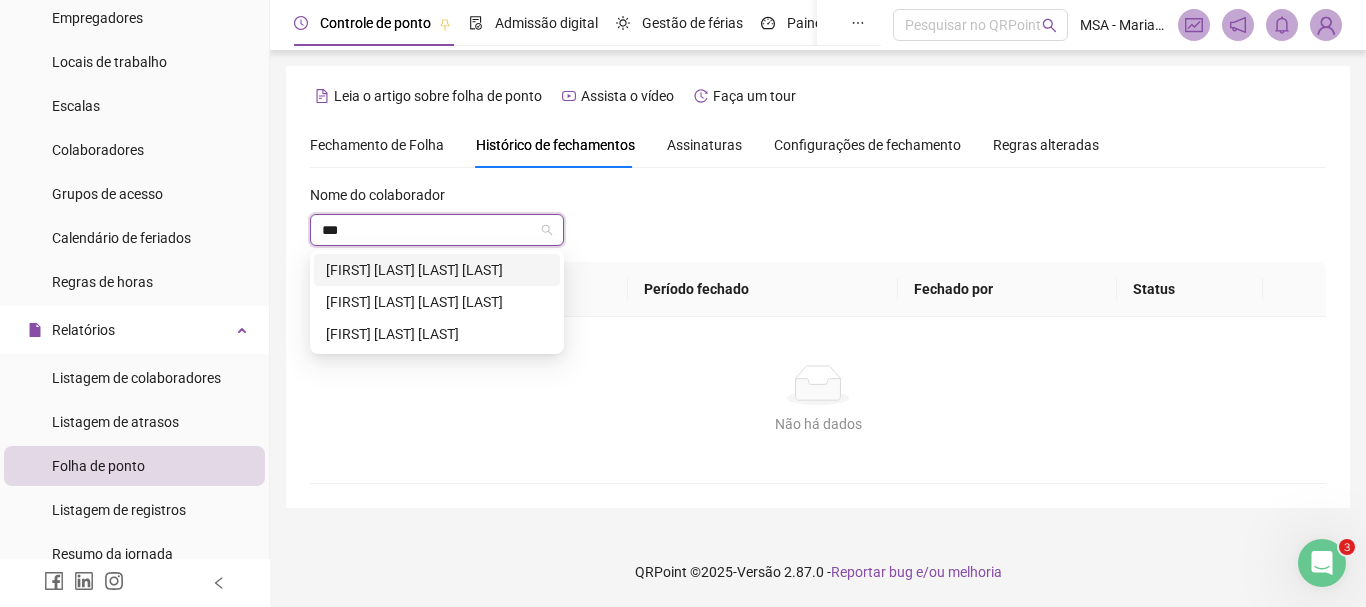 click on "[FIRST] [LAST]" at bounding box center (437, 270) 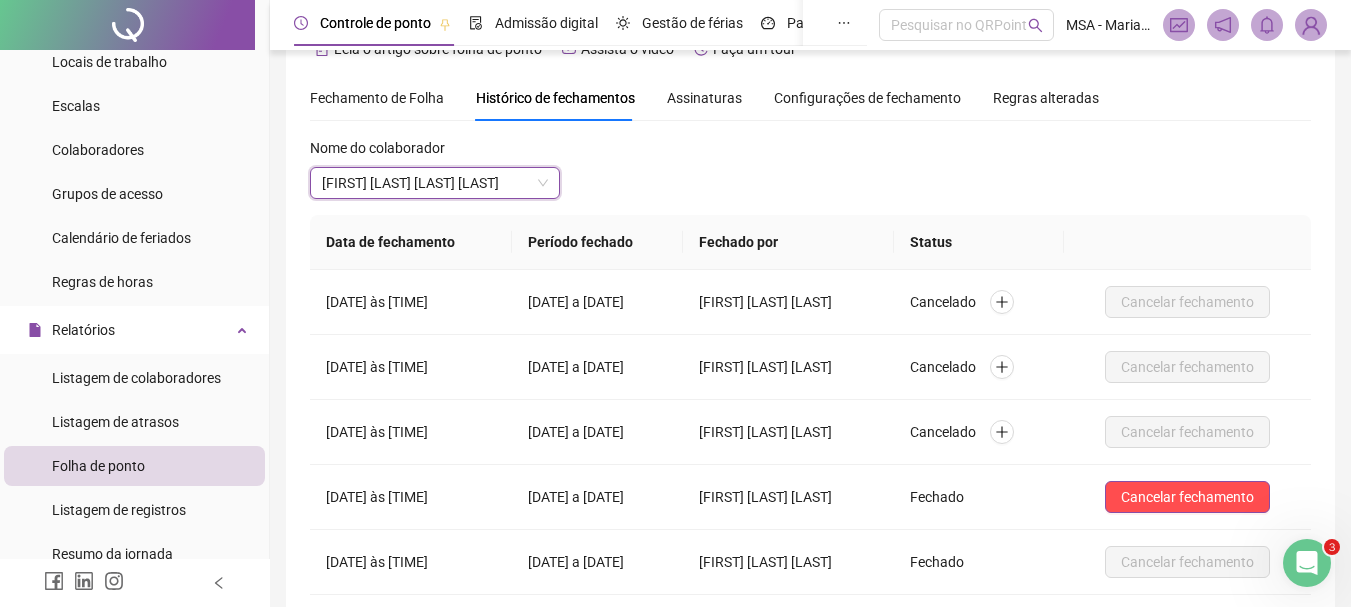 scroll, scrollTop: 46, scrollLeft: 0, axis: vertical 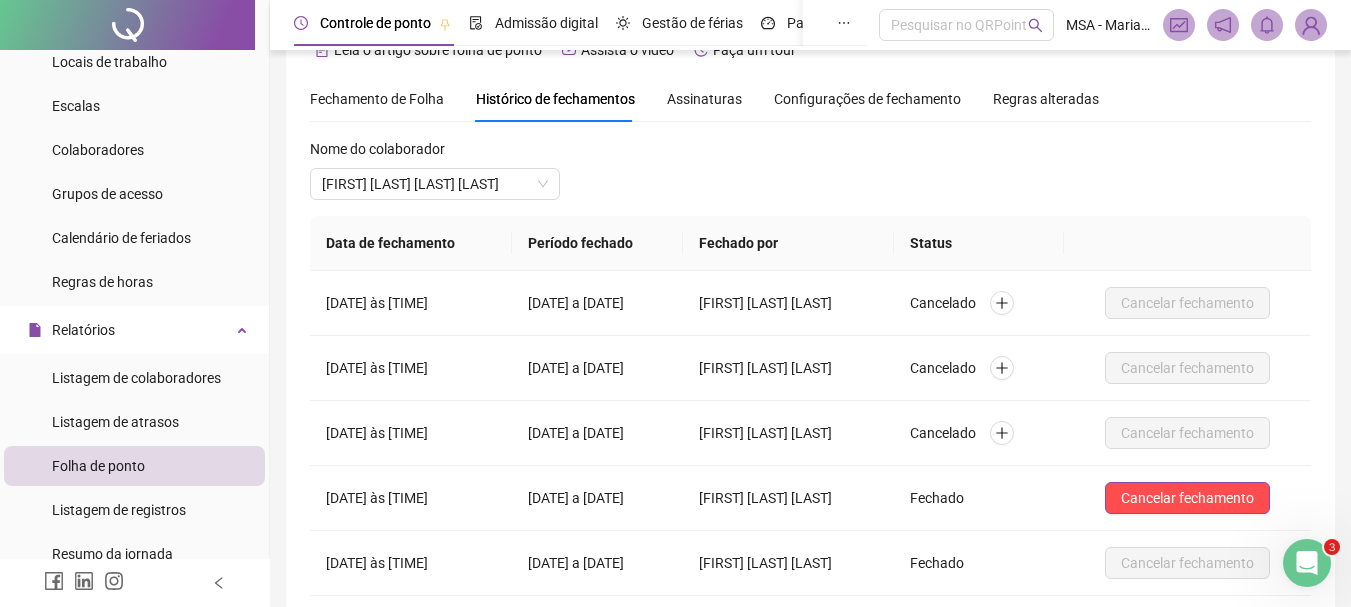 click on "Fechamento de Folha" at bounding box center [377, 99] 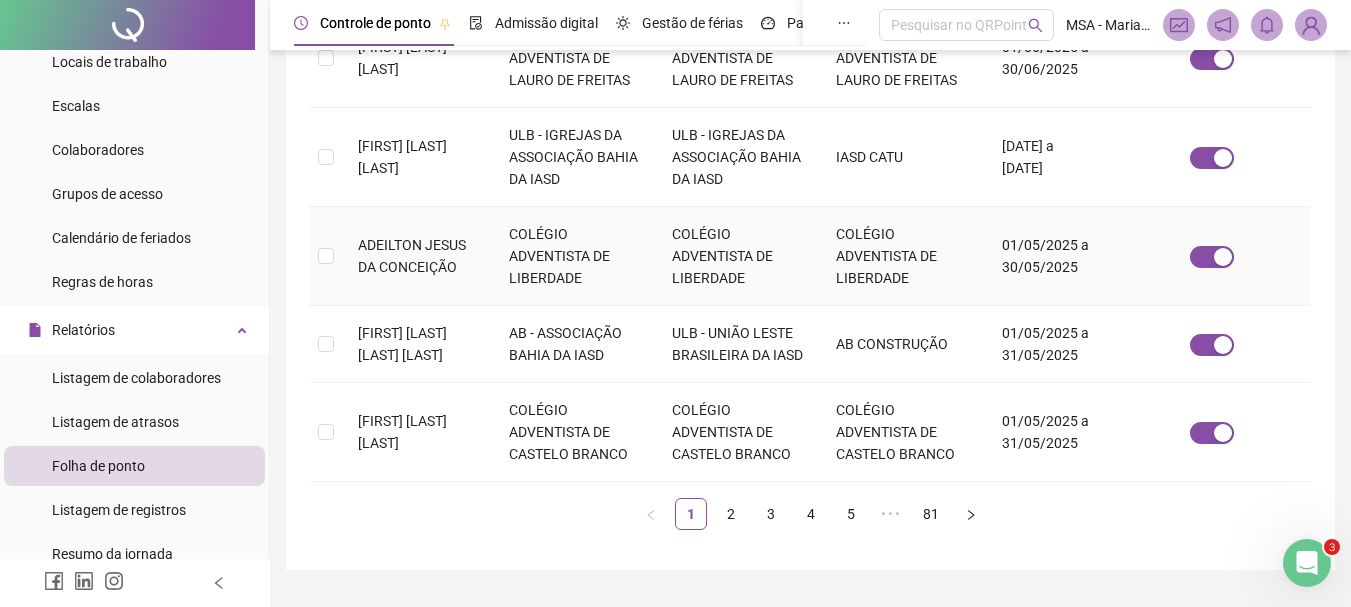 scroll, scrollTop: 945, scrollLeft: 0, axis: vertical 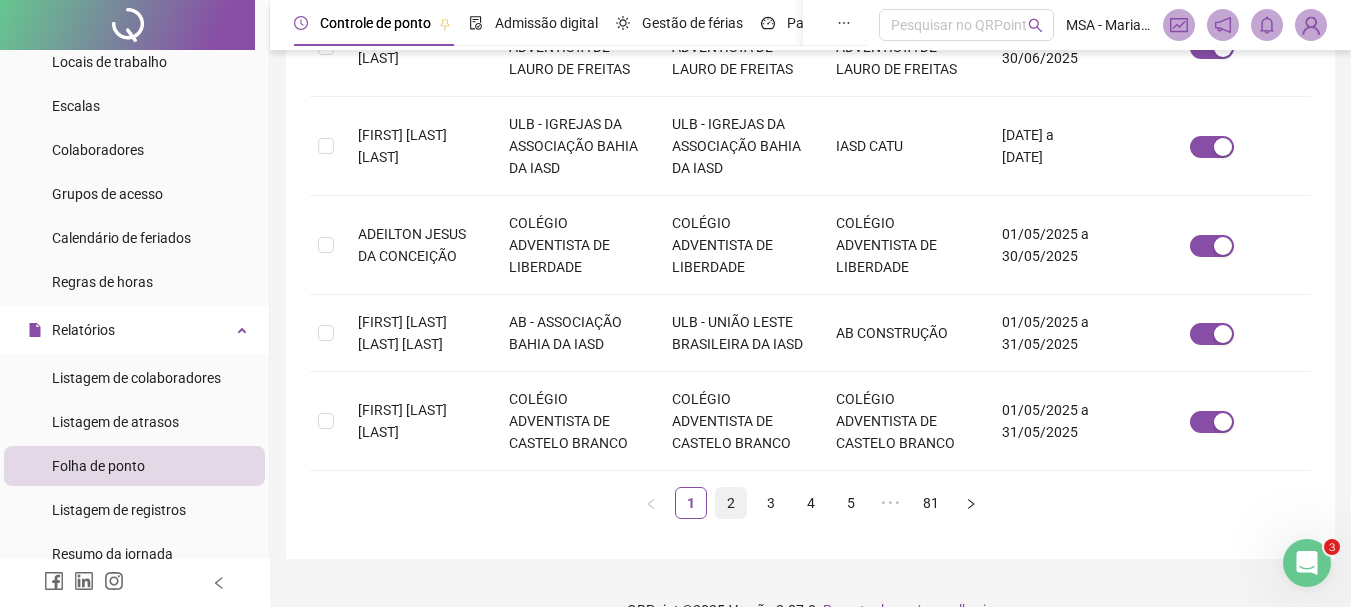 click on "2" at bounding box center [731, 503] 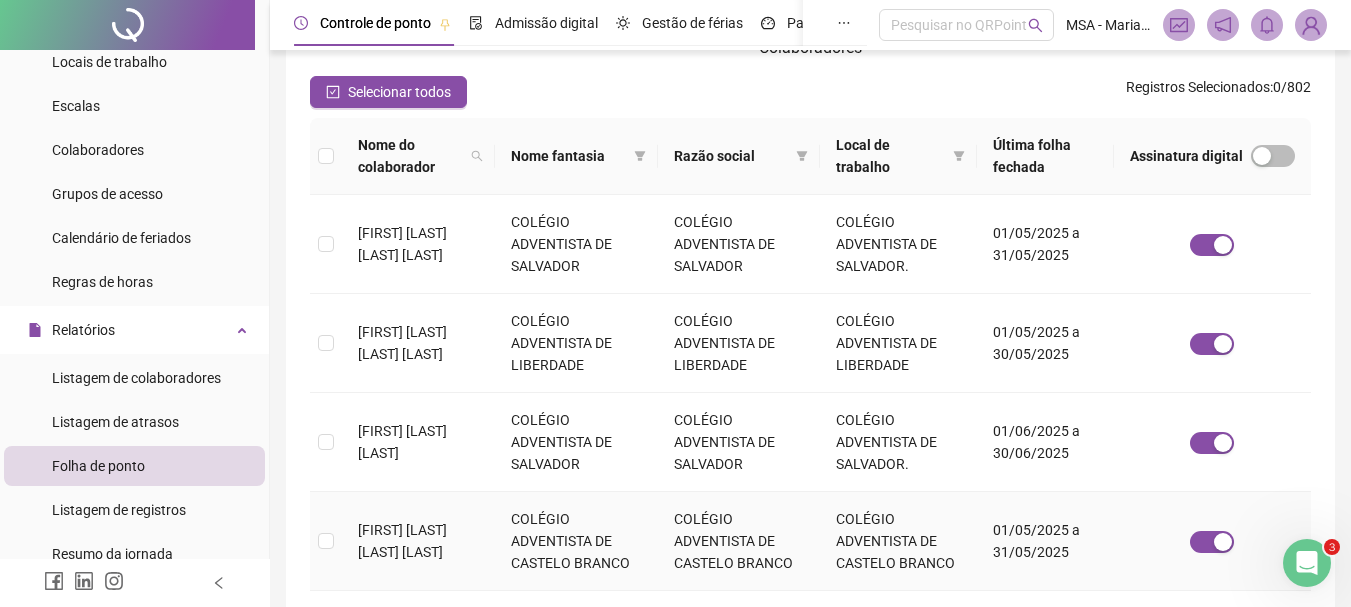 scroll, scrollTop: 252, scrollLeft: 0, axis: vertical 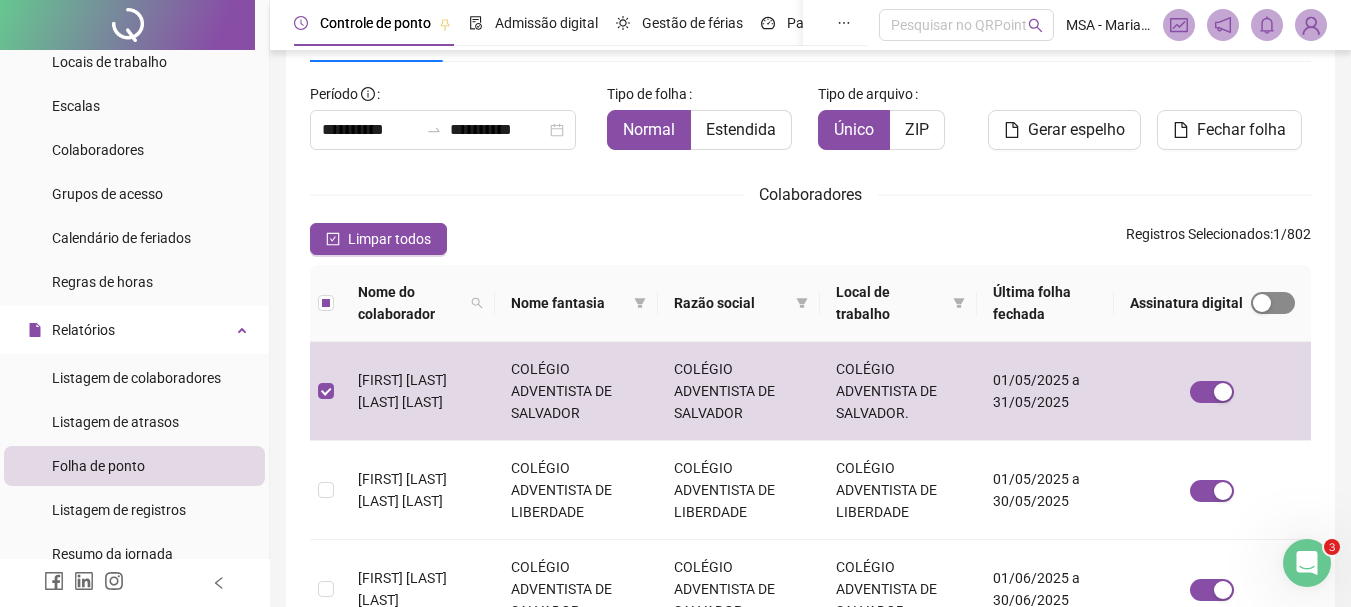 click at bounding box center (1262, 303) 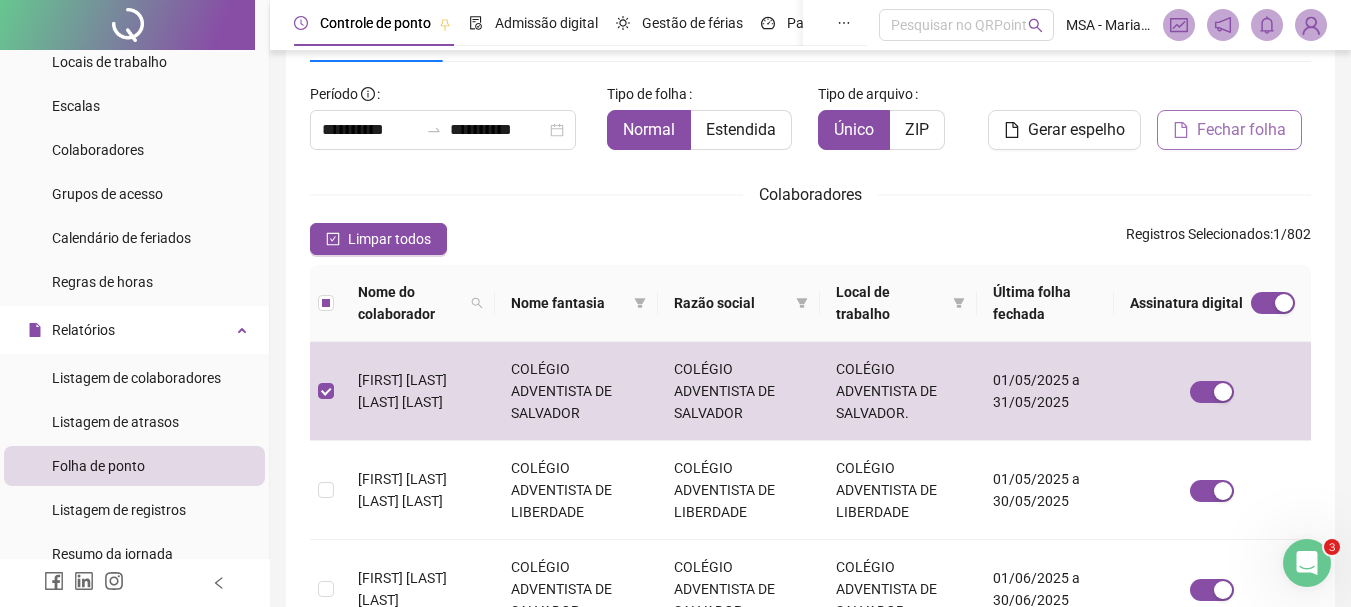 click 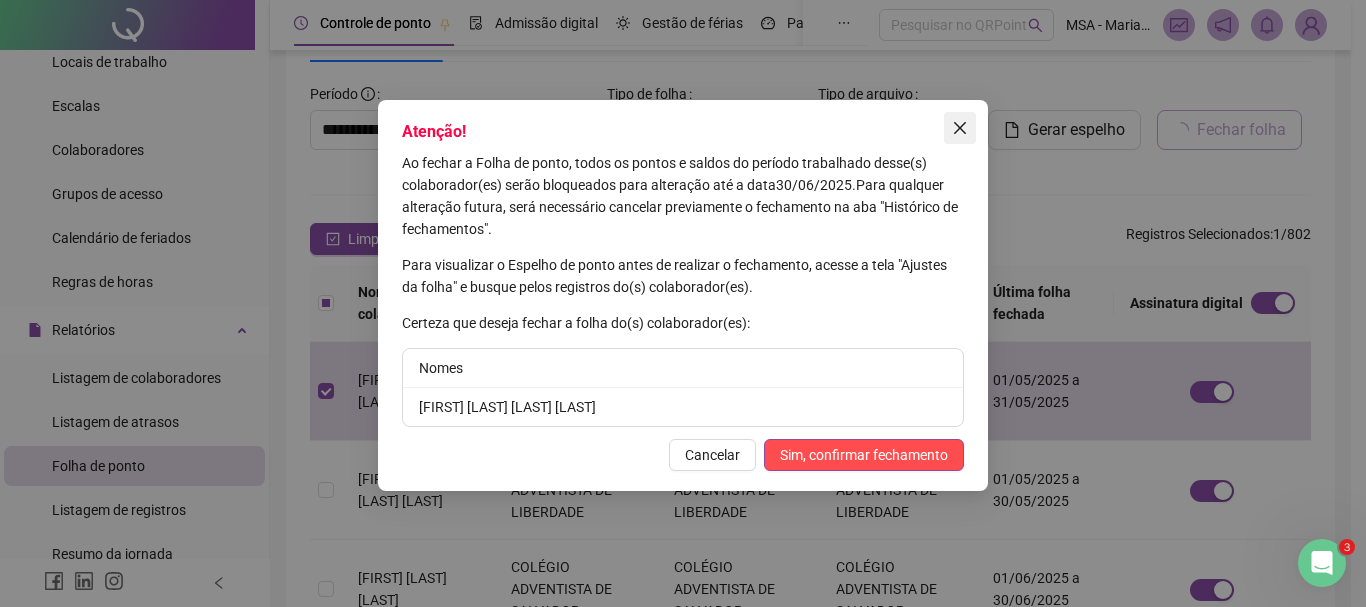 click 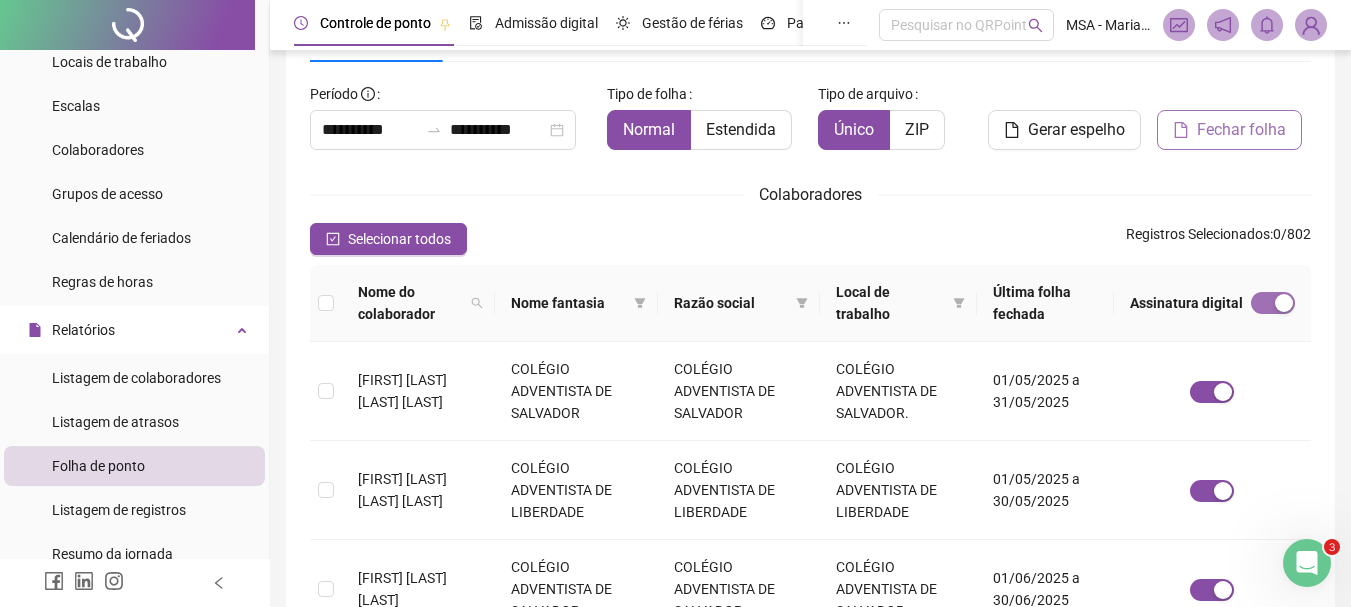 click at bounding box center [1284, 303] 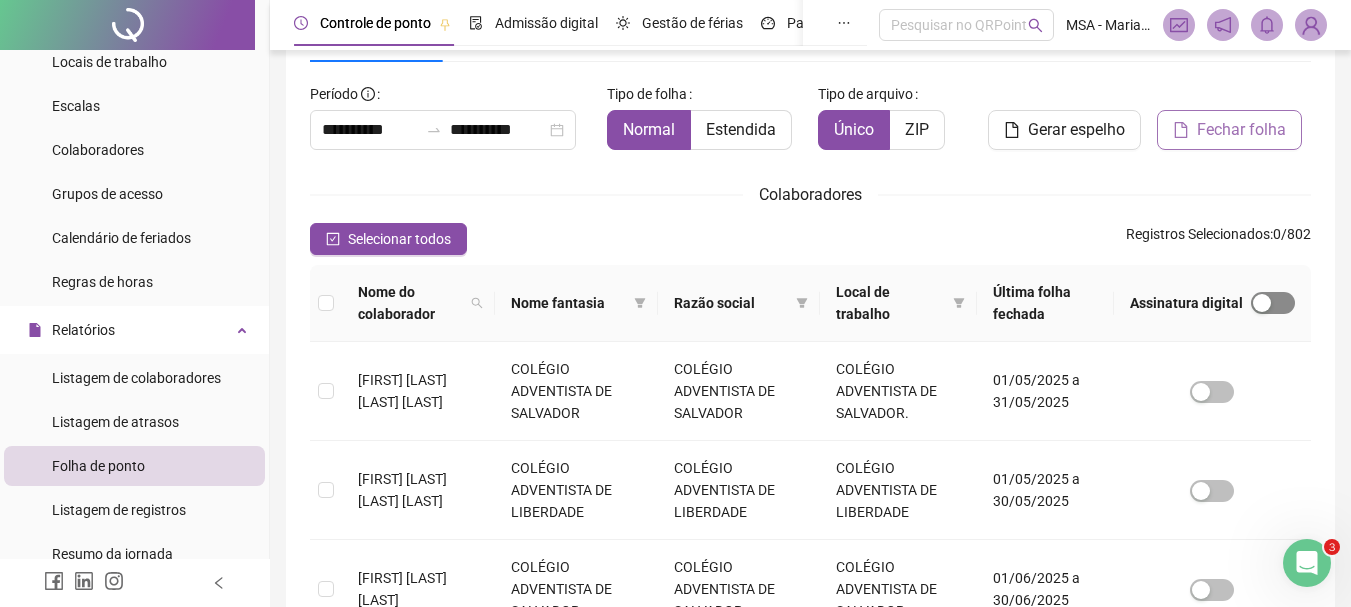 click at bounding box center (1273, 303) 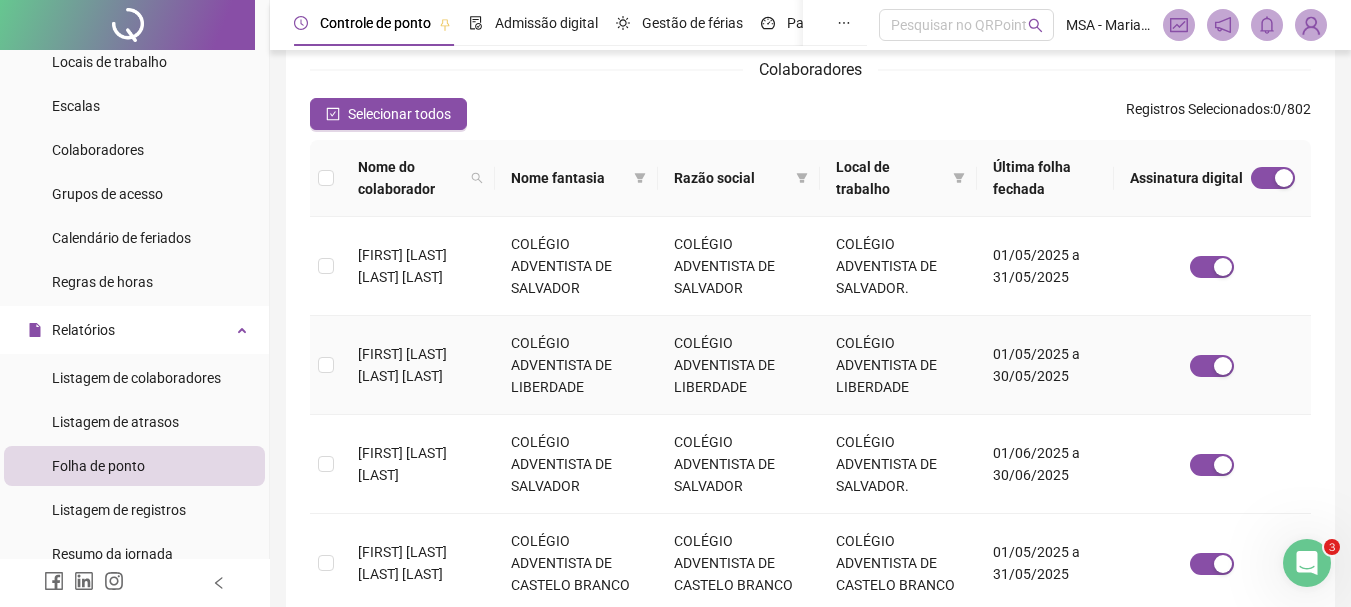 scroll, scrollTop: 222, scrollLeft: 0, axis: vertical 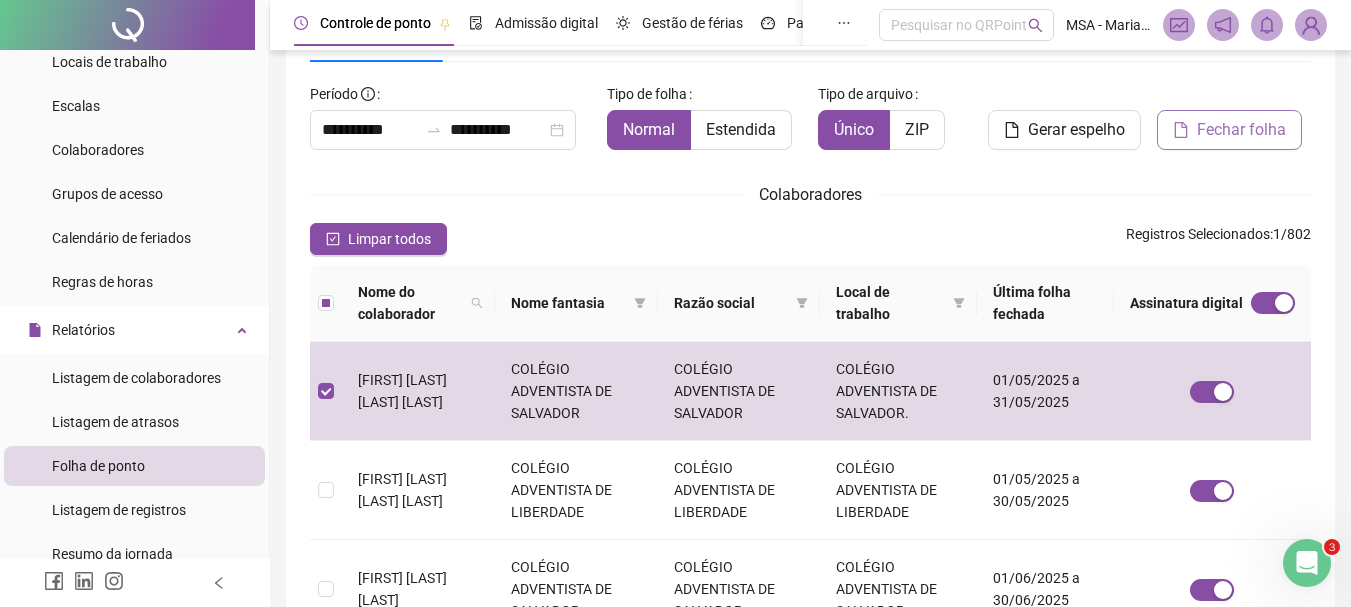 click on "Fechar folha" at bounding box center (1241, 130) 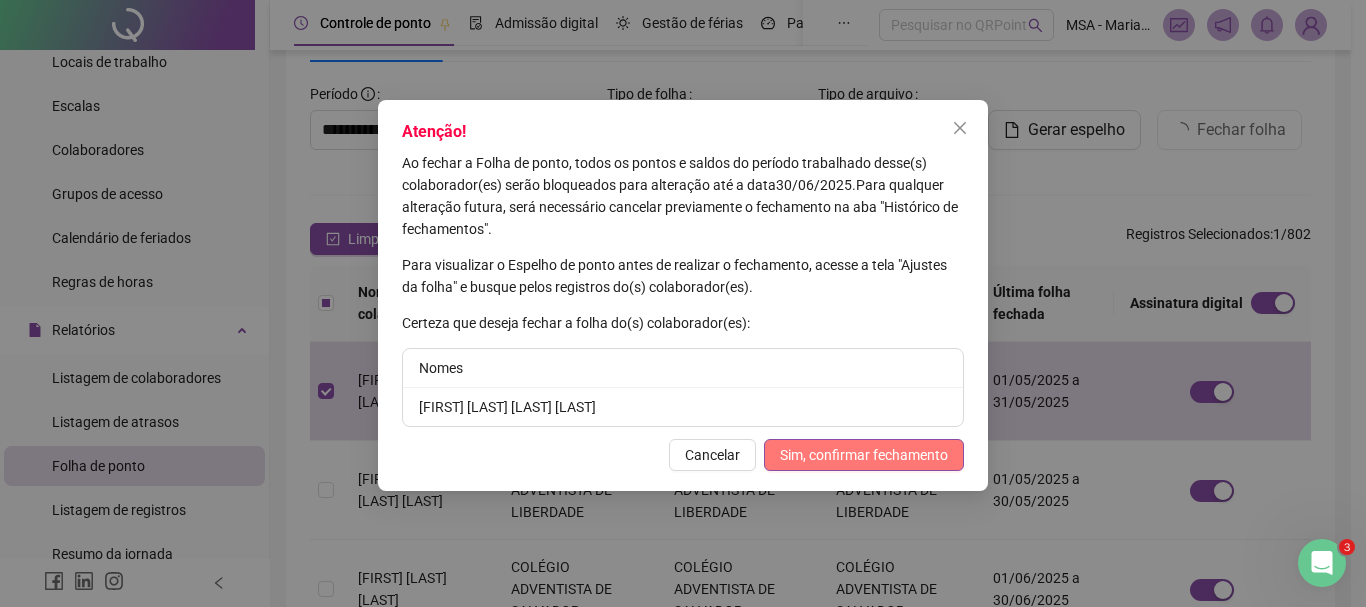 click on "Sim, confirmar fechamento" at bounding box center [864, 455] 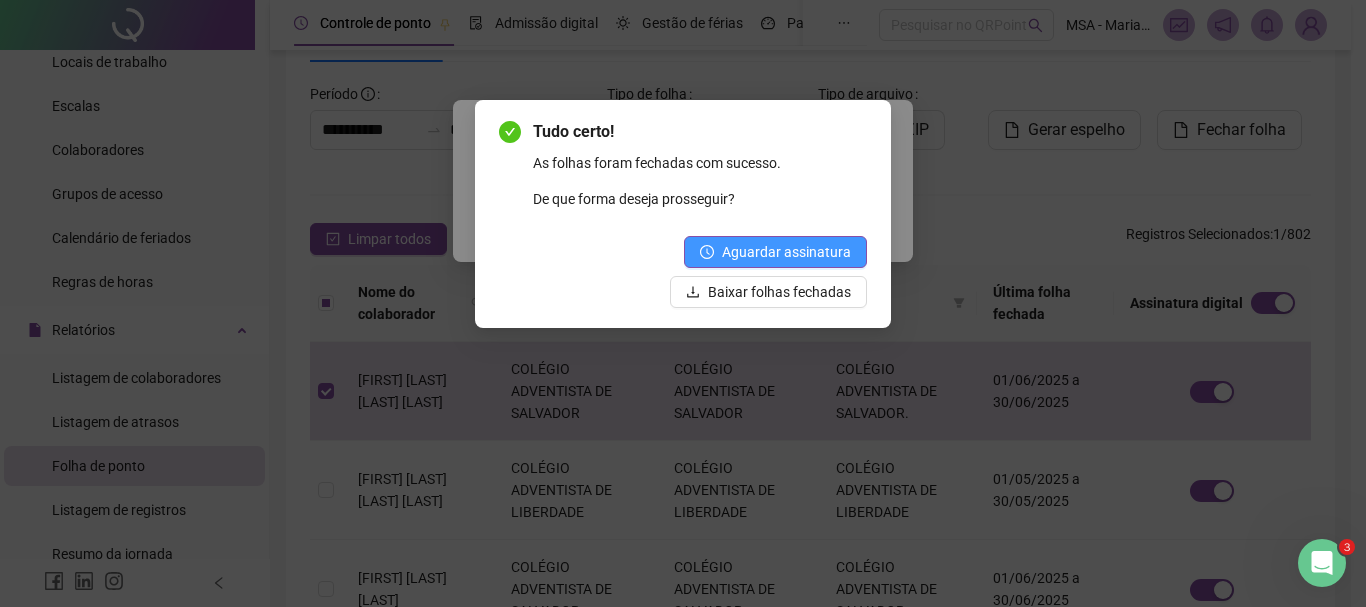 click 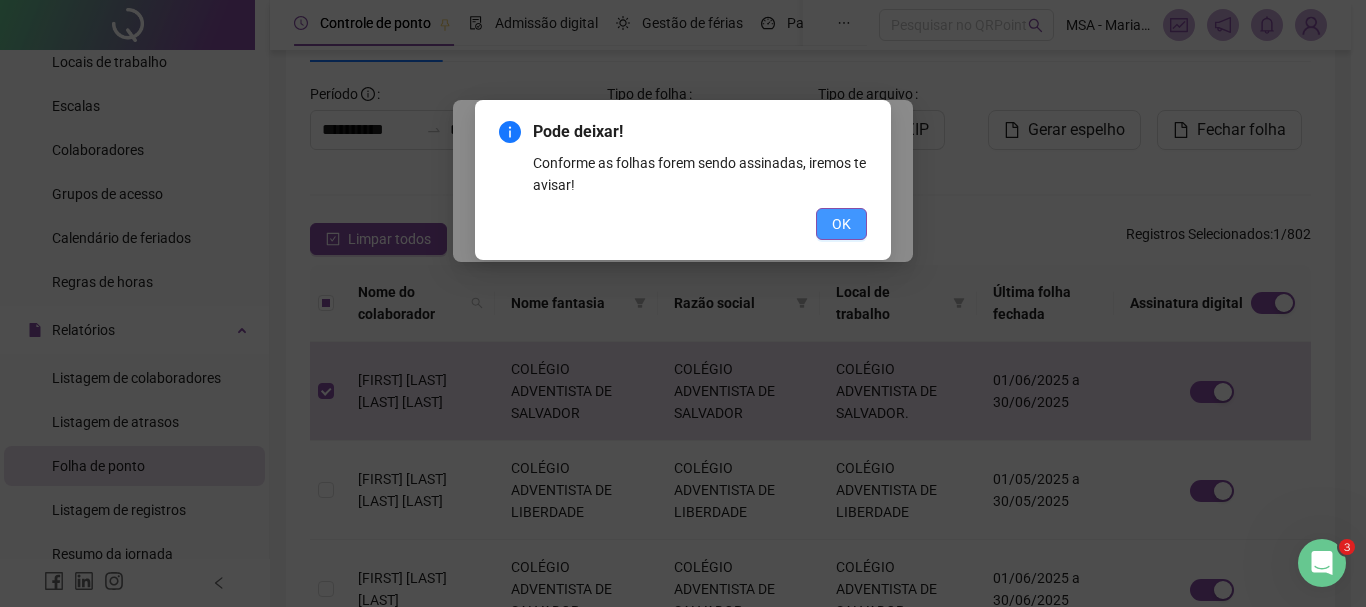 click on "OK" at bounding box center (841, 224) 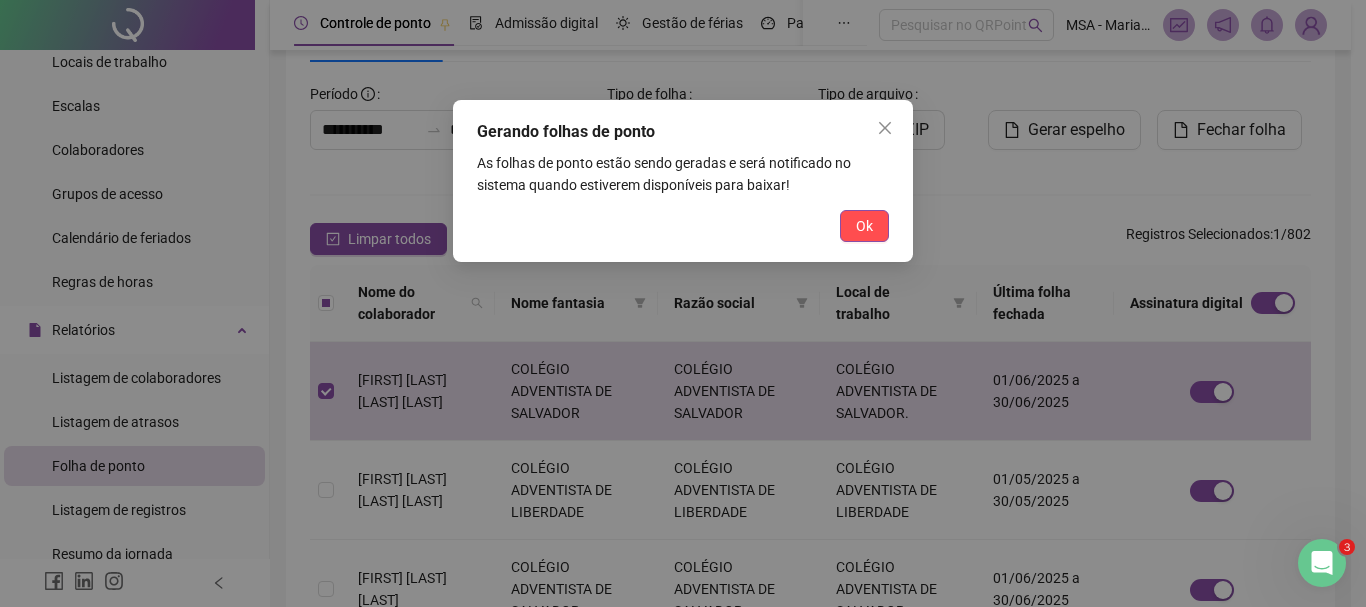 click on "Ok" at bounding box center [864, 226] 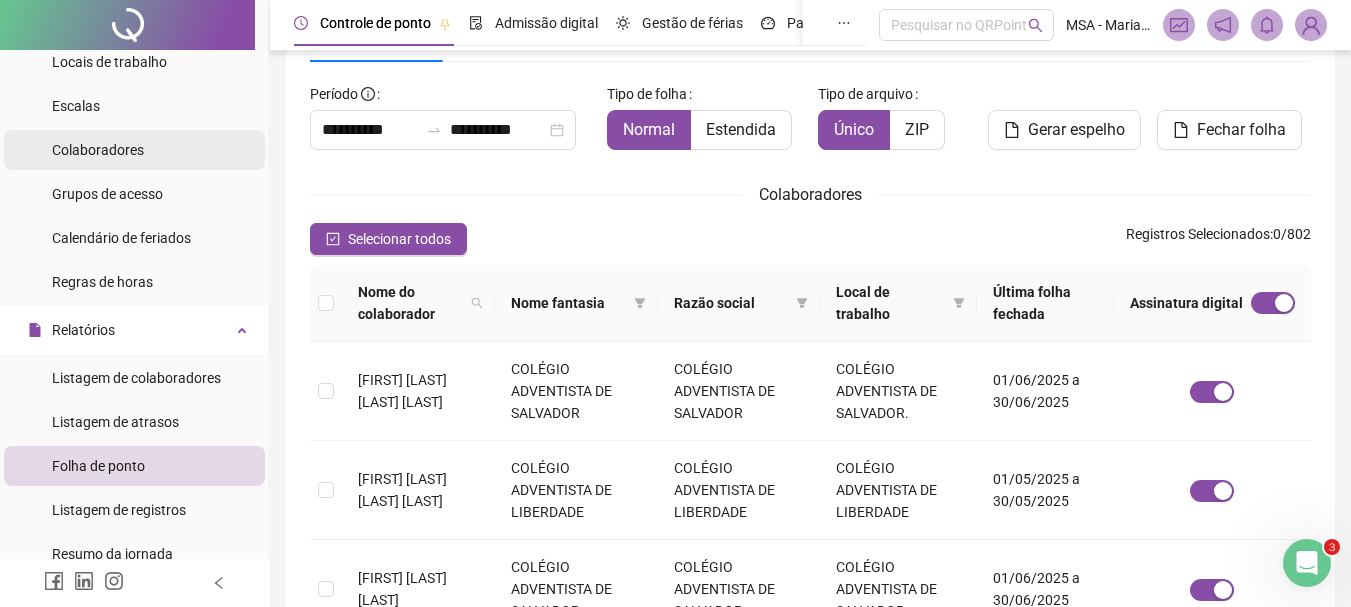 click on "Colaboradores" at bounding box center (134, 150) 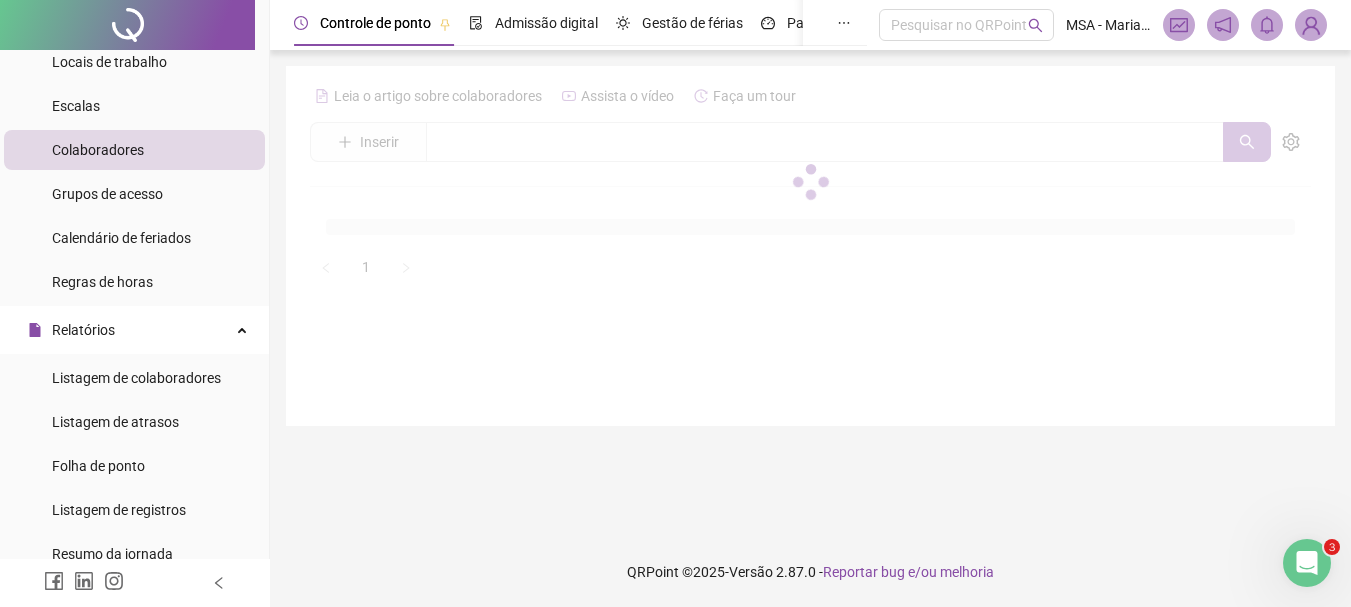 scroll, scrollTop: 0, scrollLeft: 0, axis: both 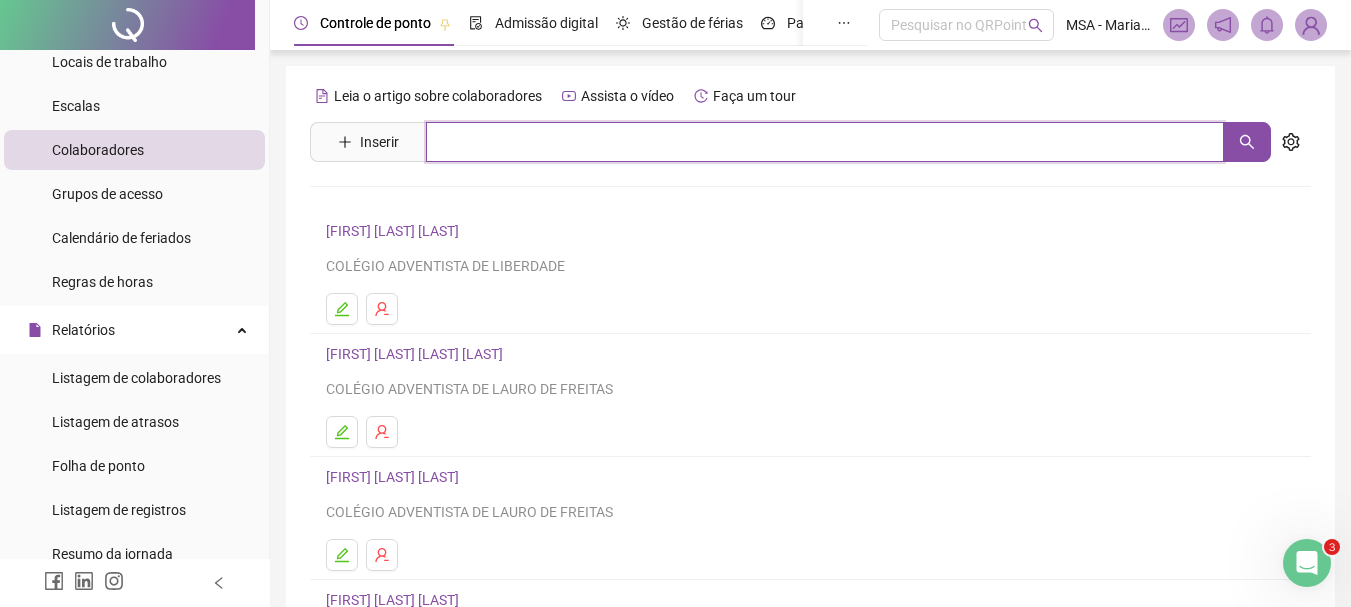 click at bounding box center (825, 142) 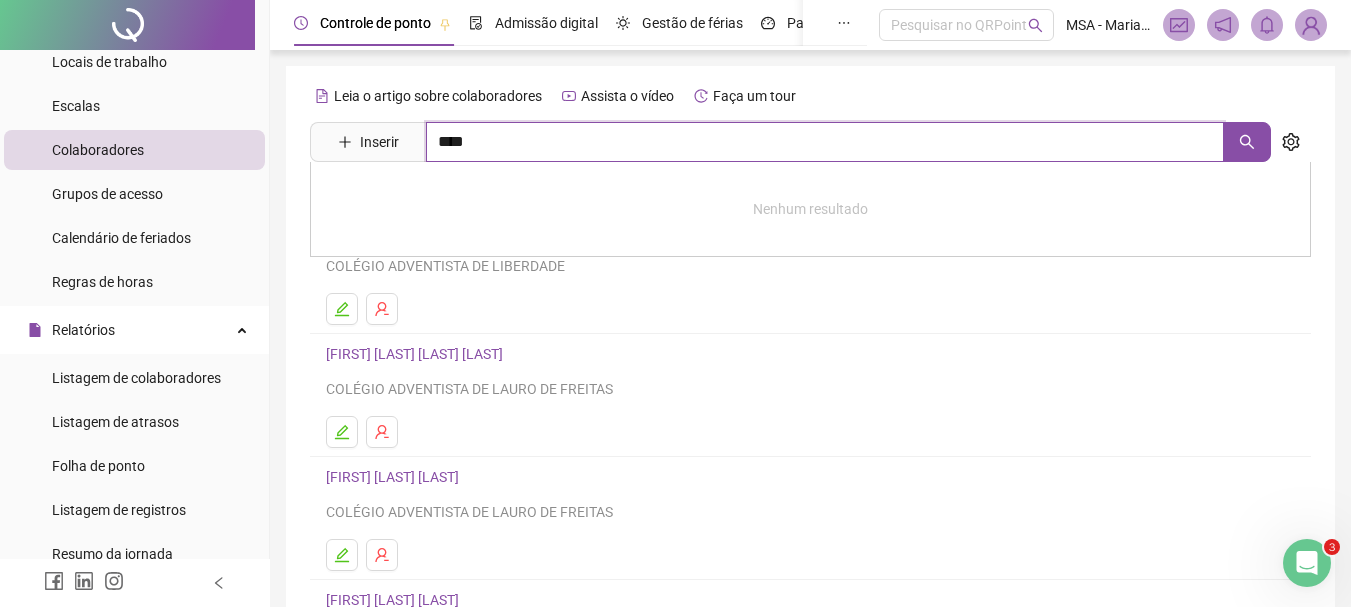type on "****" 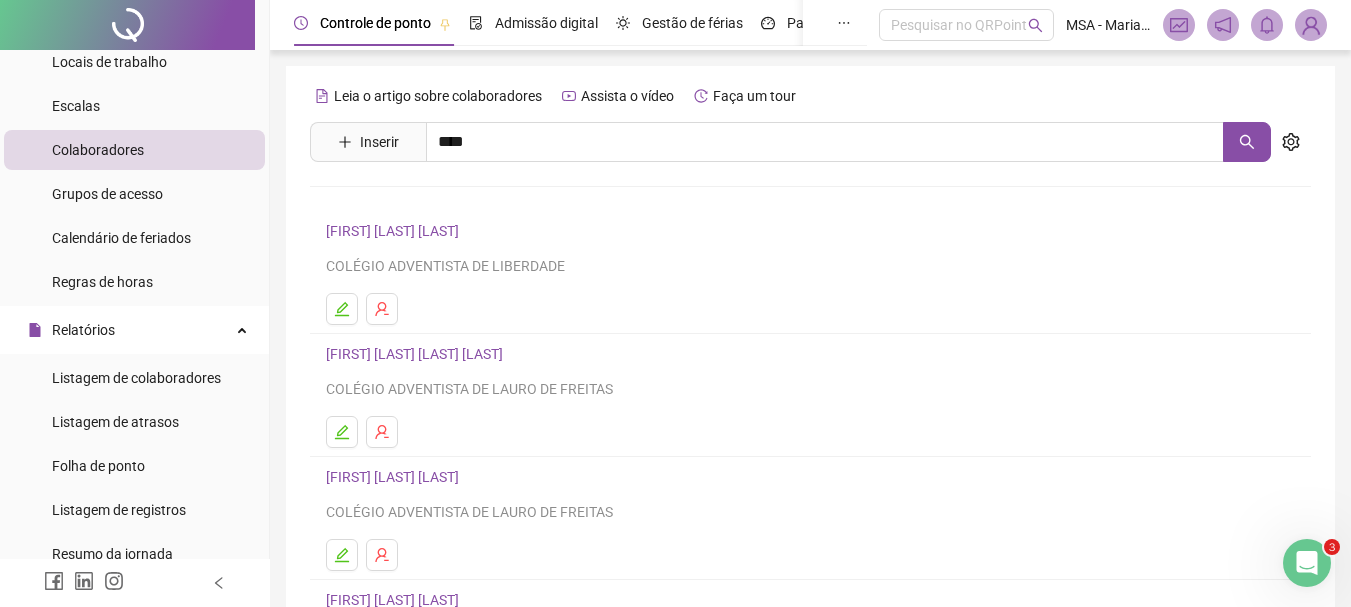 click on "[FIRST] [LAST]" at bounding box center (435, 201) 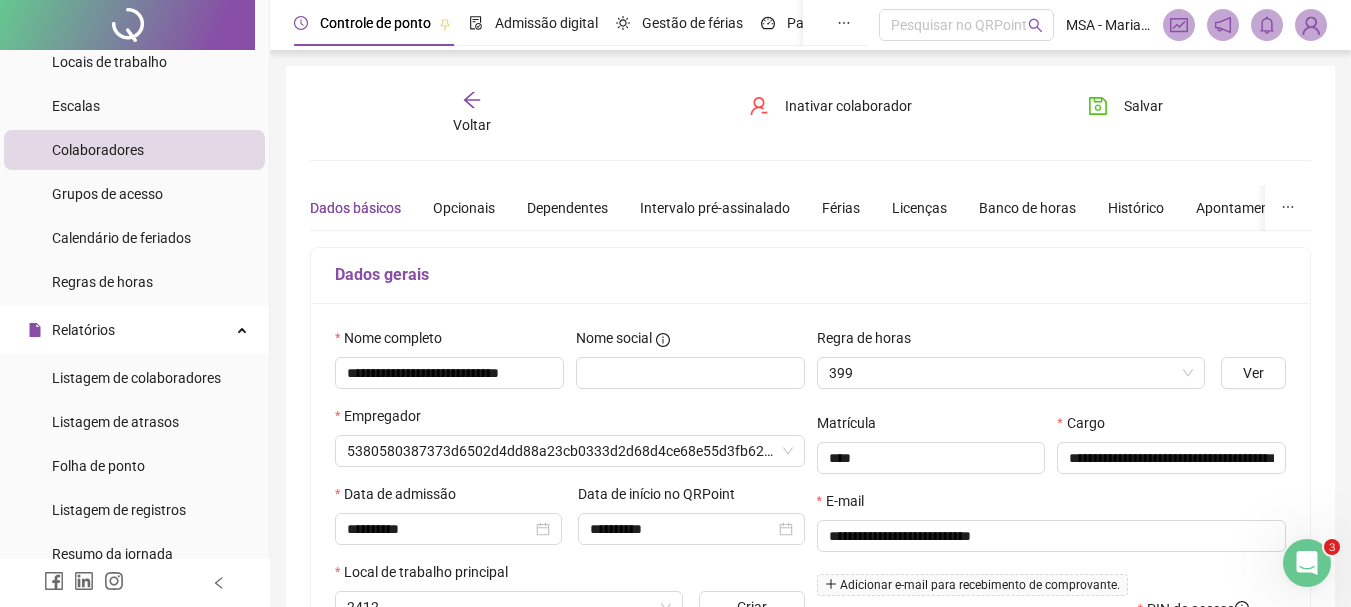 type on "**********" 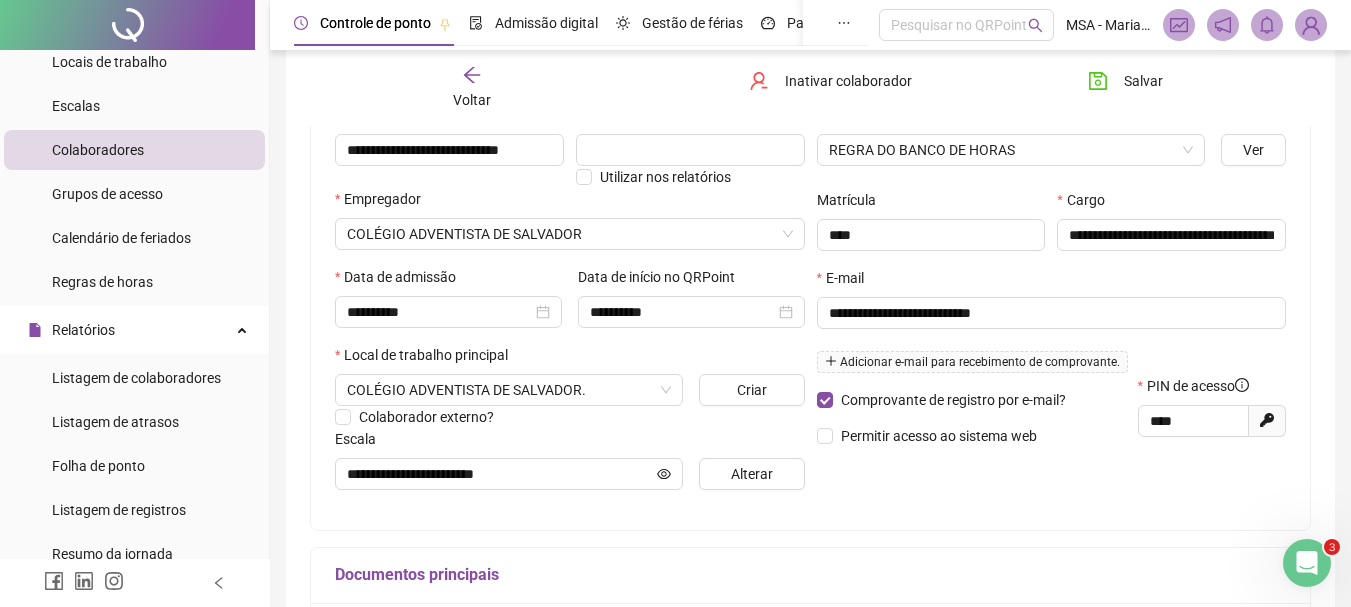 scroll, scrollTop: 224, scrollLeft: 0, axis: vertical 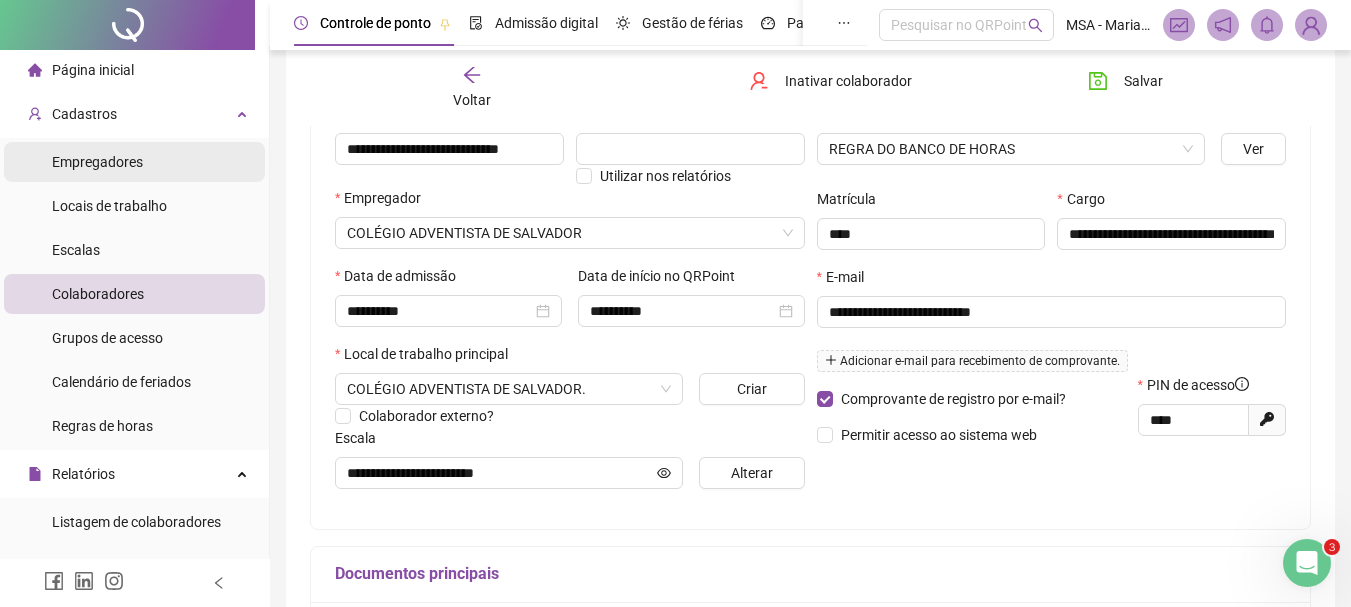 click on "Empregadores" at bounding box center (97, 162) 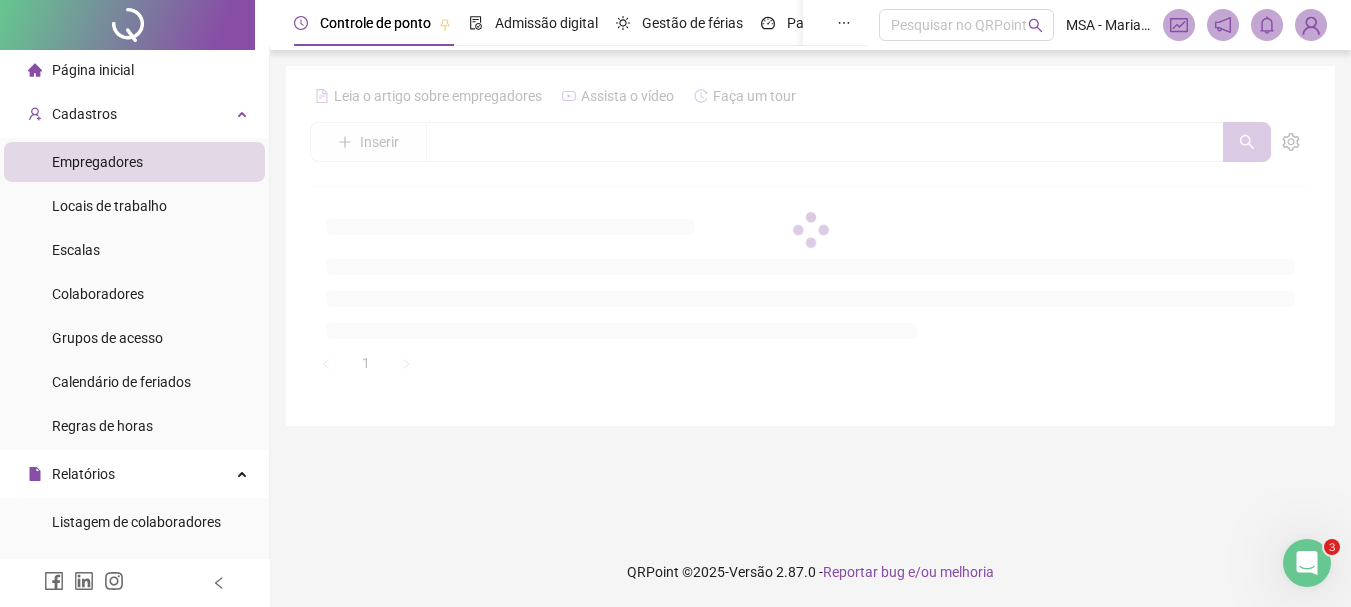 scroll, scrollTop: 0, scrollLeft: 0, axis: both 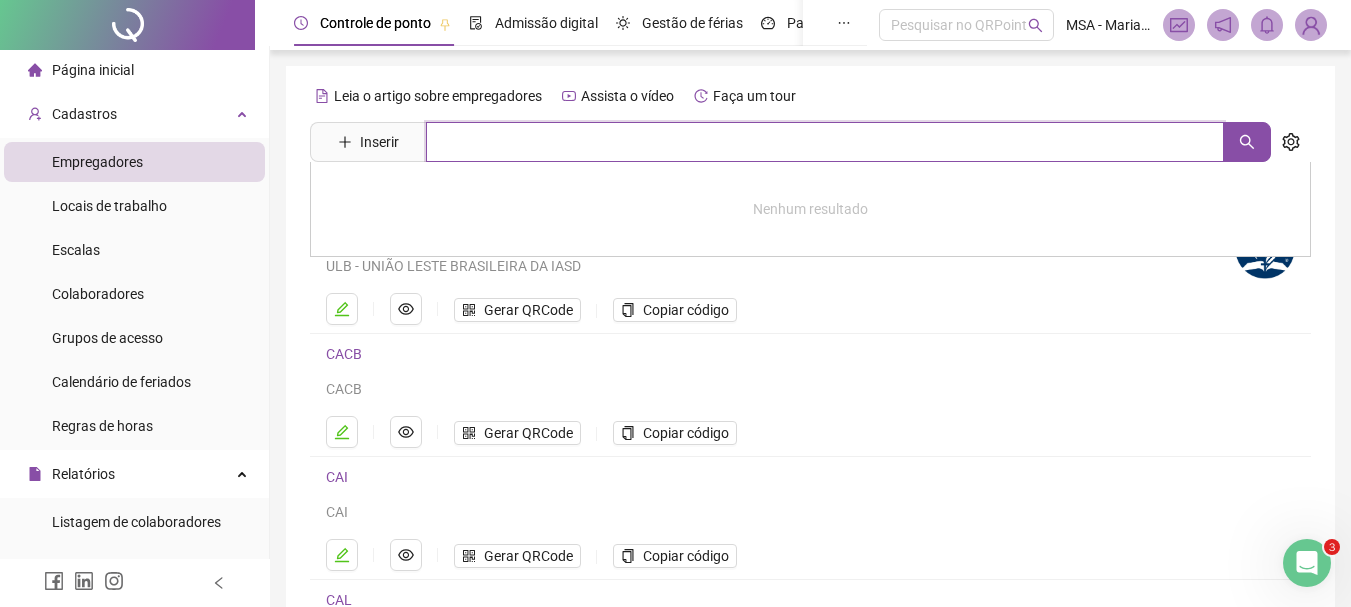 click at bounding box center [825, 142] 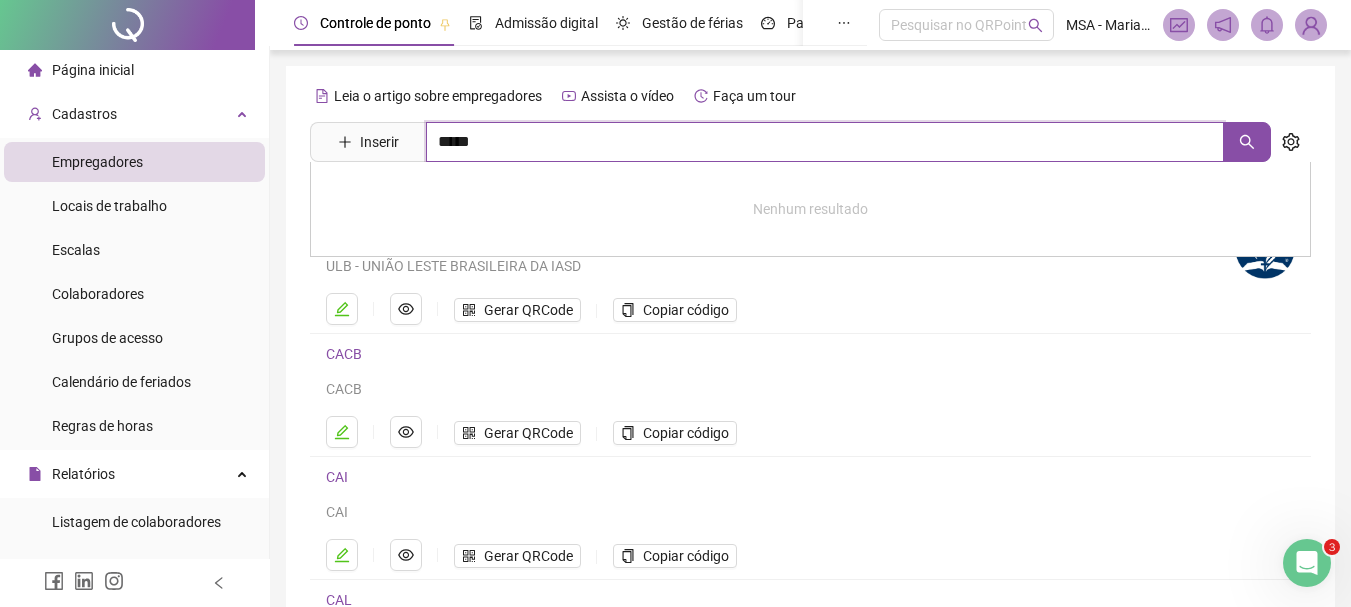 type on "*****" 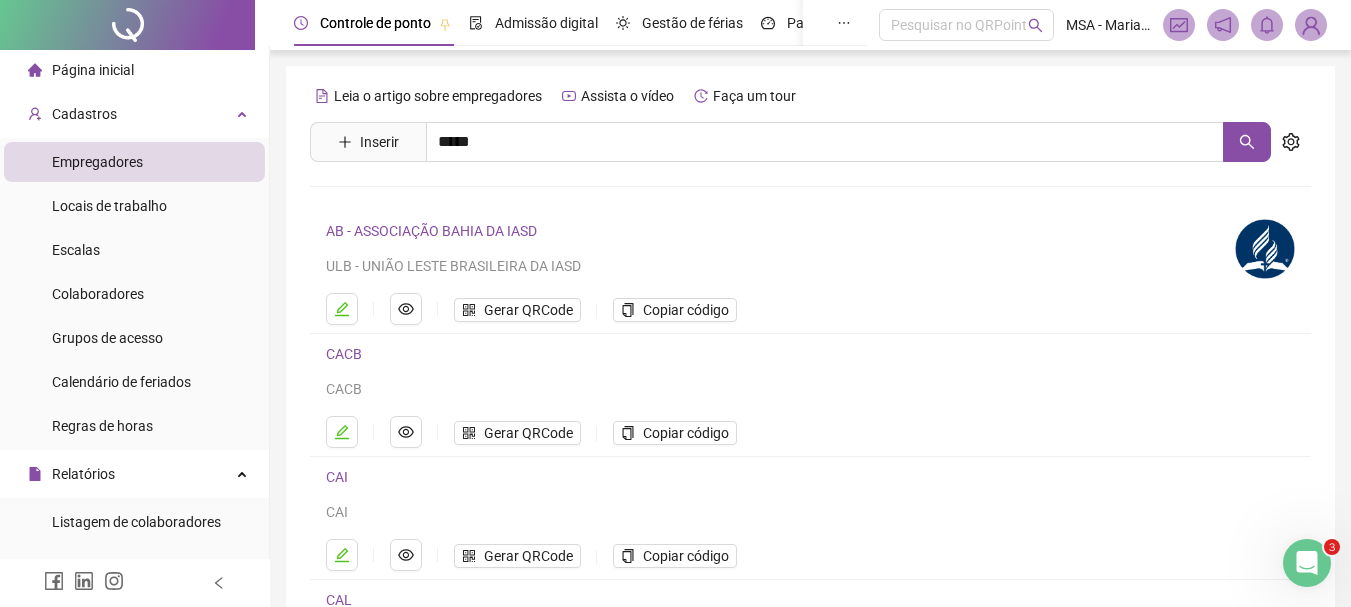 click on "COLÉGIO ADVENTISTA DE SALVADOR" at bounding box center [464, 461] 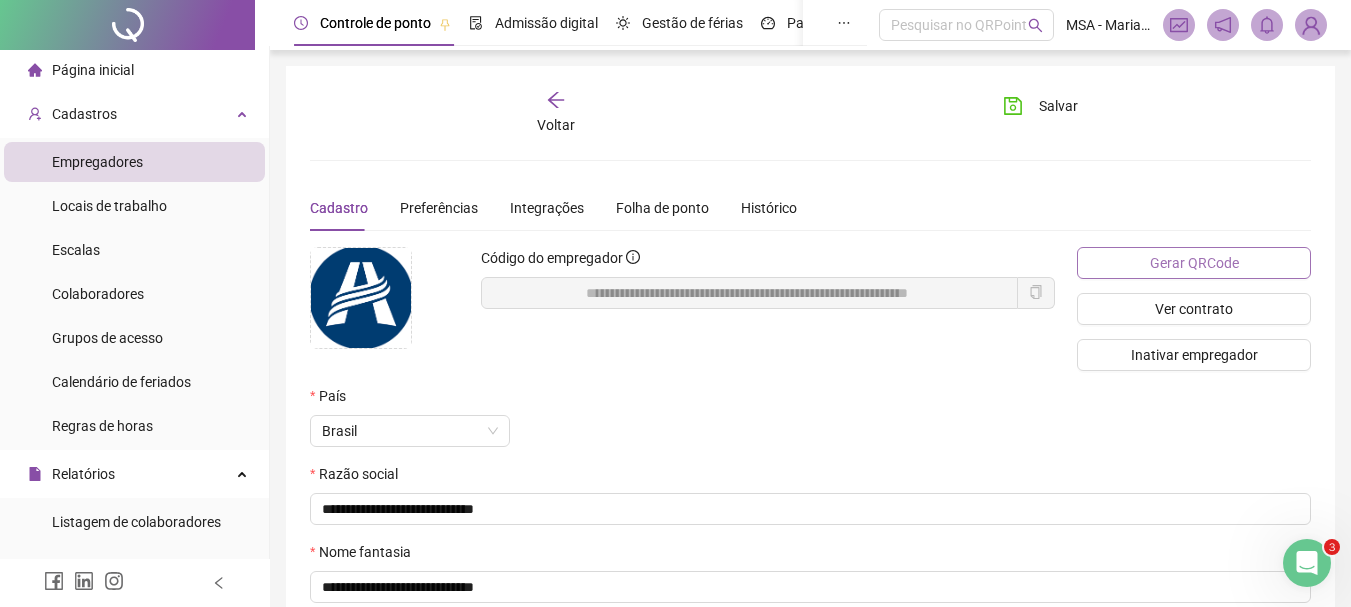 click on "Gerar QRCode" at bounding box center [1194, 263] 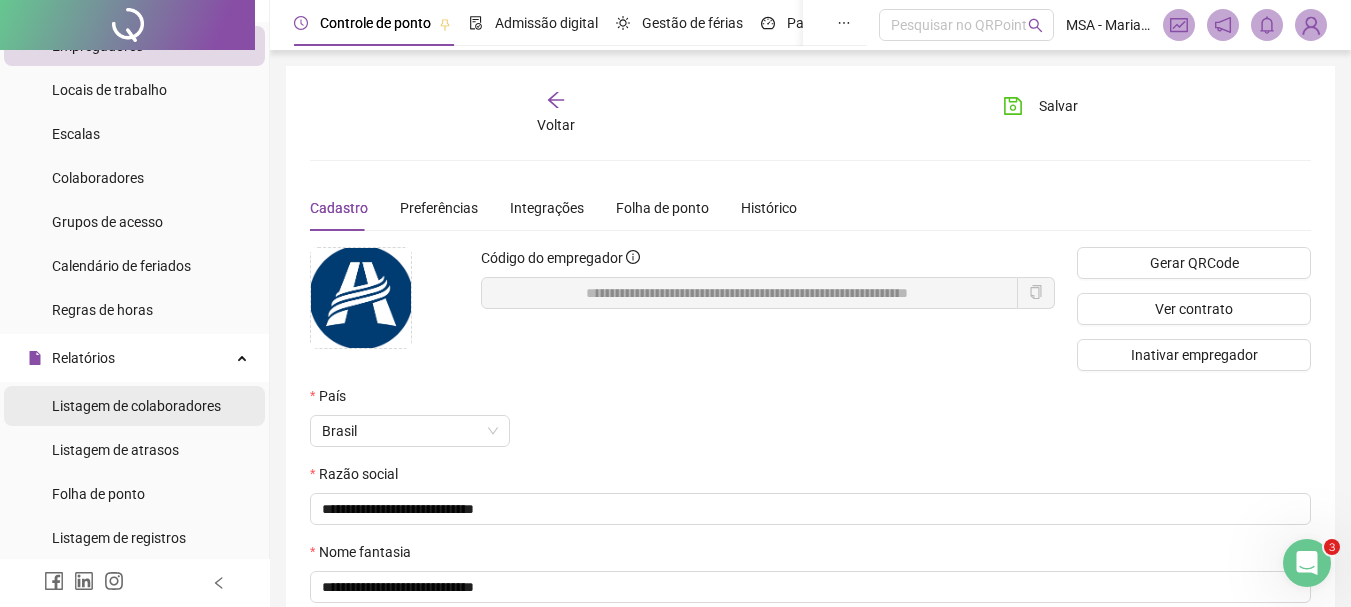scroll, scrollTop: 124, scrollLeft: 0, axis: vertical 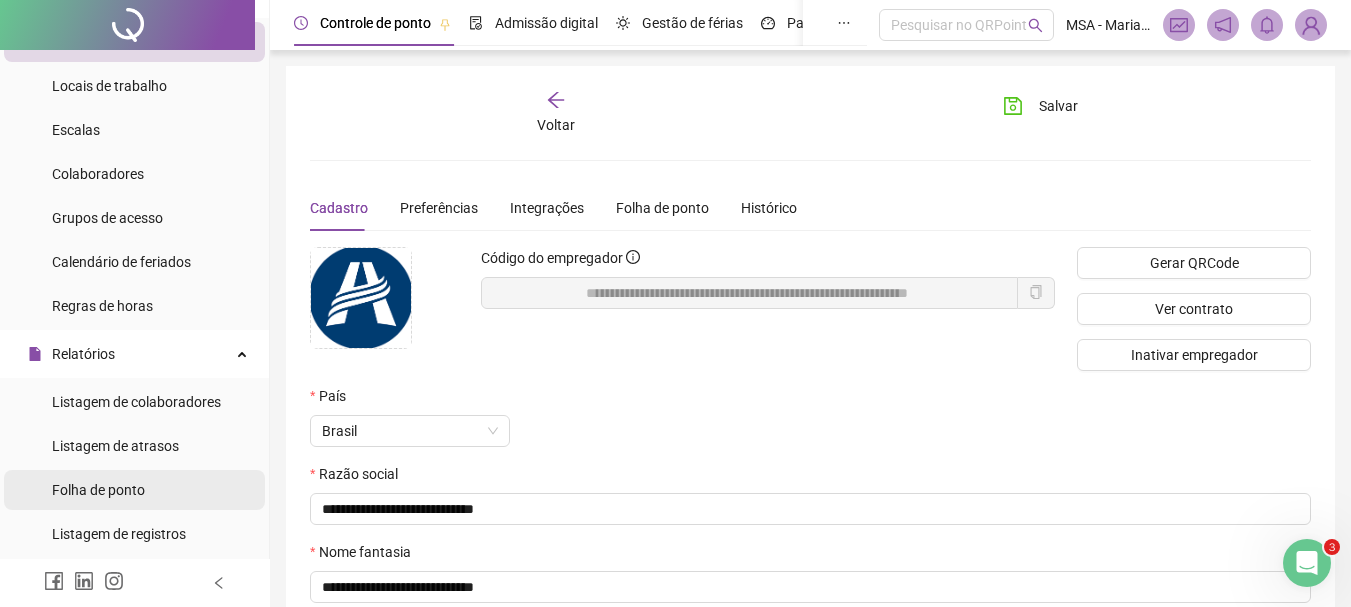 click on "Folha de ponto" at bounding box center (98, 490) 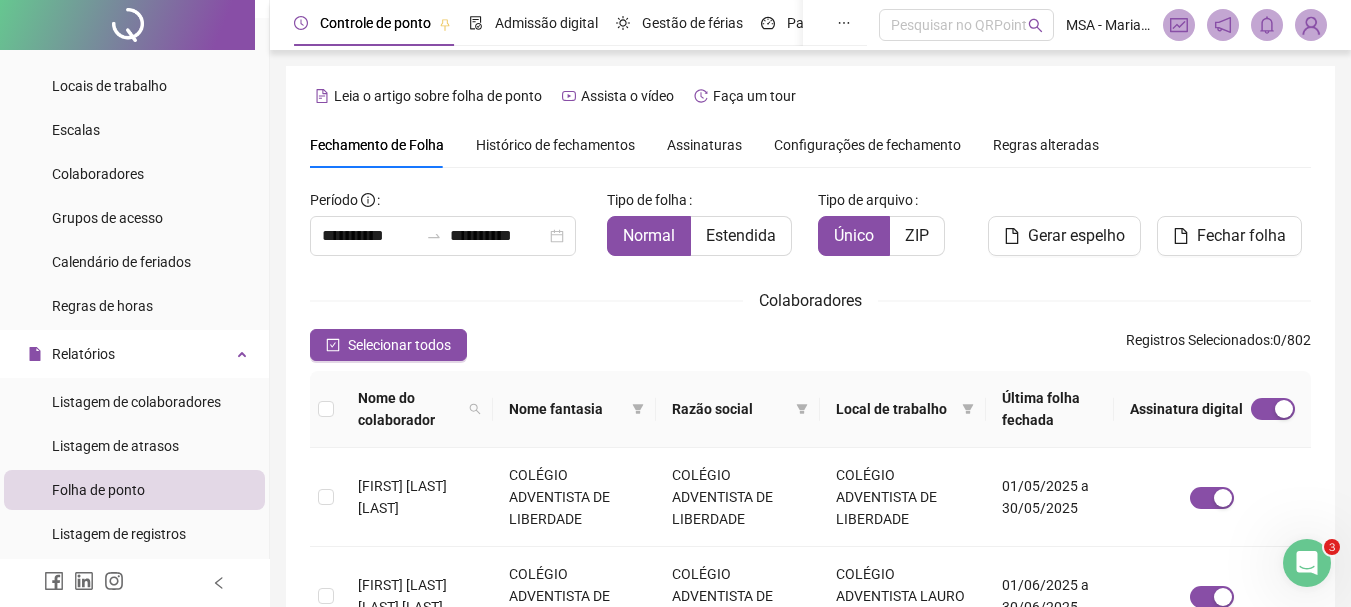 scroll, scrollTop: 106, scrollLeft: 0, axis: vertical 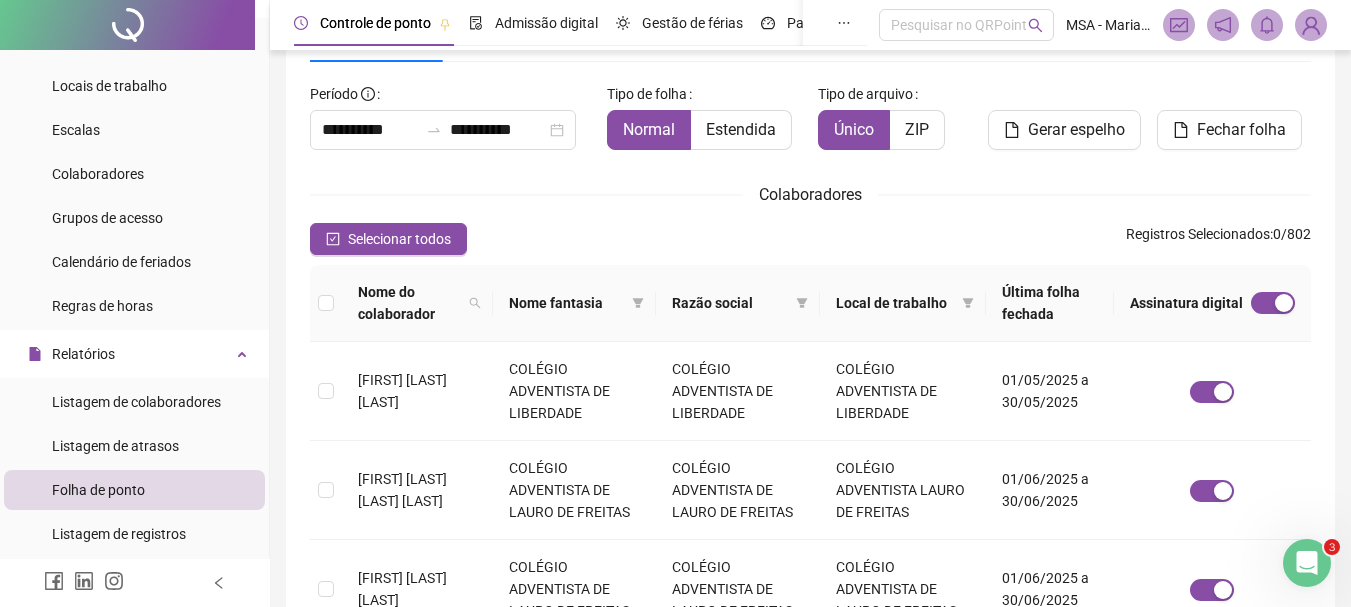 type 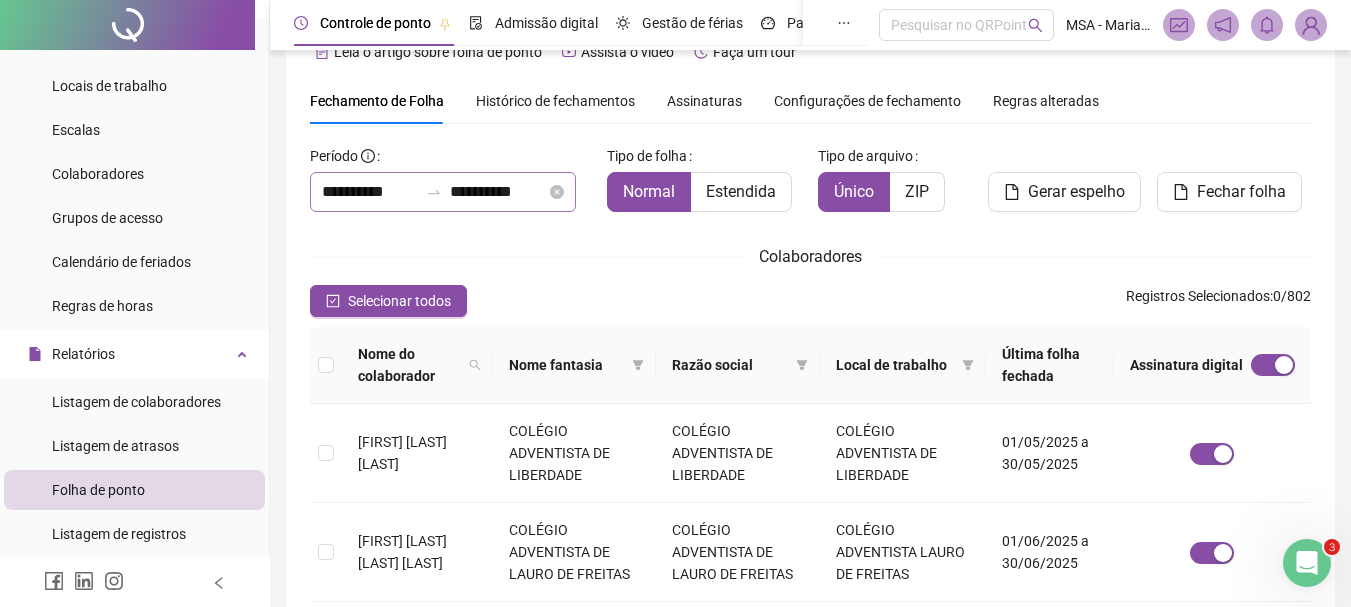 scroll, scrollTop: 42, scrollLeft: 0, axis: vertical 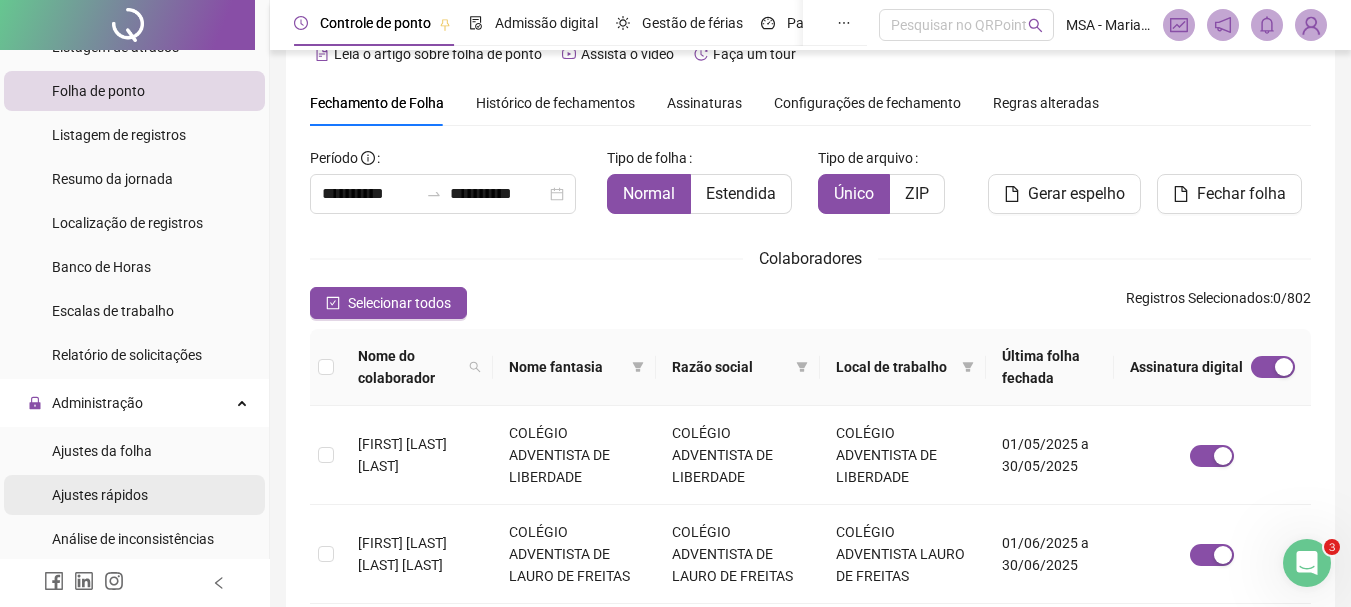 click on "Ajustes rápidos" at bounding box center [100, 495] 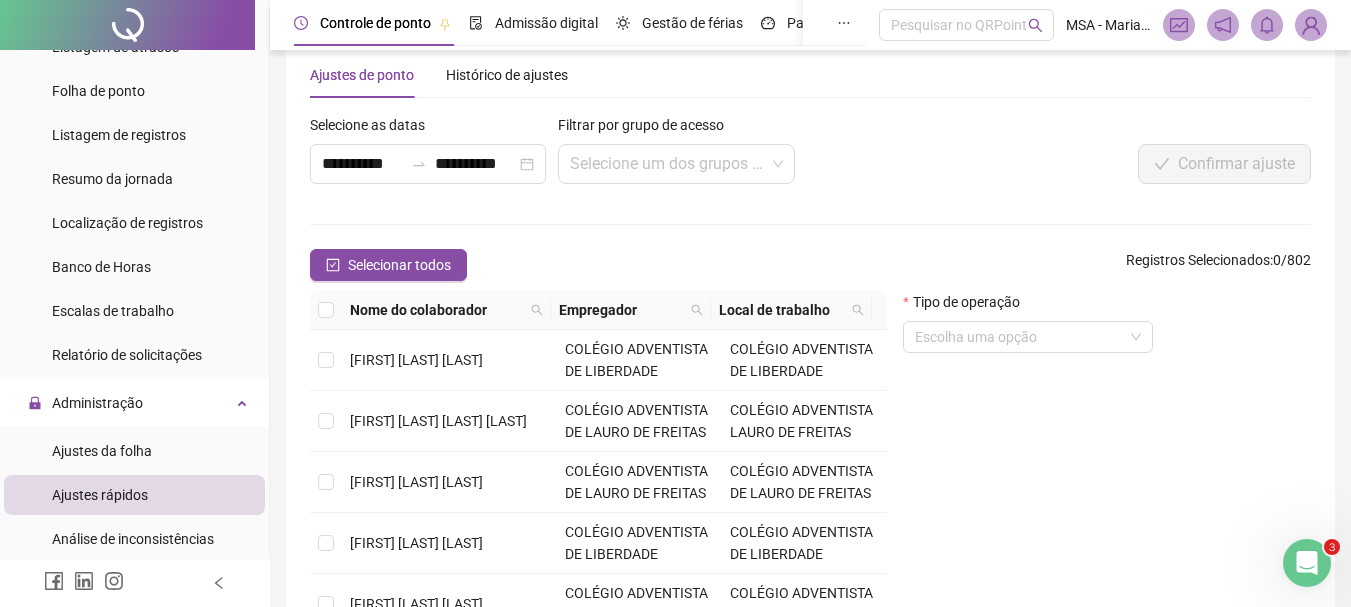 scroll, scrollTop: 42, scrollLeft: 0, axis: vertical 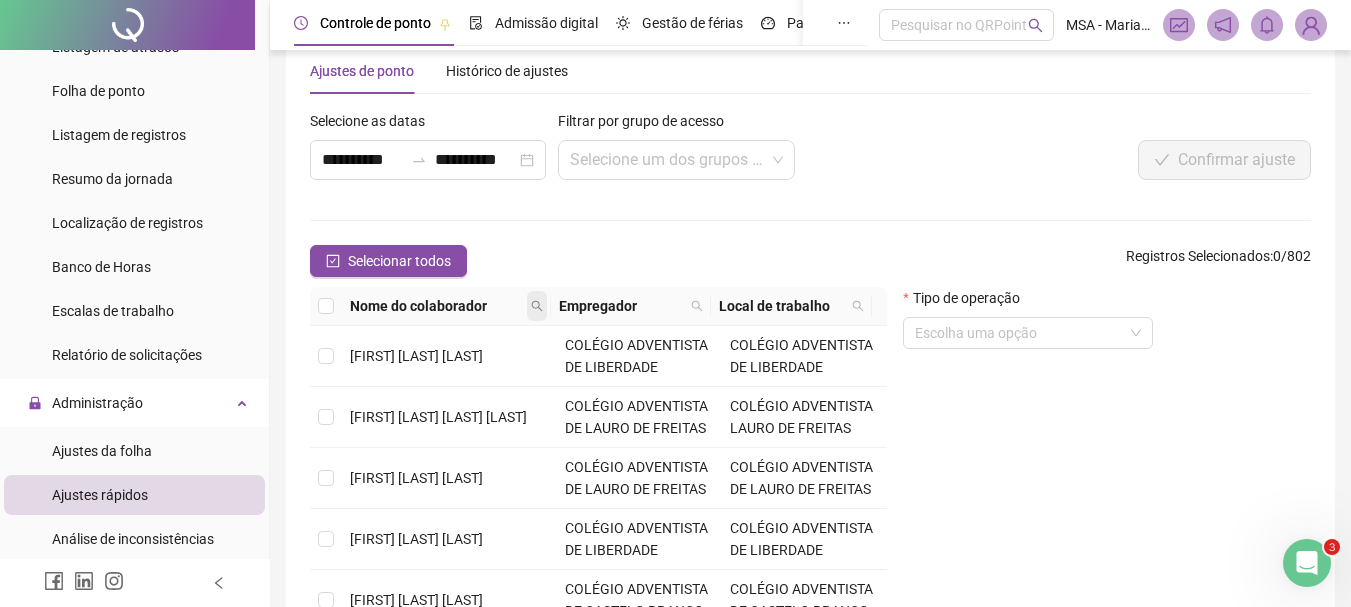 click at bounding box center (537, 306) 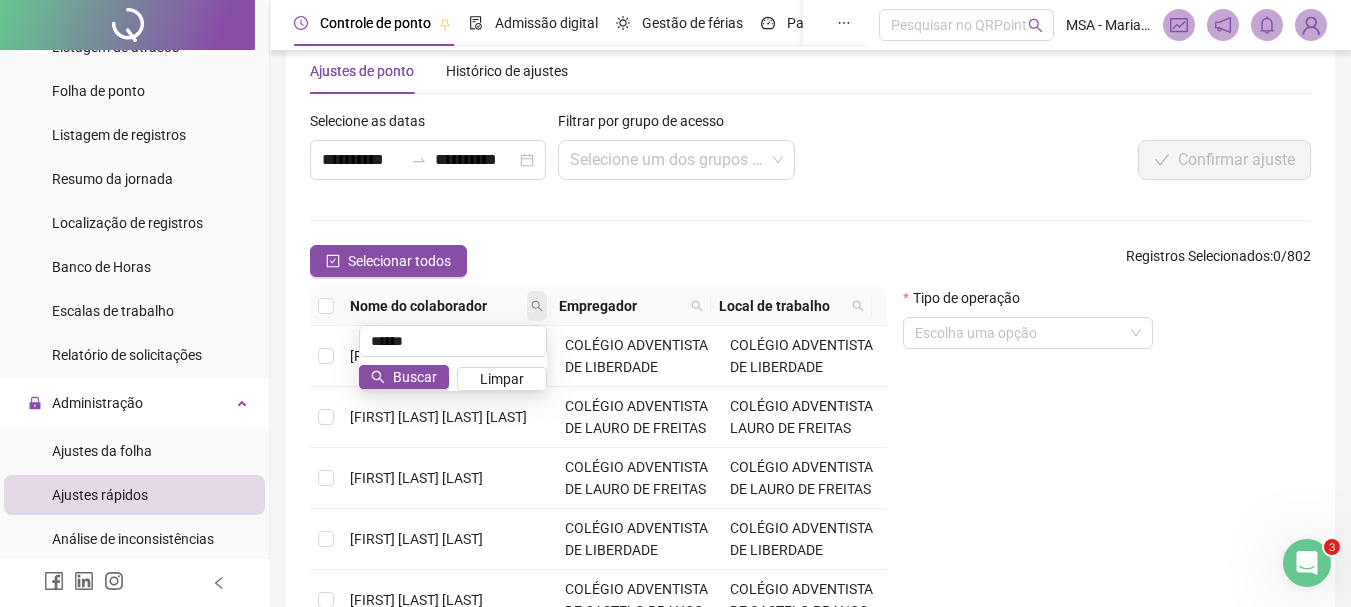 type on "******" 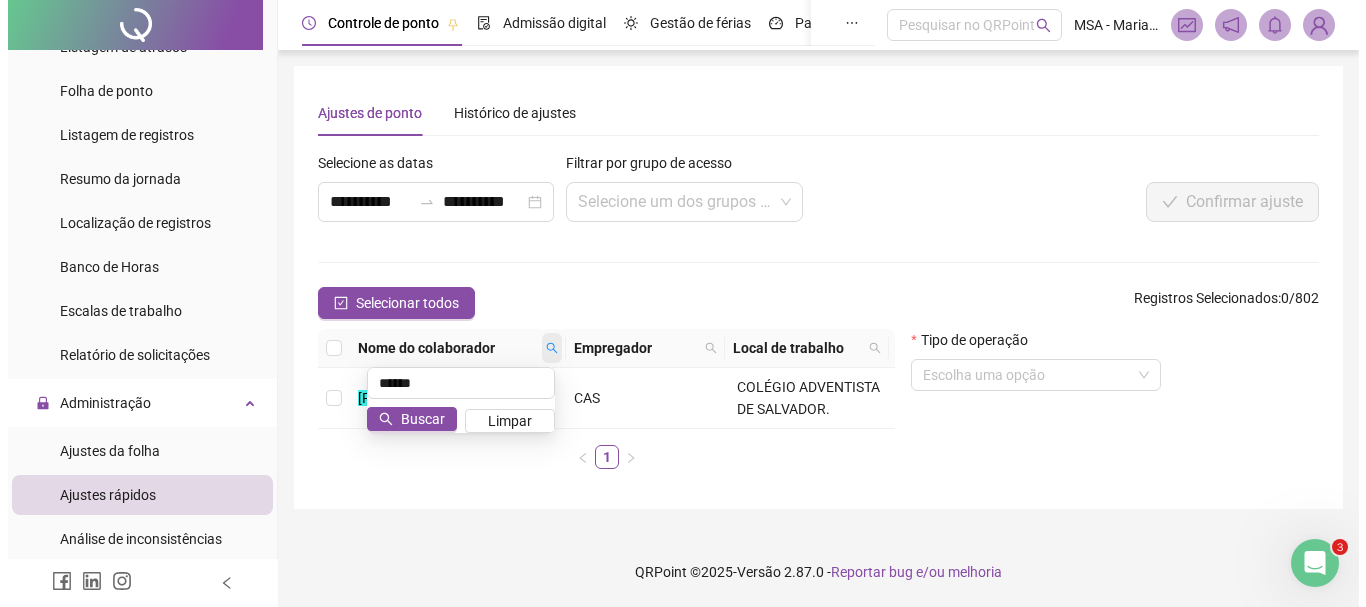 scroll, scrollTop: 0, scrollLeft: 0, axis: both 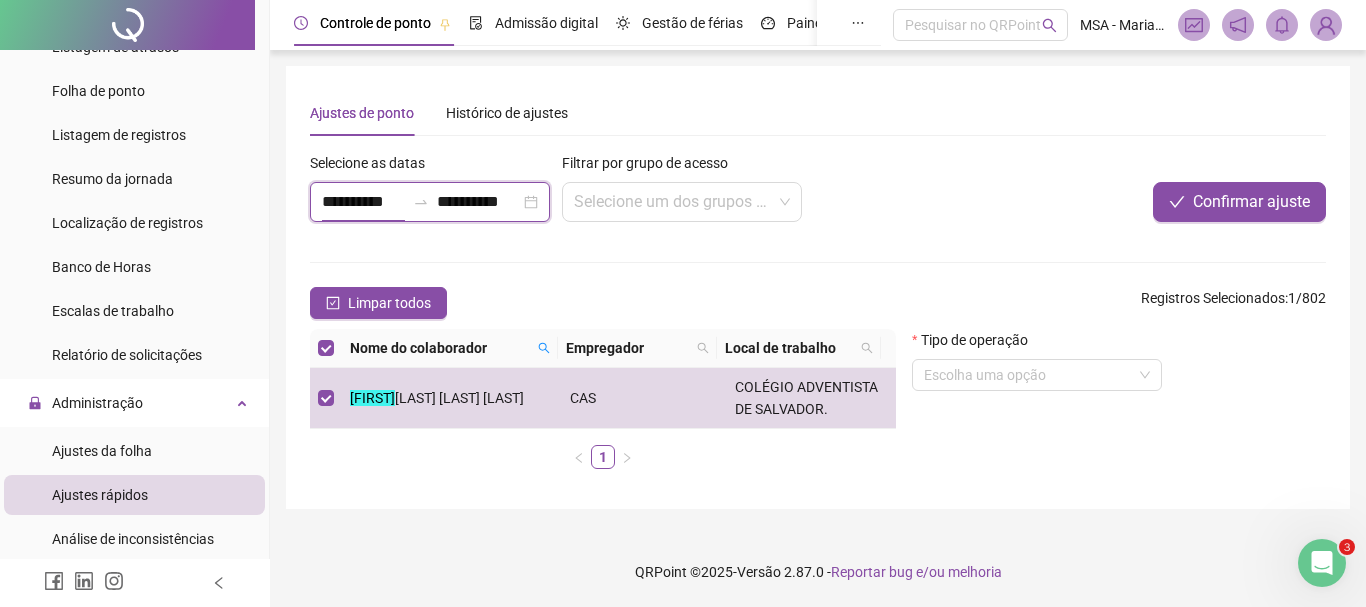 click on "**********" at bounding box center (363, 202) 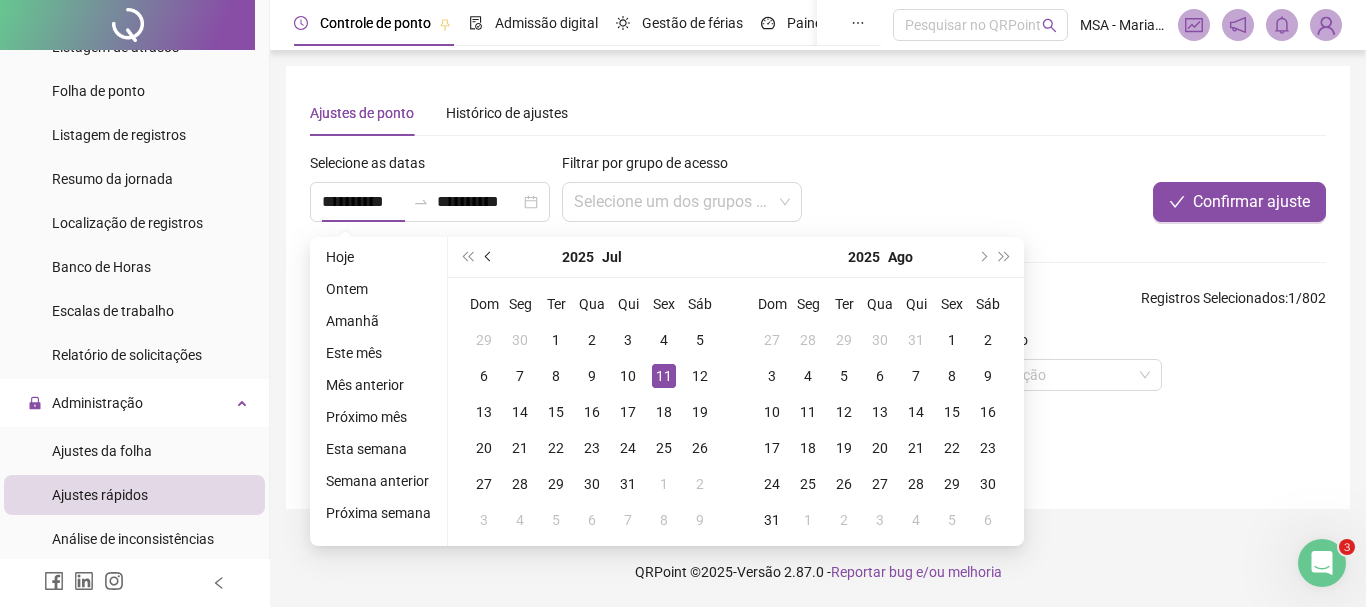 click at bounding box center [490, 257] 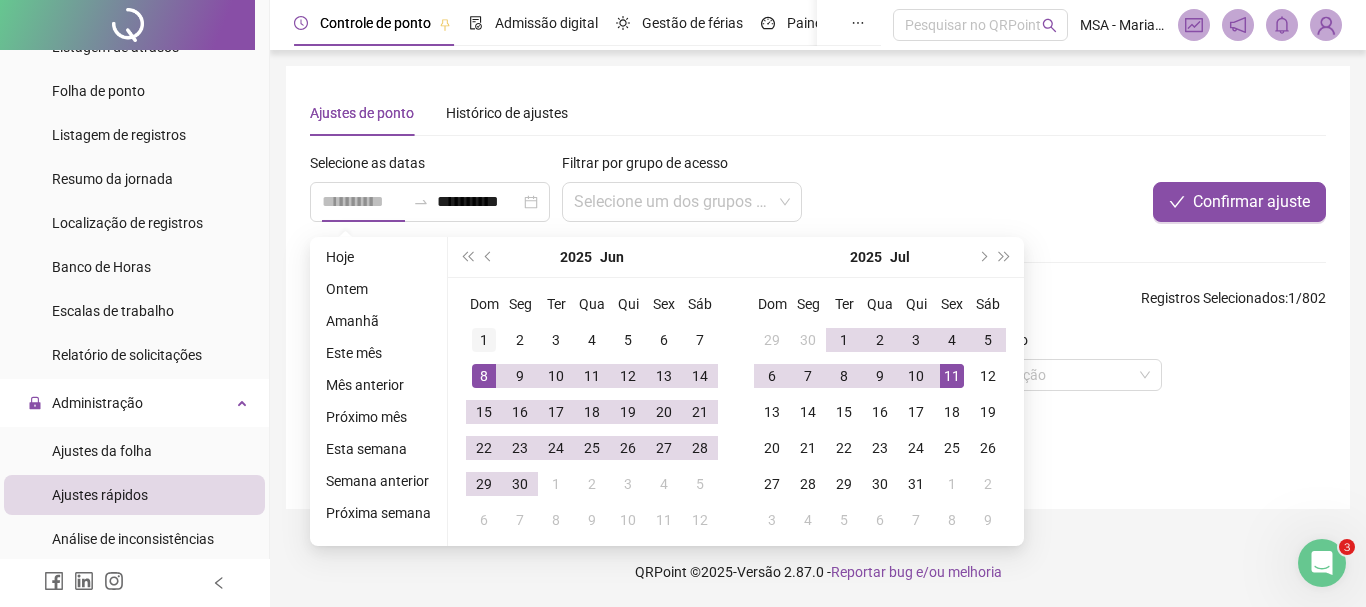type on "**********" 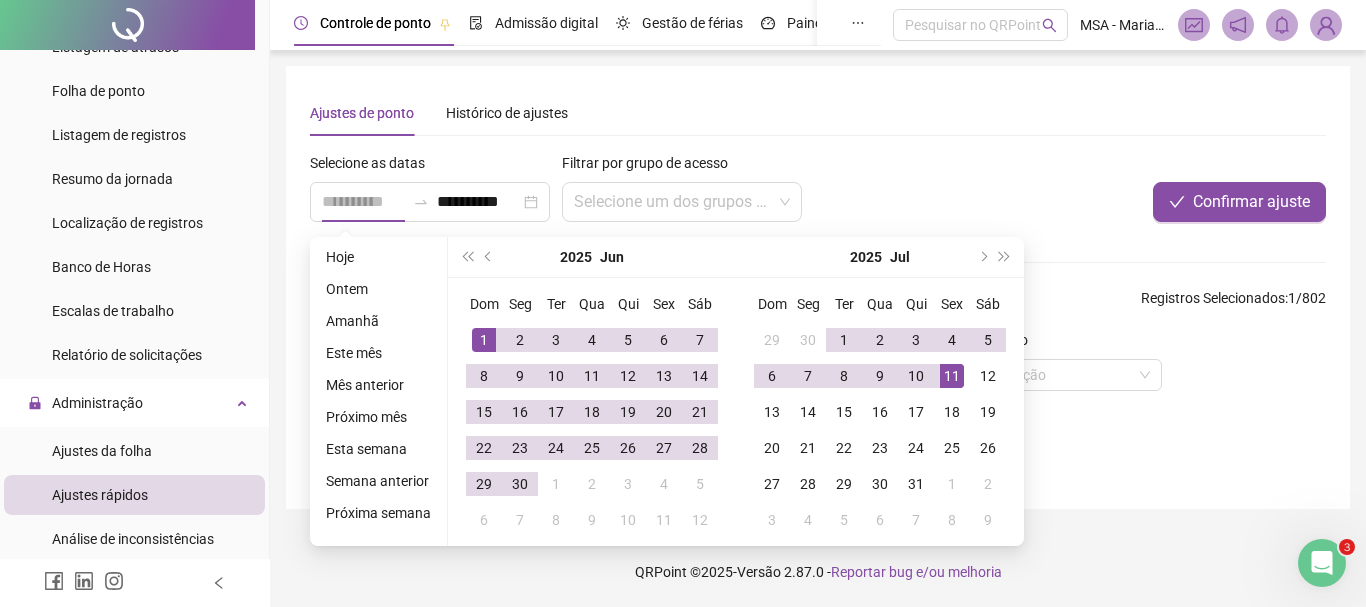 click on "1" at bounding box center [484, 340] 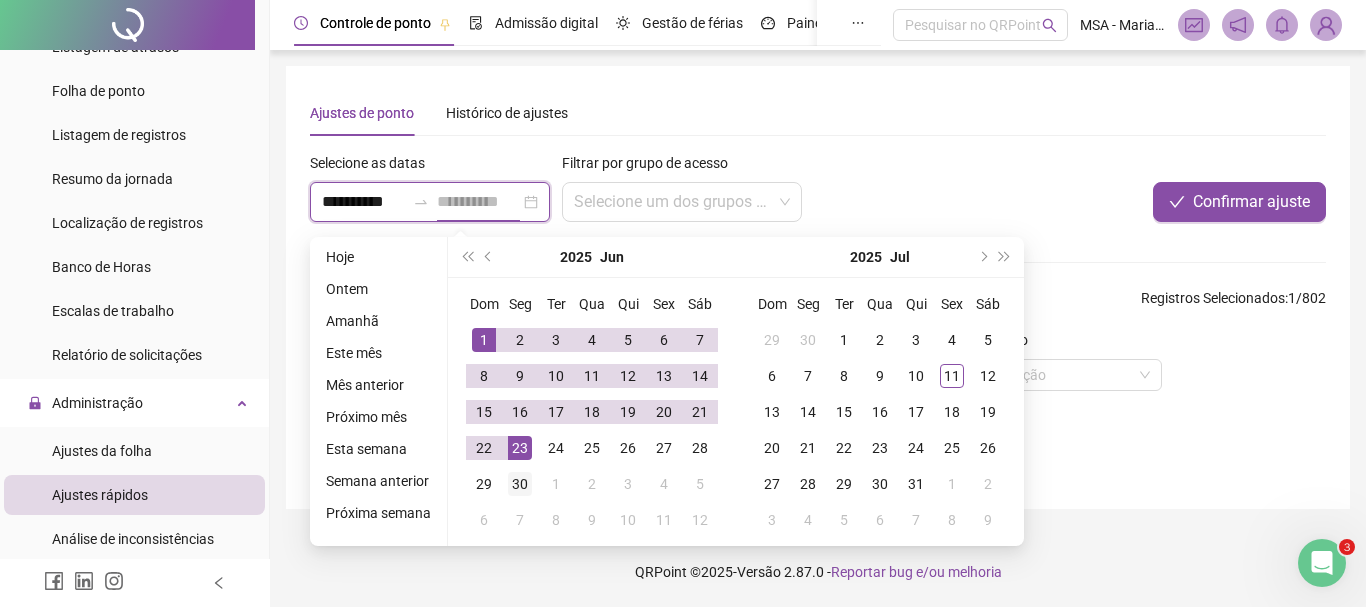 type on "**********" 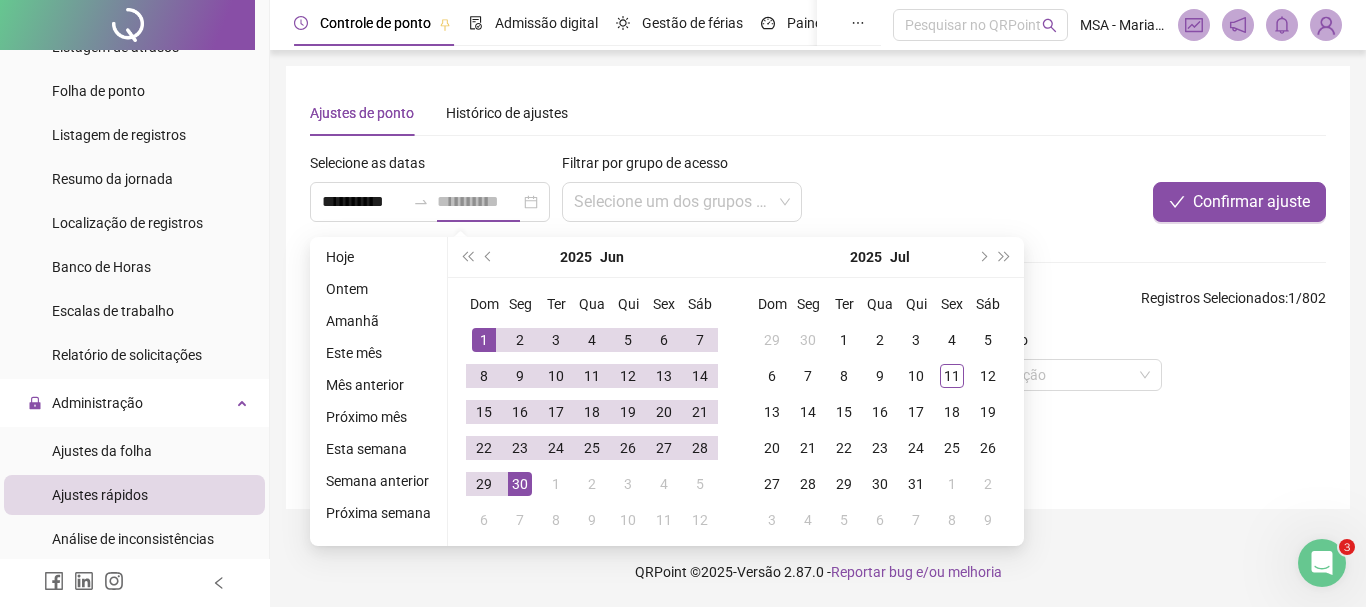 click on "30" at bounding box center (520, 484) 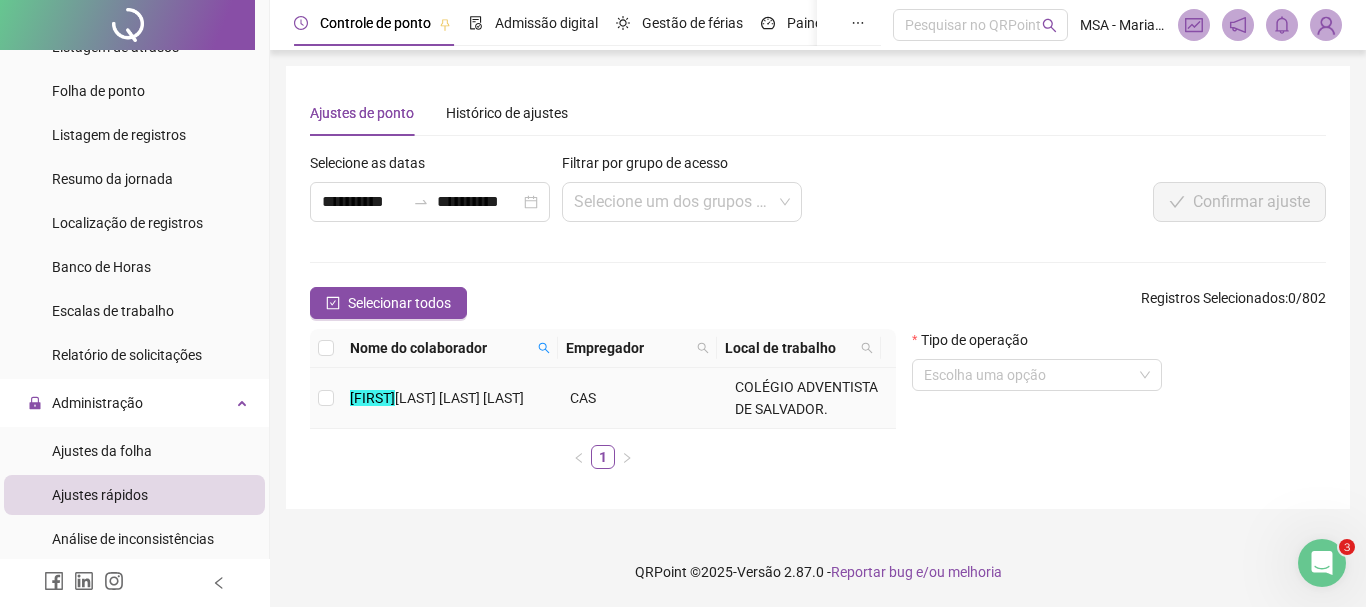 click at bounding box center (326, 398) 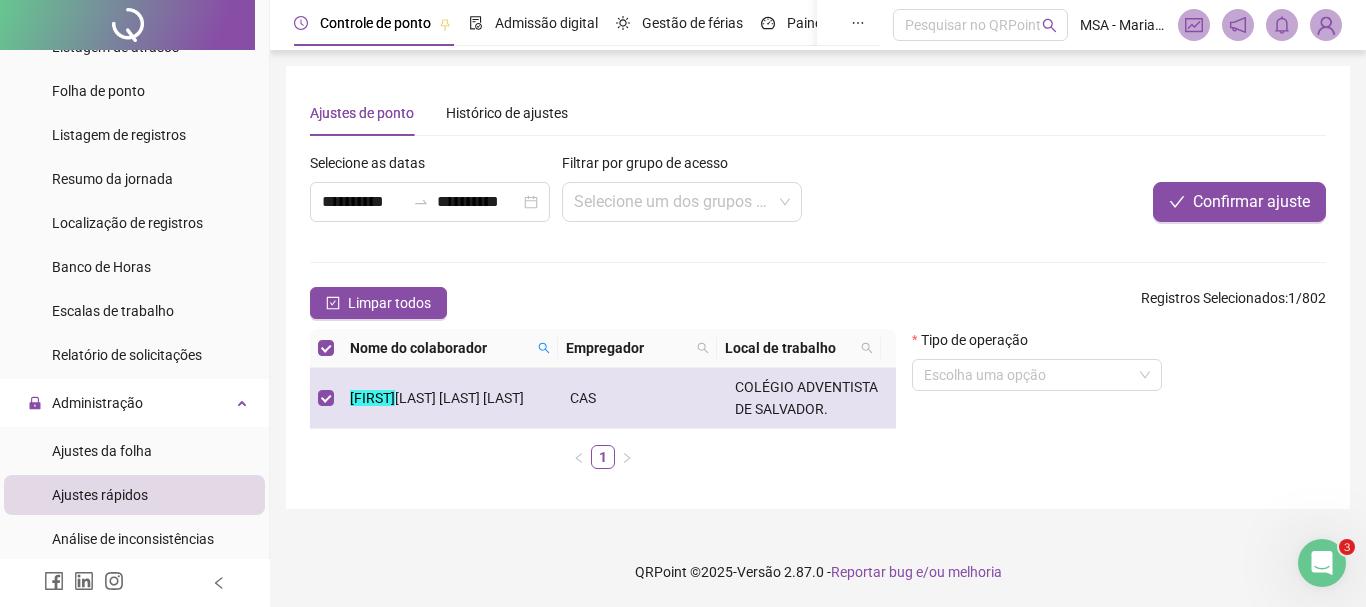 click on "COLÉGIO ADVENTISTA DE SALVADOR." at bounding box center [811, 398] 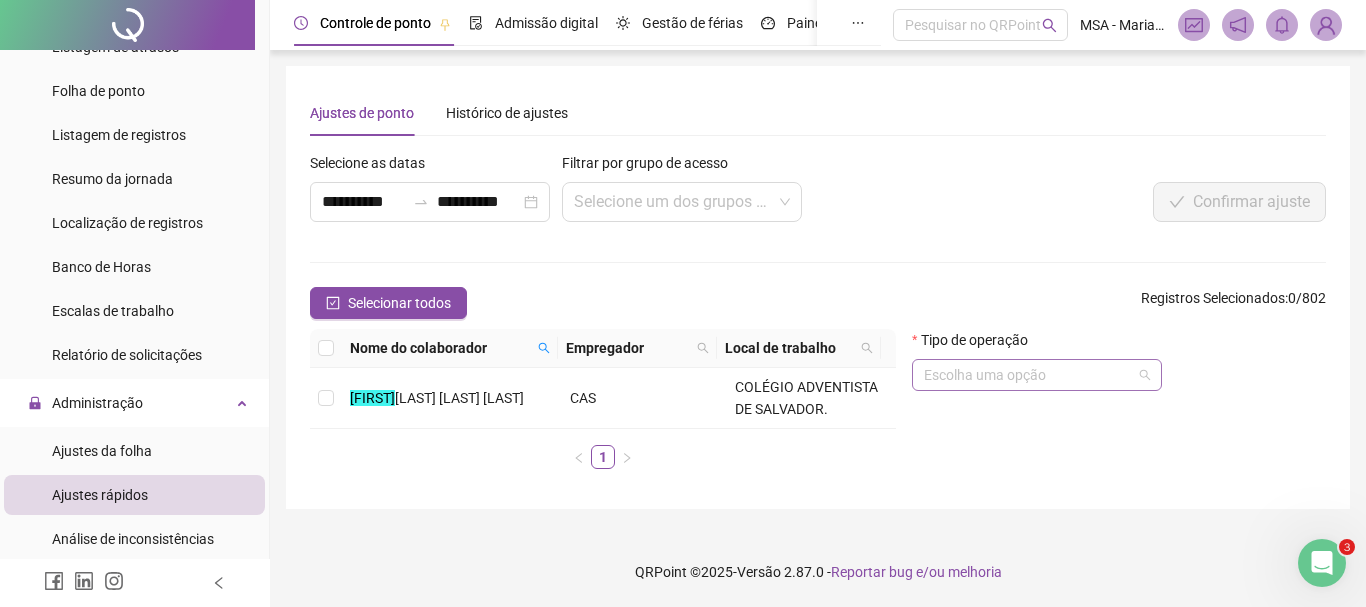 click at bounding box center [1031, 375] 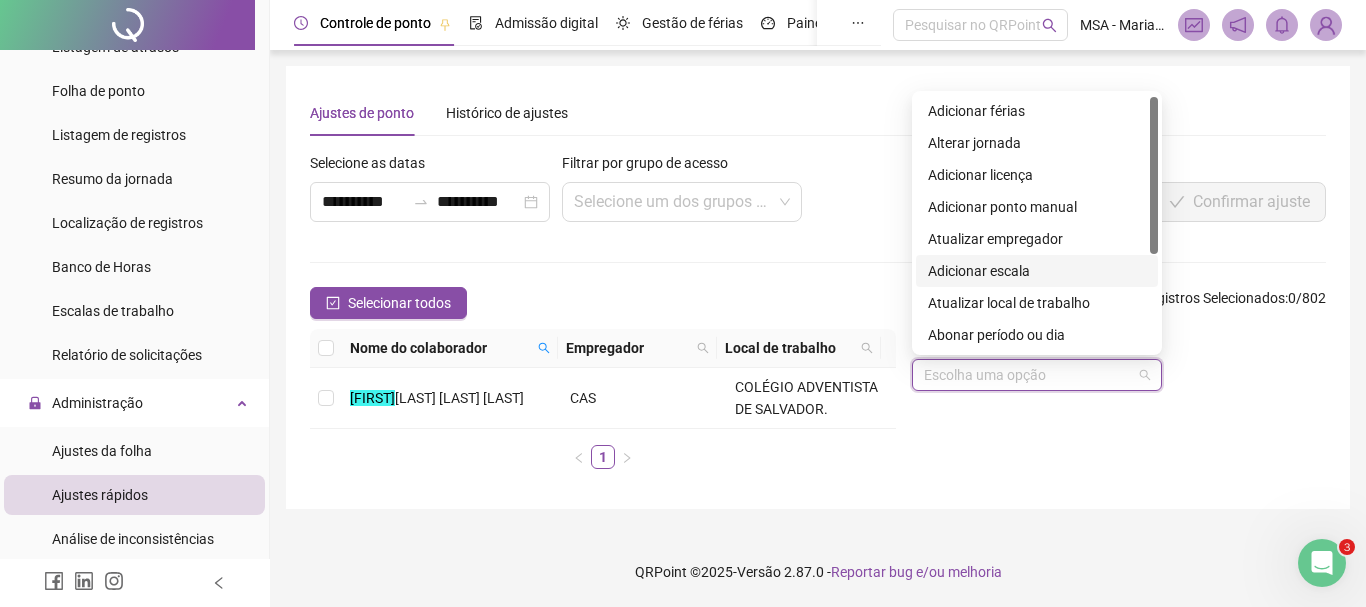 scroll, scrollTop: 160, scrollLeft: 0, axis: vertical 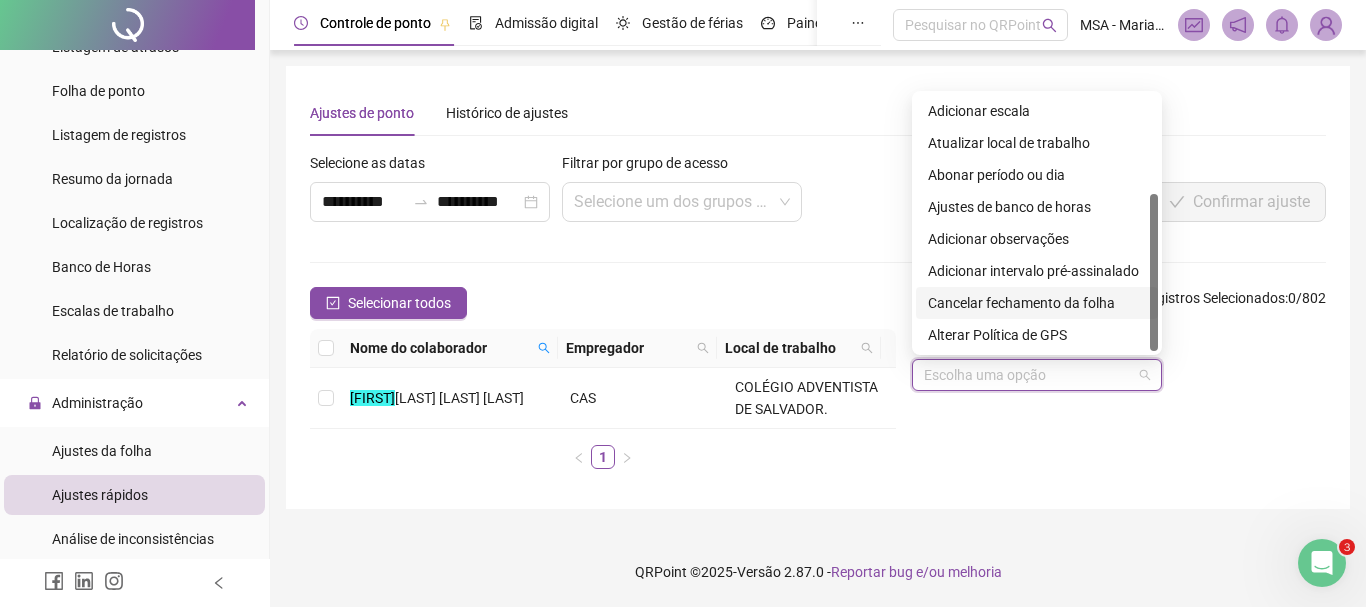 click on "Cancelar fechamento da folha" at bounding box center (1037, 303) 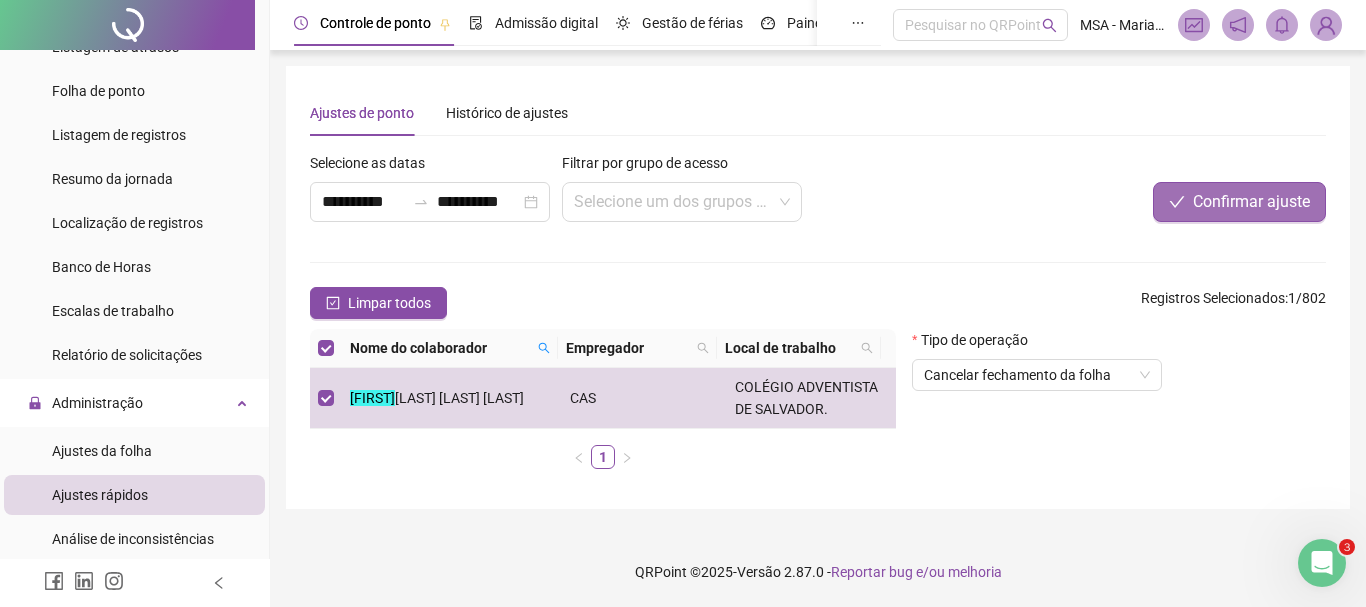 click on "Confirmar ajuste" at bounding box center (1239, 202) 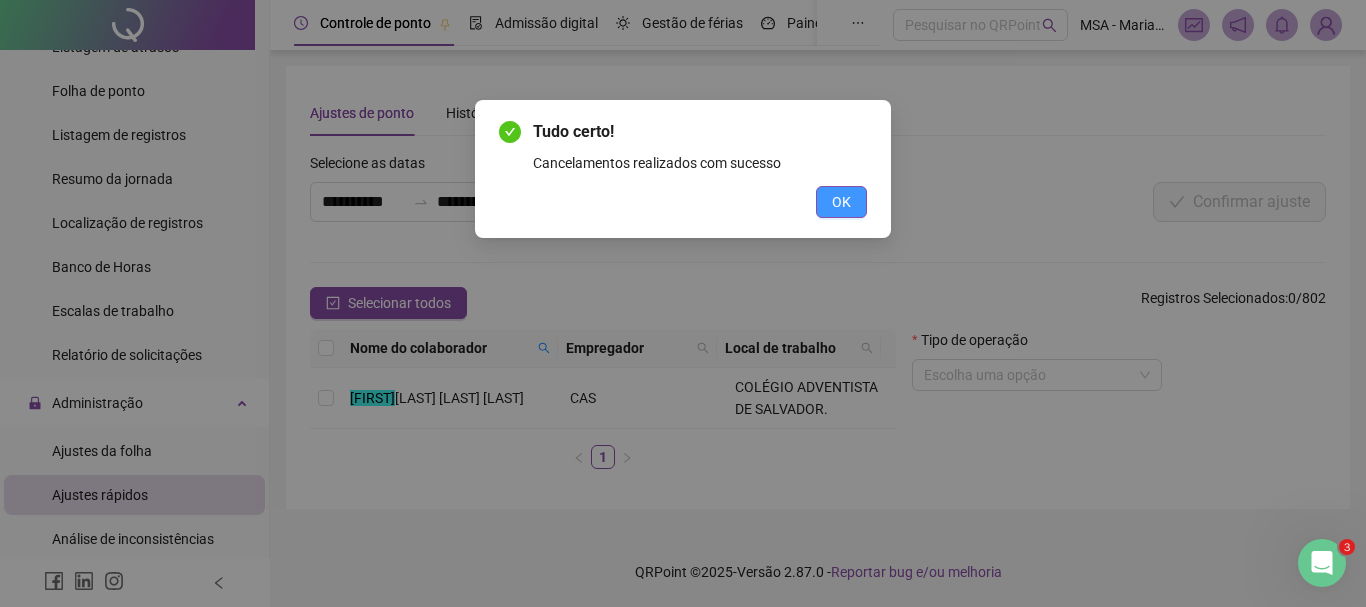 click on "OK" at bounding box center [841, 202] 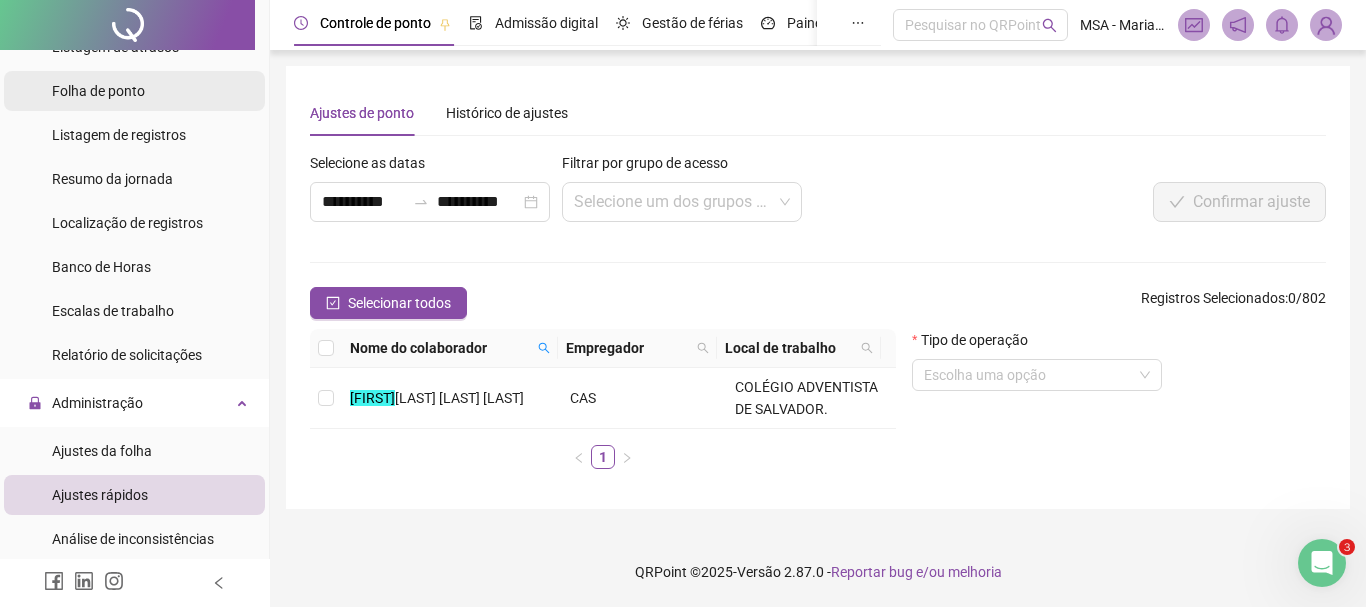 click on "Folha de ponto" at bounding box center (134, 91) 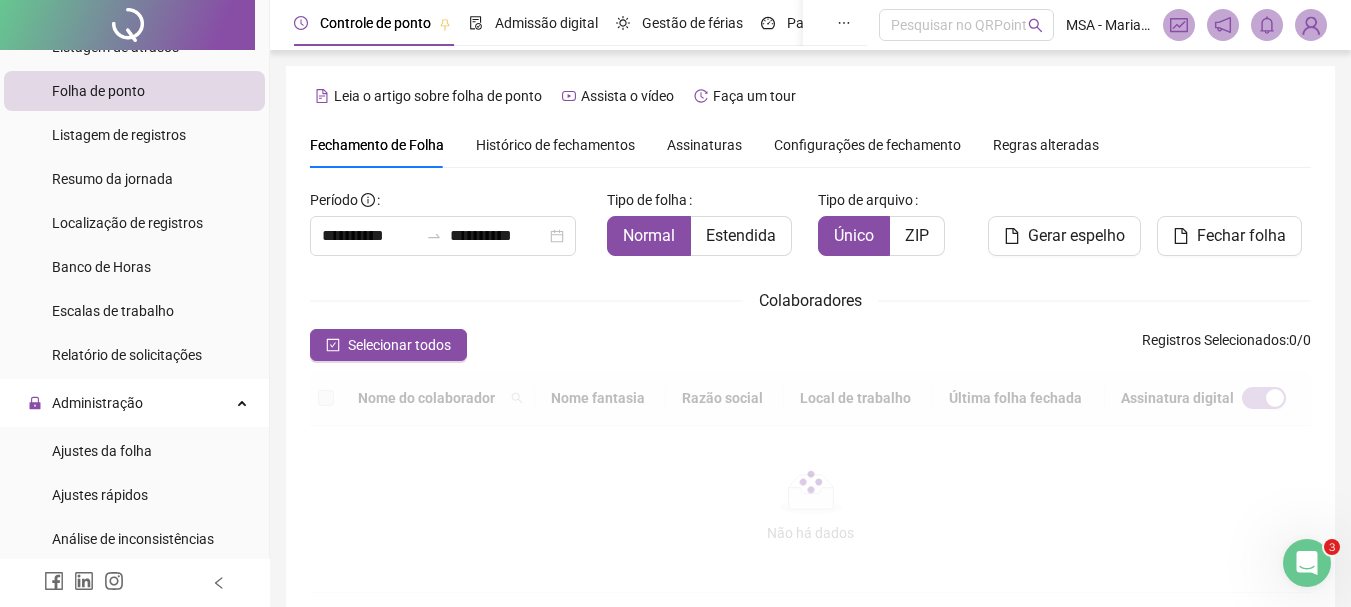 click on "Histórico de fechamentos" at bounding box center [555, 145] 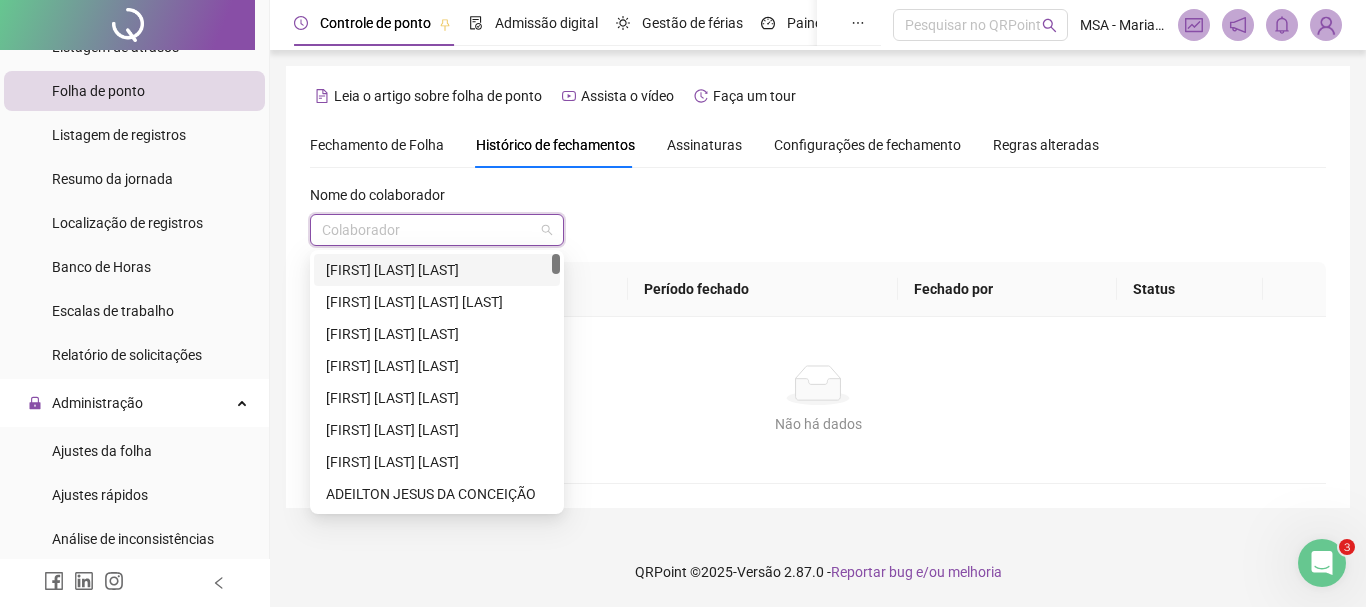 click at bounding box center [431, 230] 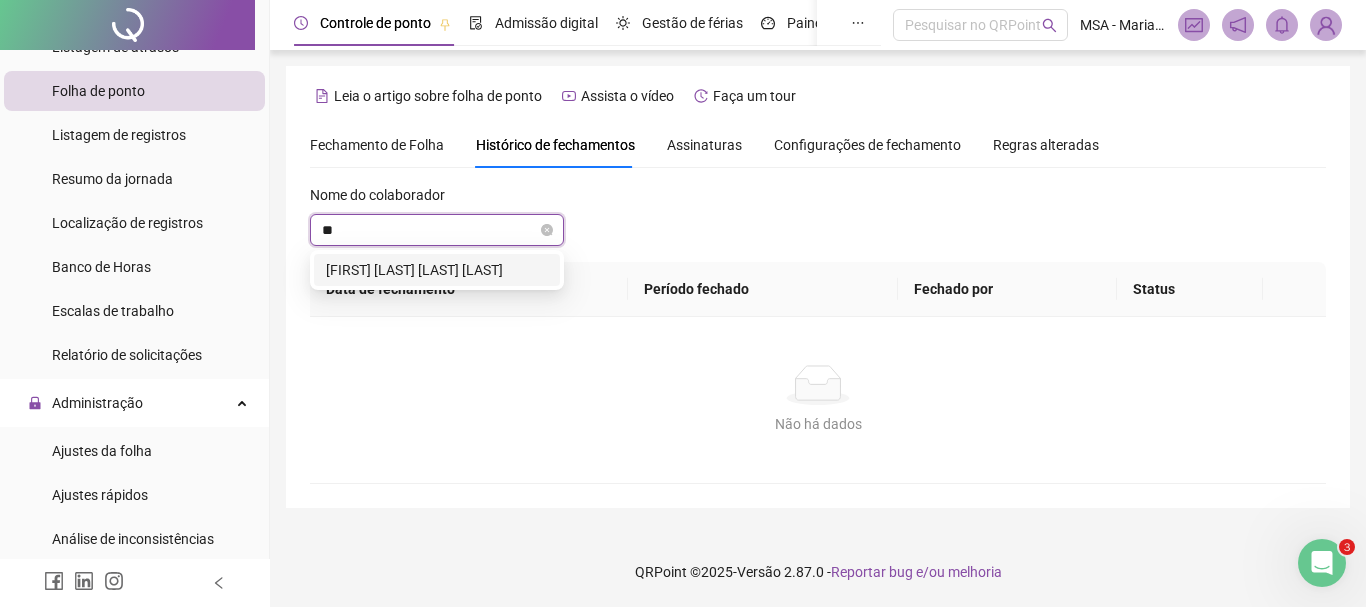 type on "***" 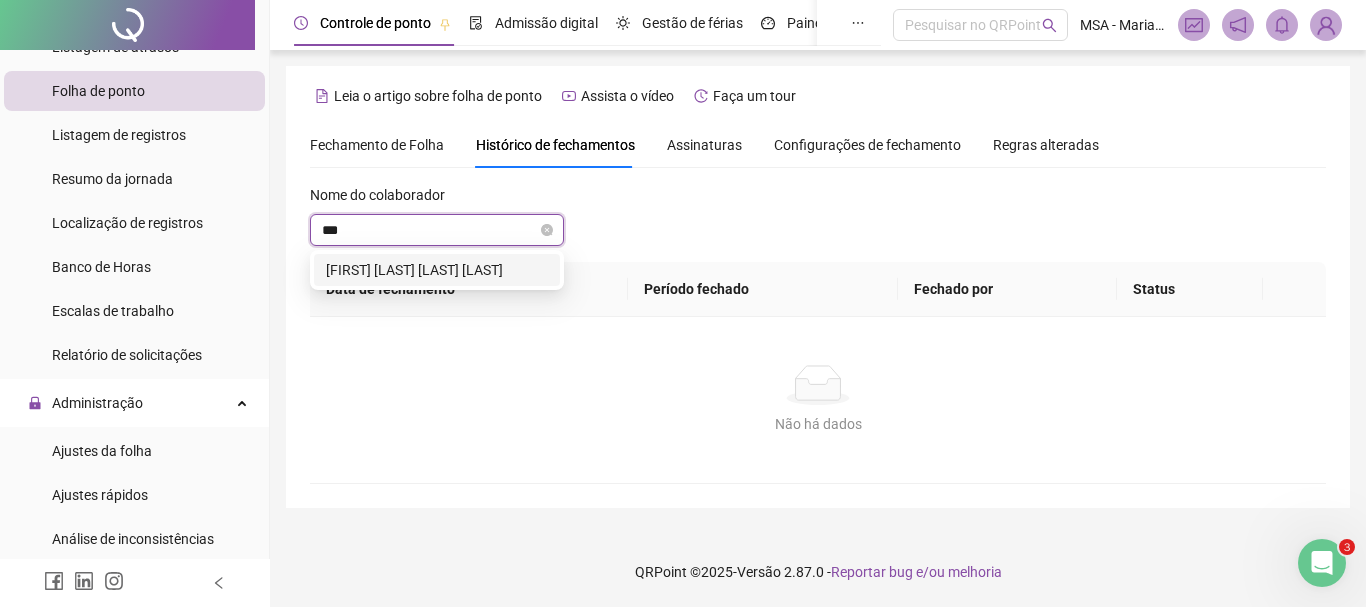 type 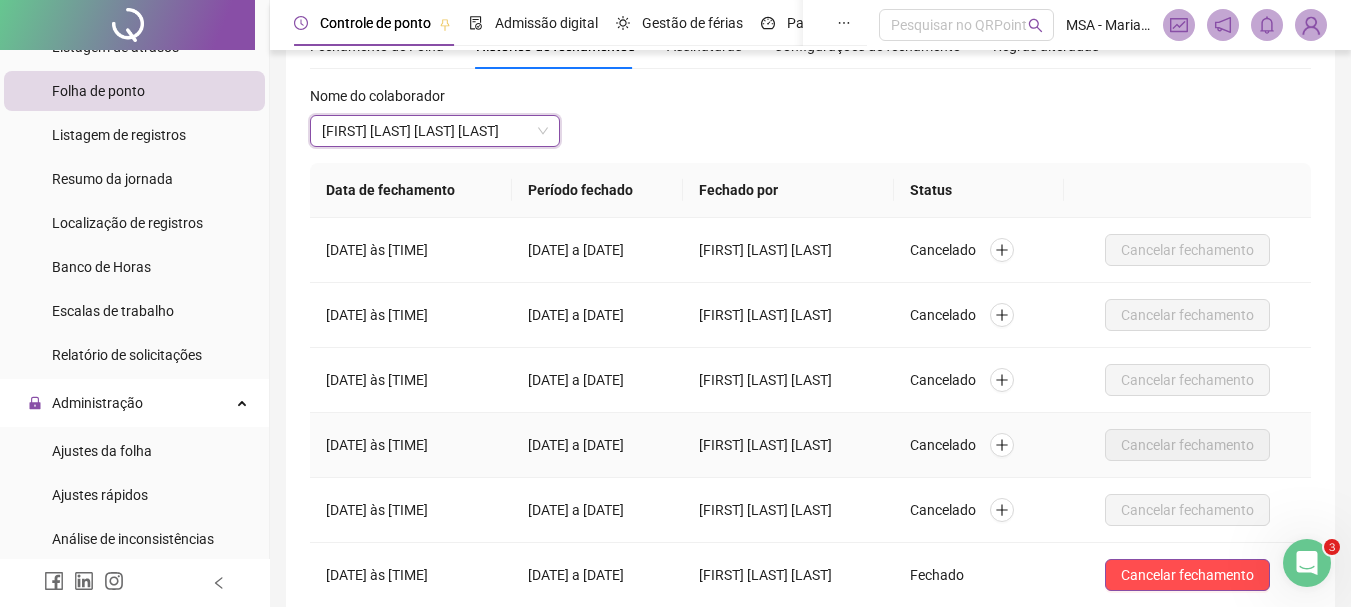 scroll, scrollTop: 97, scrollLeft: 0, axis: vertical 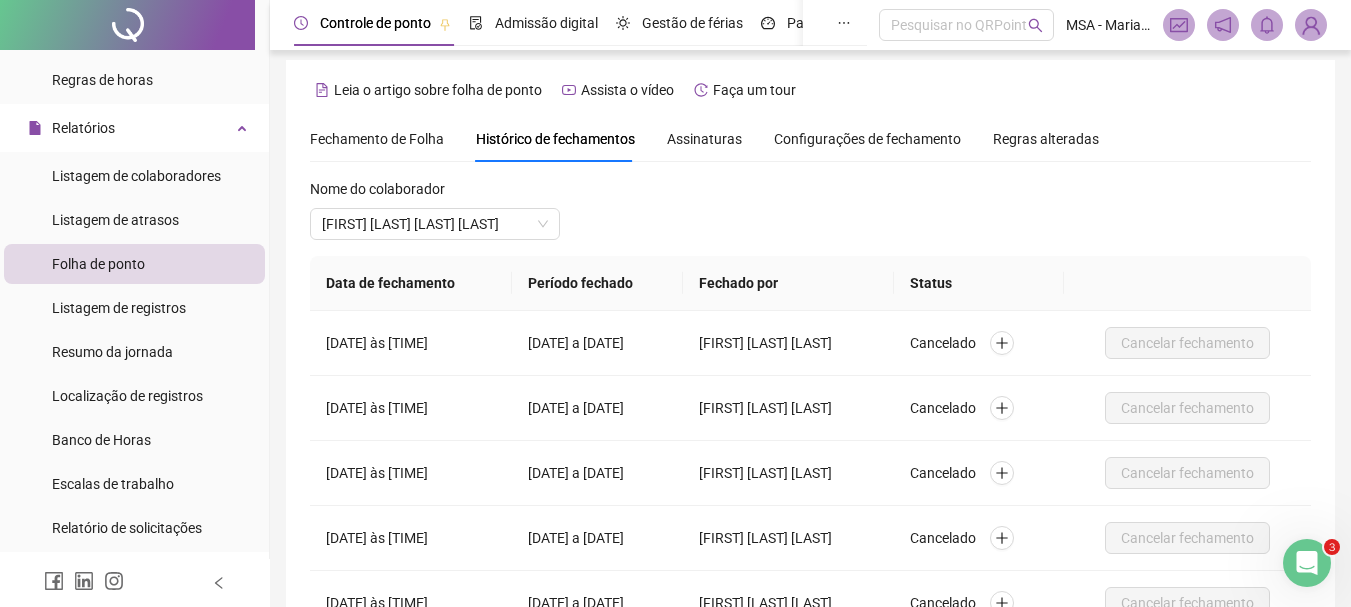 click on "Fechamento de Folha" at bounding box center [377, 139] 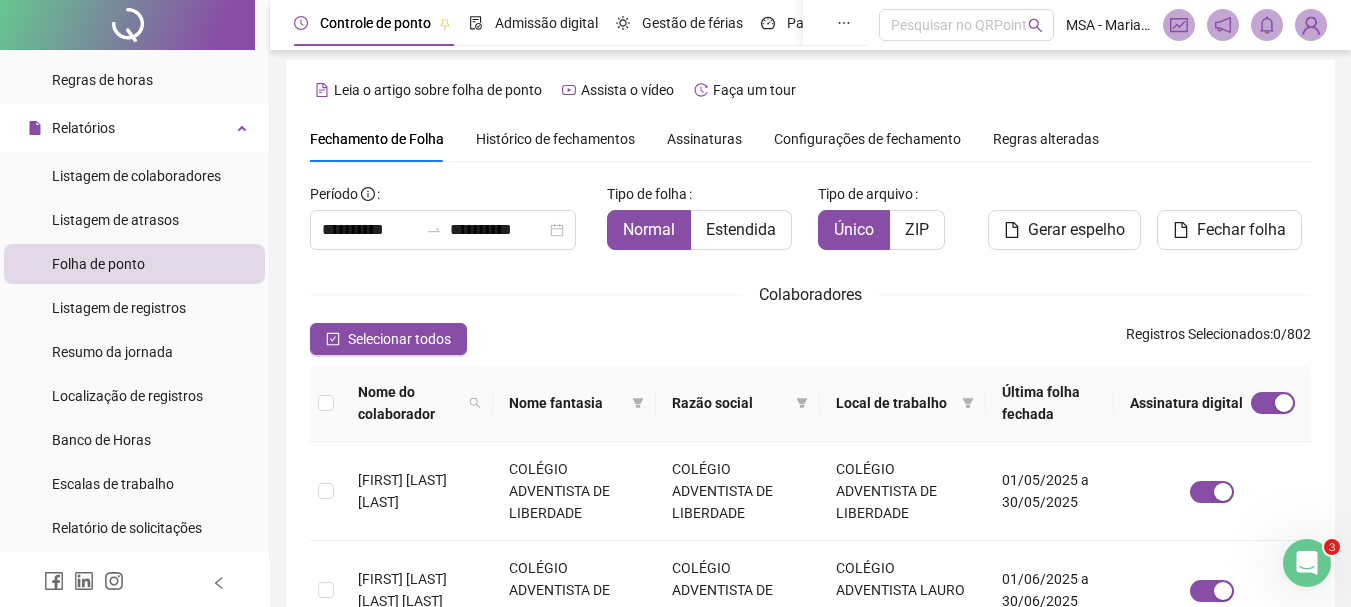 scroll, scrollTop: 106, scrollLeft: 0, axis: vertical 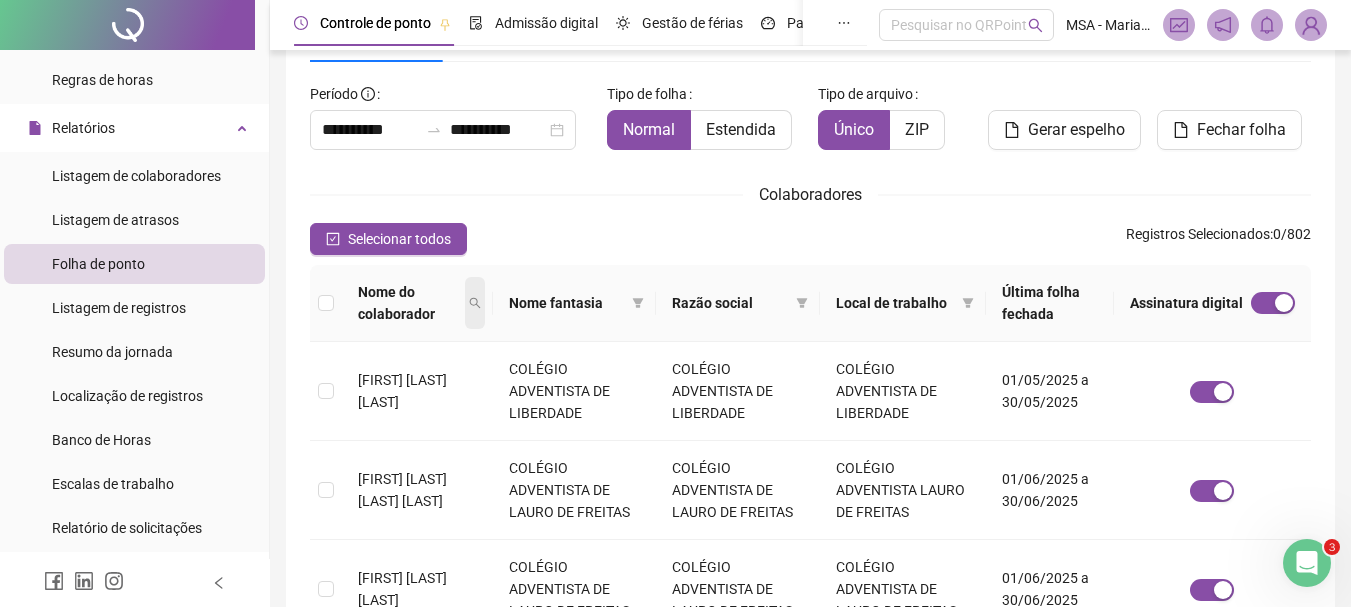 click at bounding box center (475, 303) 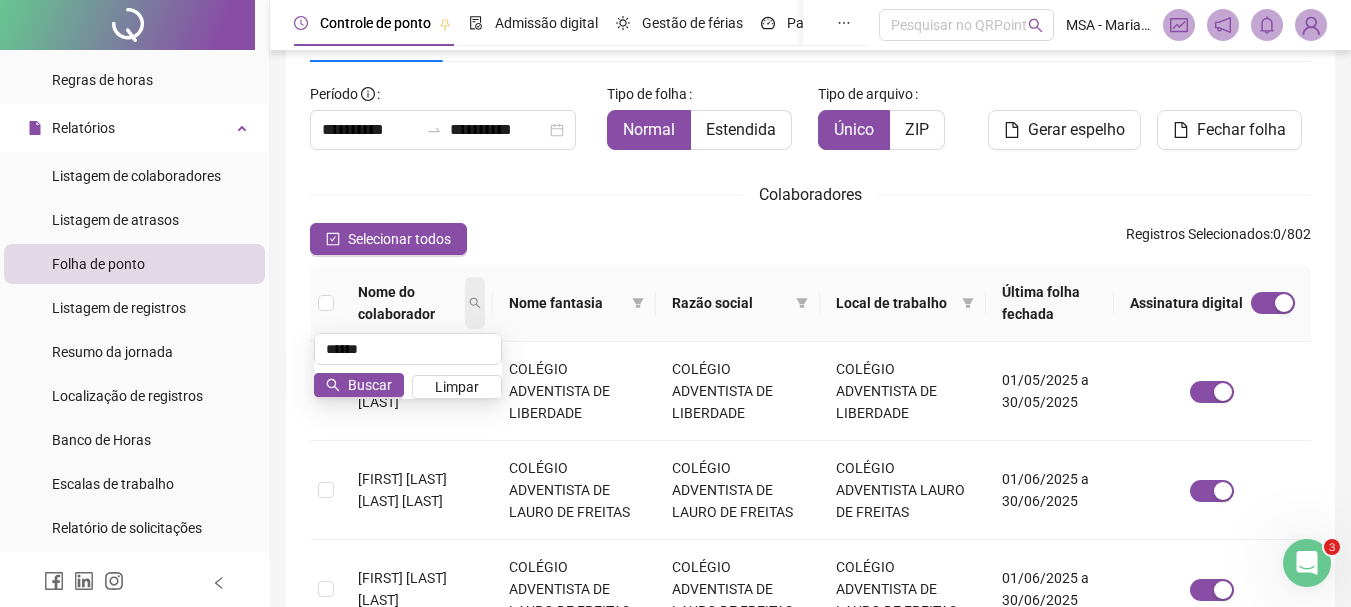 type on "******" 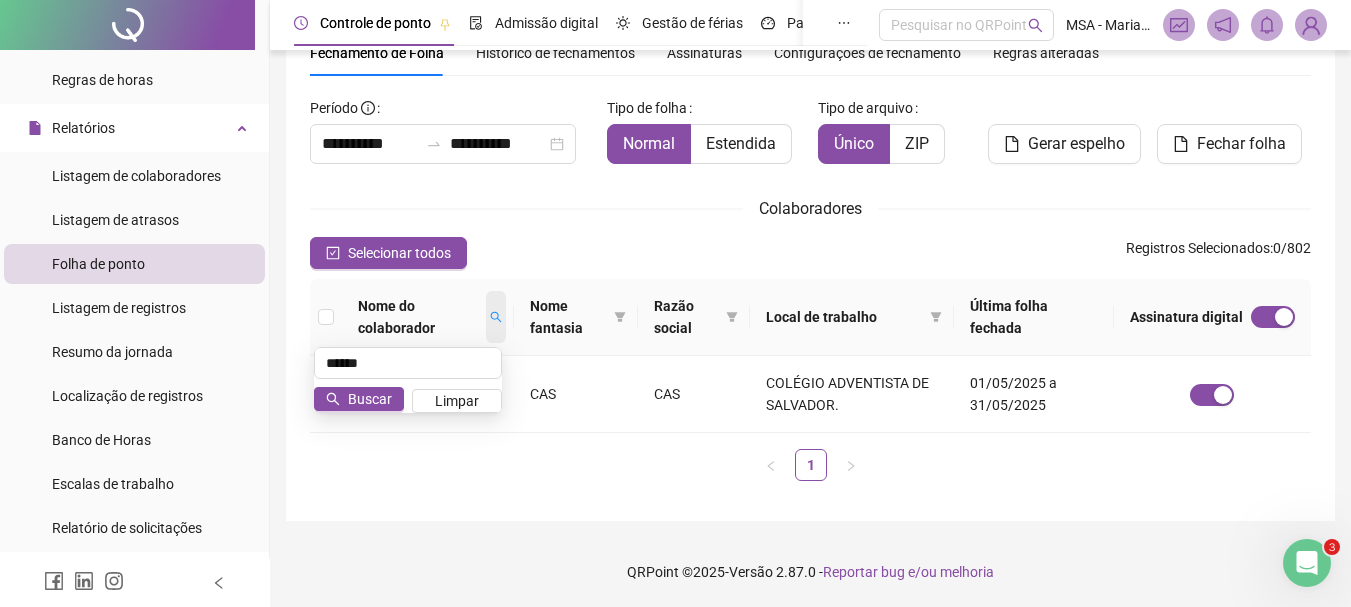 scroll, scrollTop: 92, scrollLeft: 0, axis: vertical 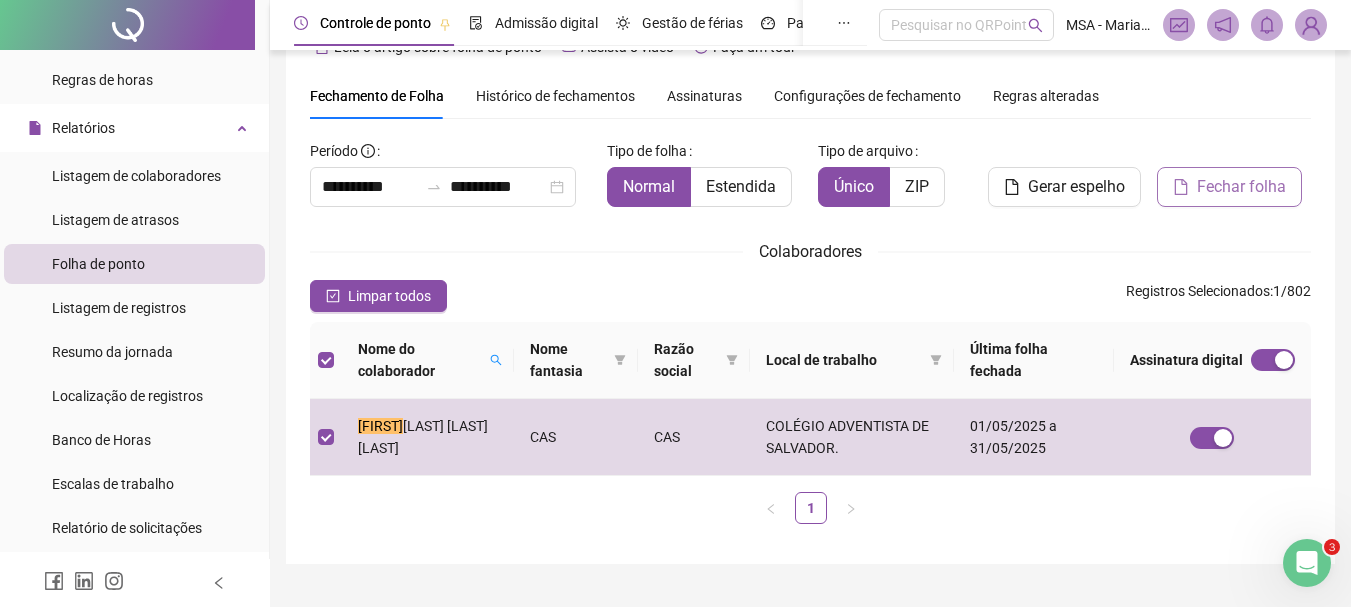 click on "Fechar folha" at bounding box center [1229, 187] 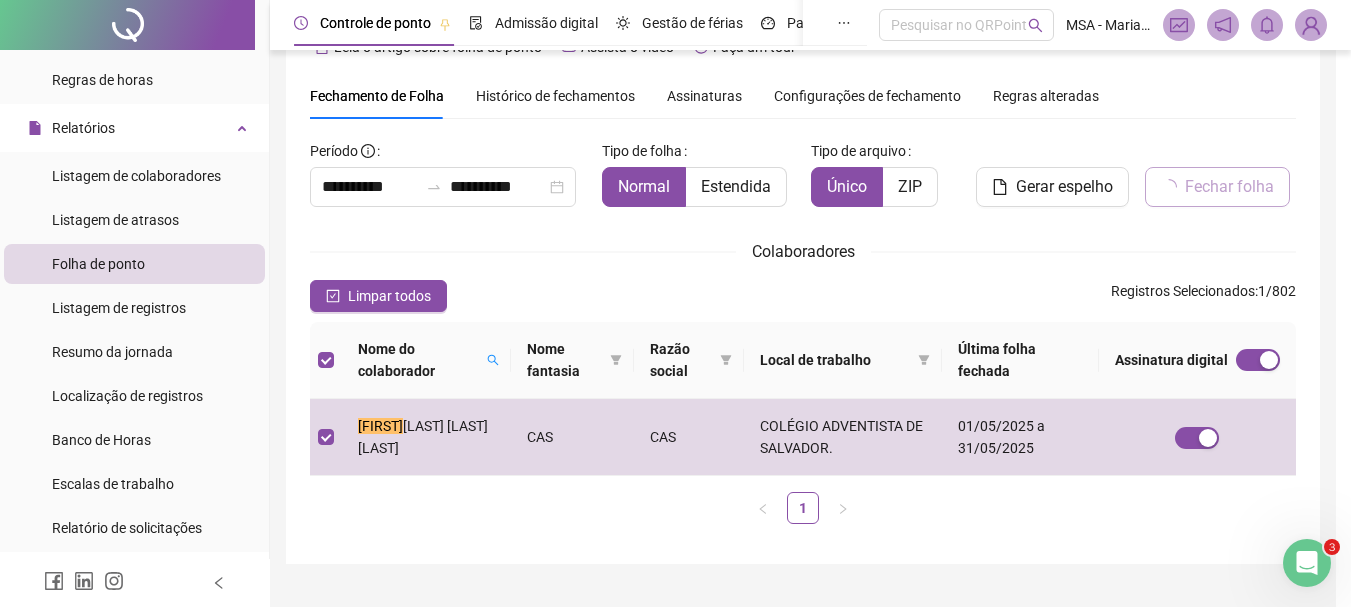 scroll, scrollTop: 92, scrollLeft: 0, axis: vertical 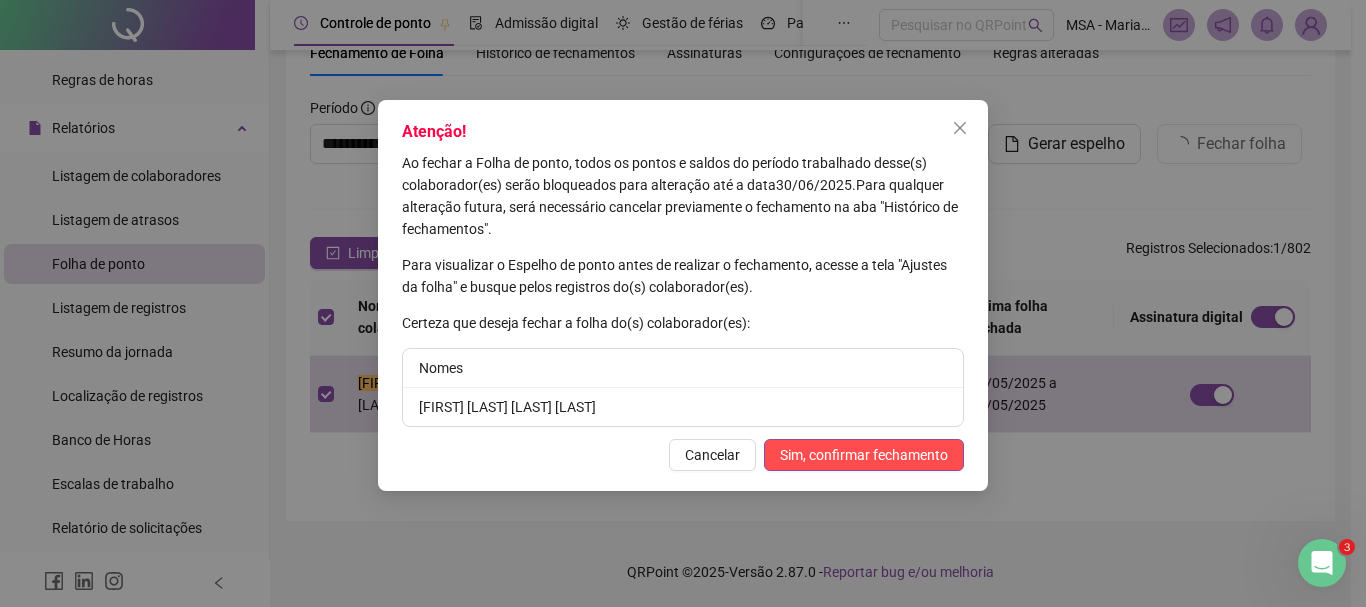 click on "Atenção! Ao fechar a Folha de ponto, todos os pontos e saldos do período trabalhado desse(s)
colaborador(es) serão bloqueados para alteração até a data  30/06/2025 .  Para qualquer alteração futura, será necessário cancelar previamente o fechamento na aba
"Histórico de fechamentos". Para visualizar o Espelho de ponto antes de realizar o fechamento, acesse a tela "Ajustes da
folha" e busque pelos registros do(s) colaborador(es). Certeza que deseja fechar a folha do(s) colaborador(es): Nomes KÉSSIA FERNANDES NERE COSTA Cancelar Sim, confirmar fechamento" at bounding box center (683, 303) 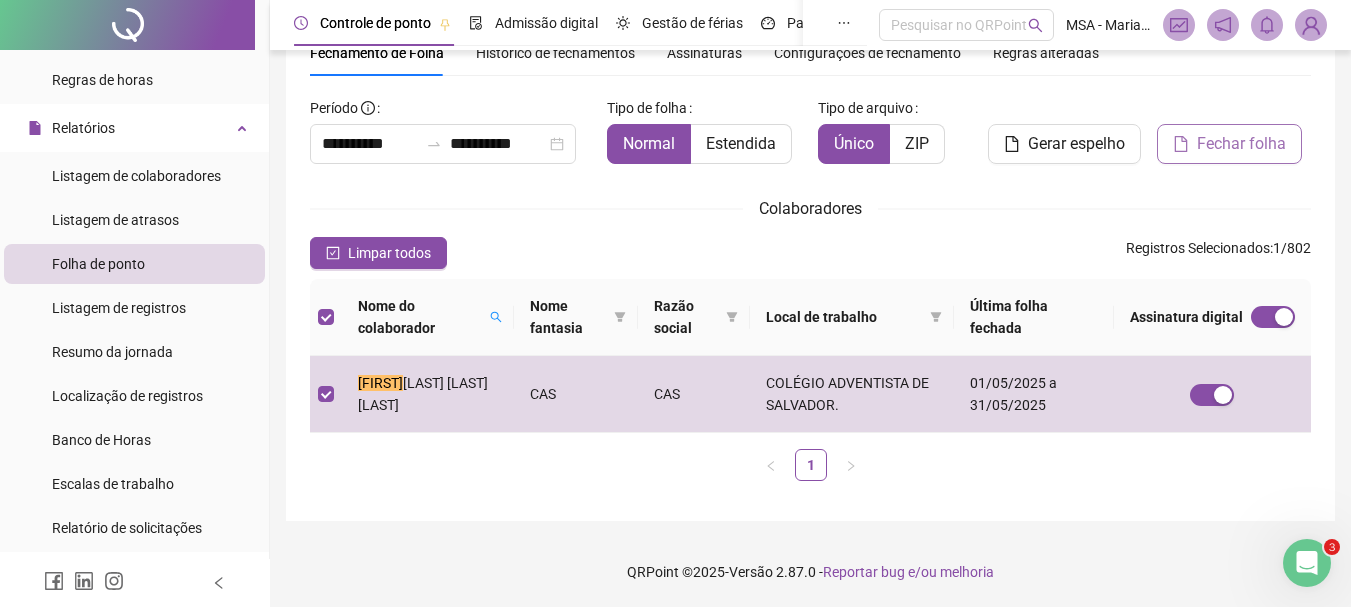 click on "Fechar folha" at bounding box center [1241, 144] 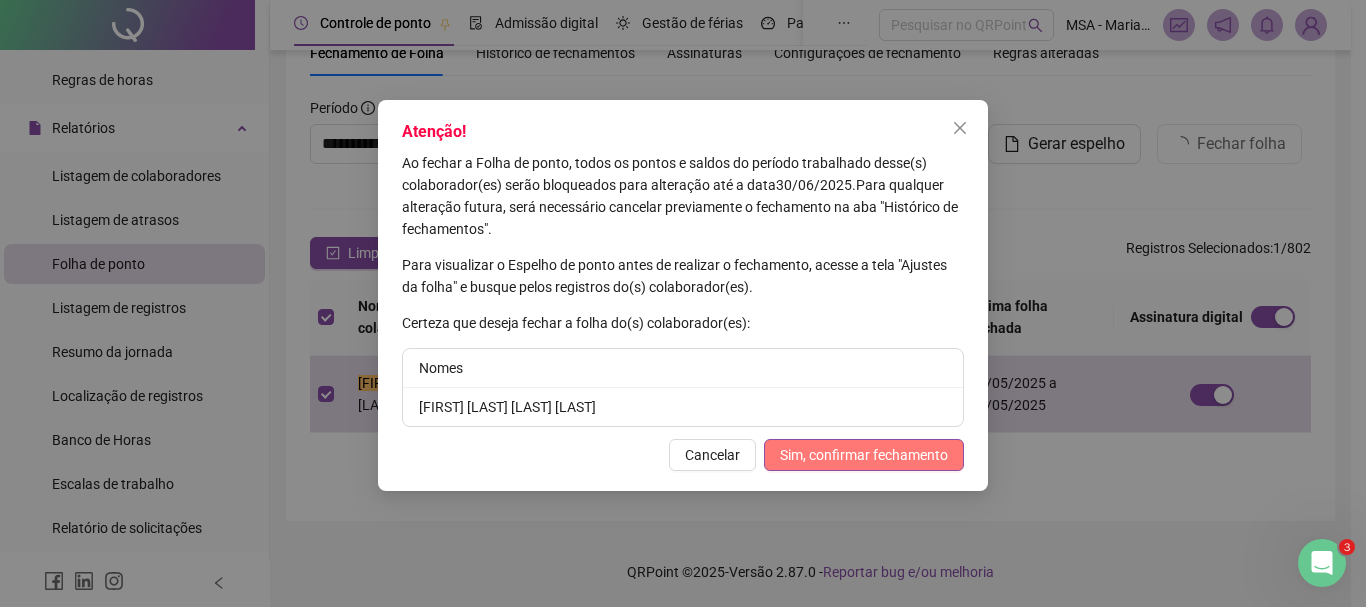 click on "Sim, confirmar fechamento" at bounding box center (864, 455) 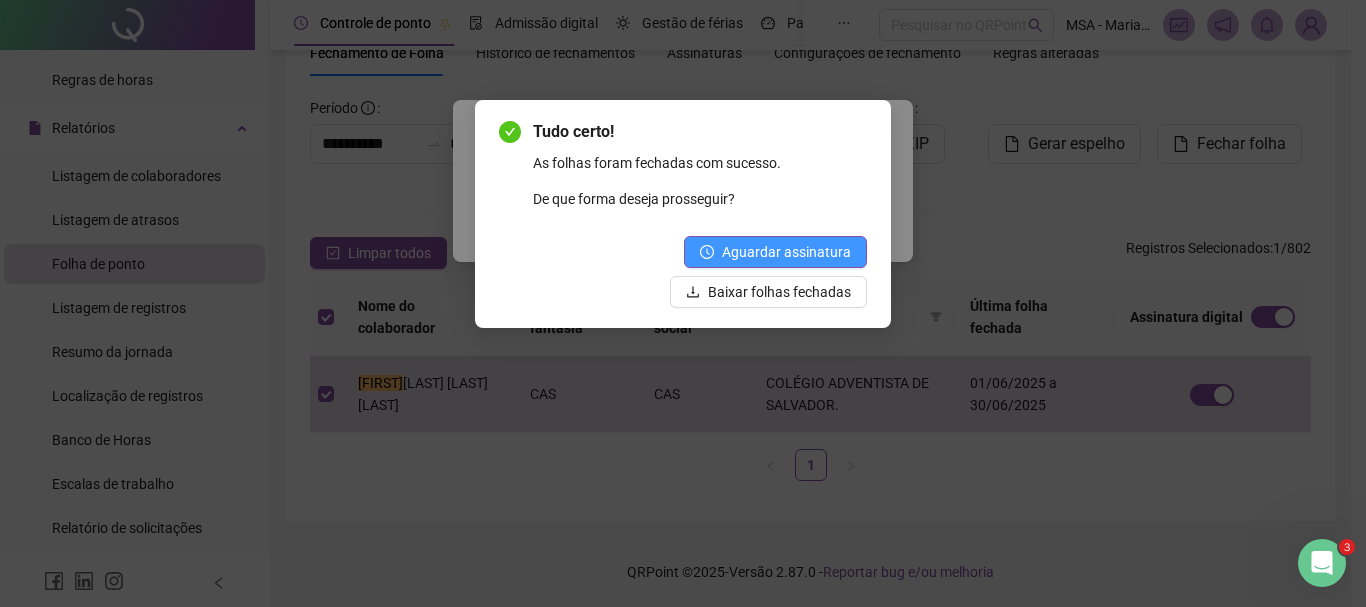 click 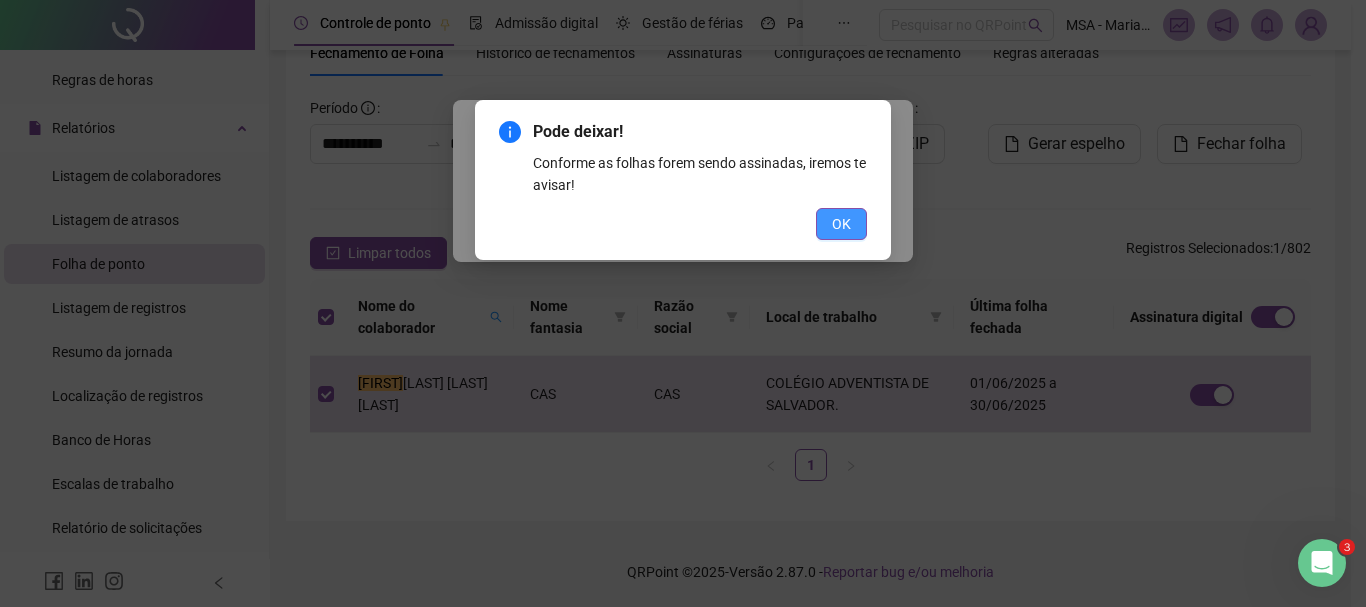 click on "OK" at bounding box center [841, 224] 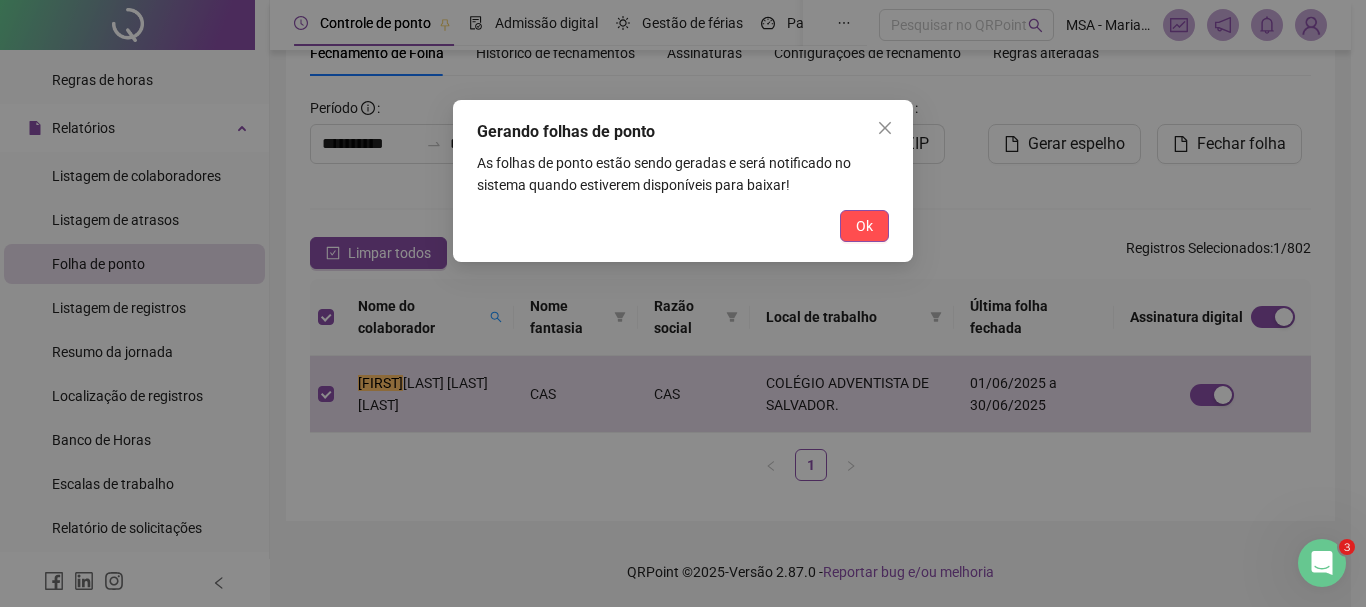 click on "Ok" at bounding box center [864, 226] 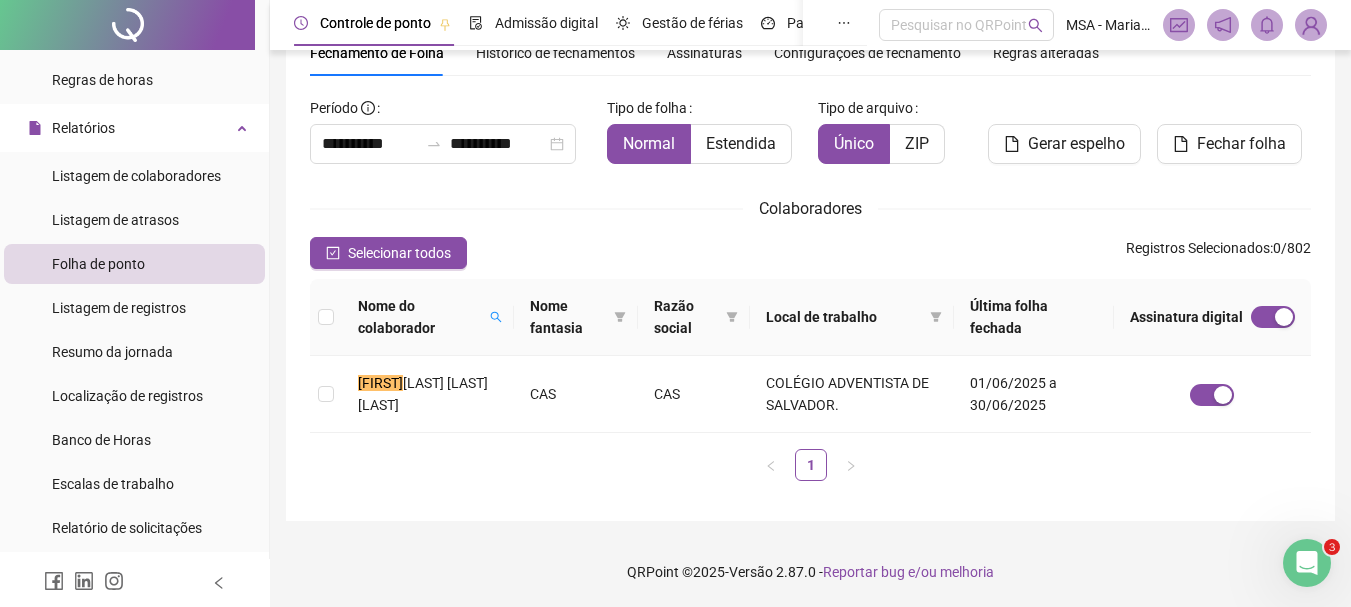 scroll, scrollTop: 0, scrollLeft: 0, axis: both 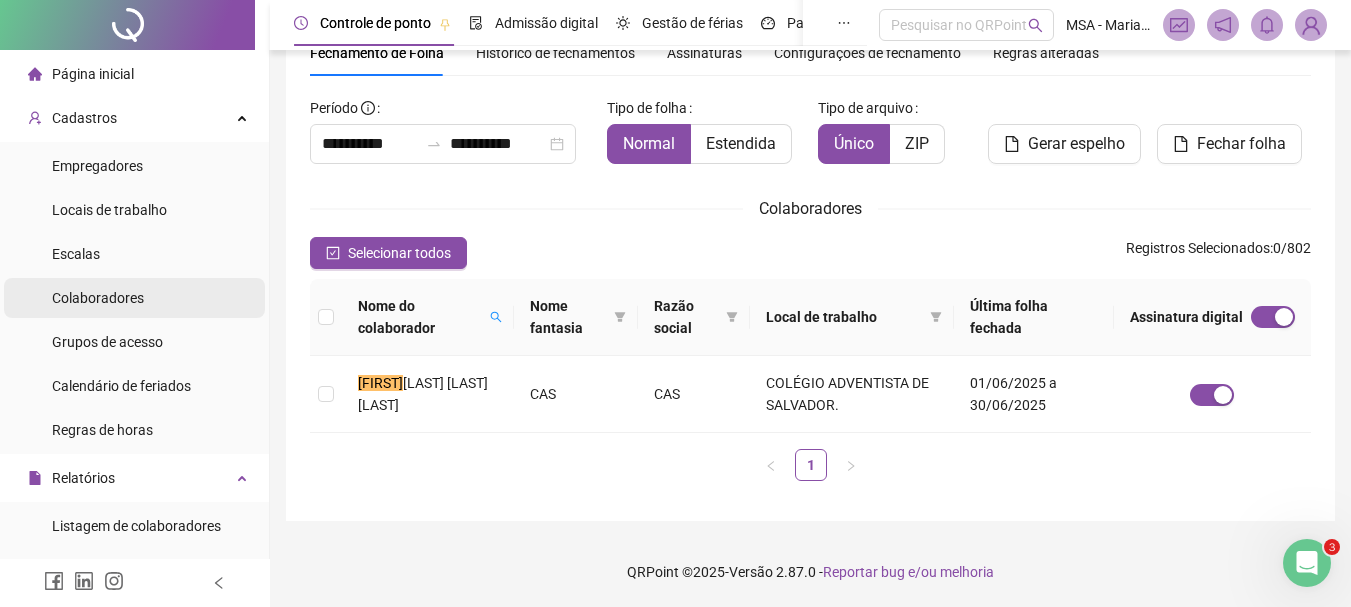 click on "Colaboradores" at bounding box center (98, 298) 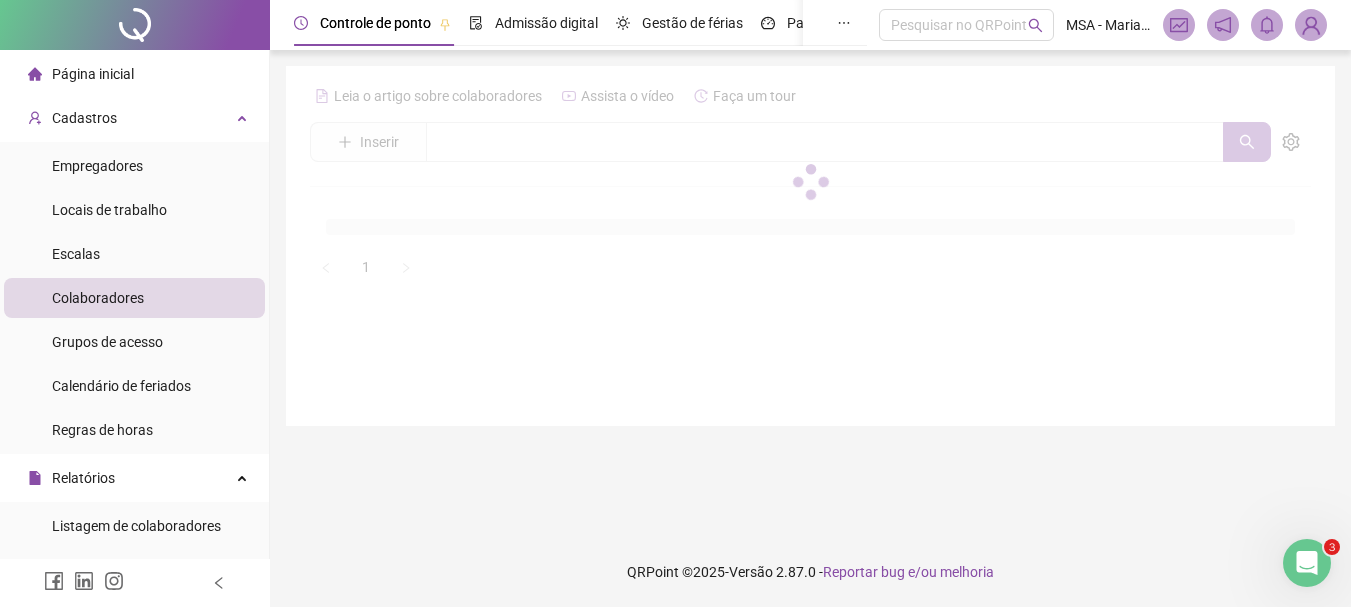 scroll, scrollTop: 0, scrollLeft: 0, axis: both 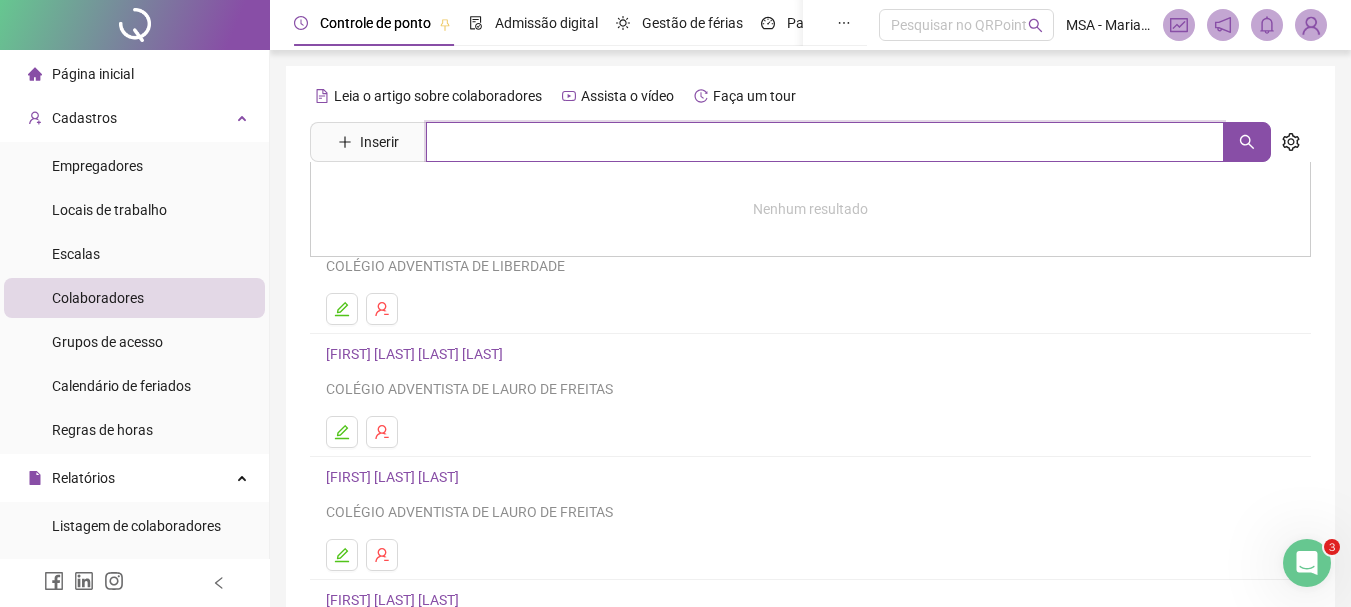 click at bounding box center [825, 142] 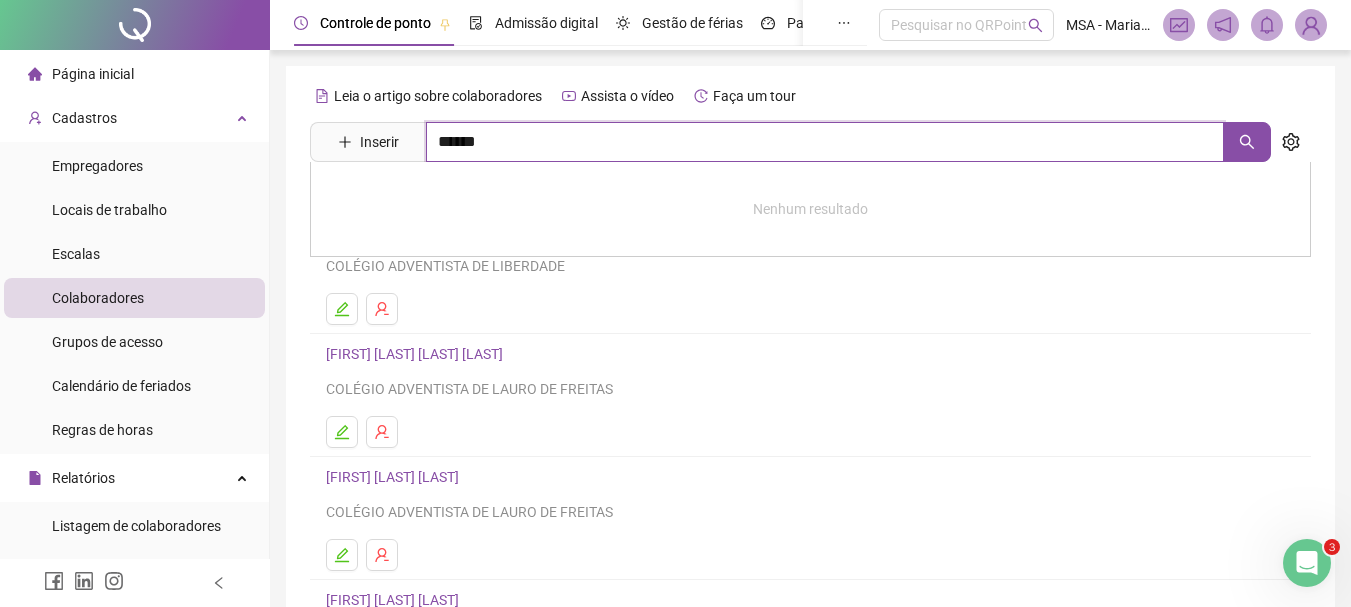 click on "******" at bounding box center (825, 142) 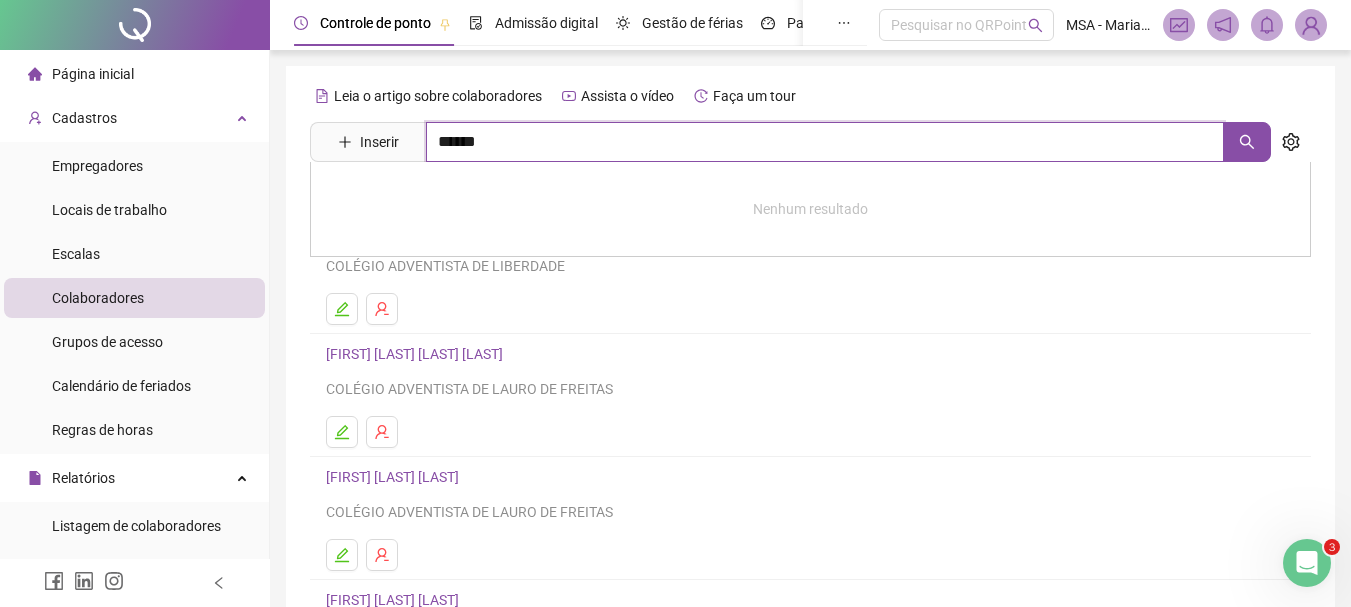 type on "******" 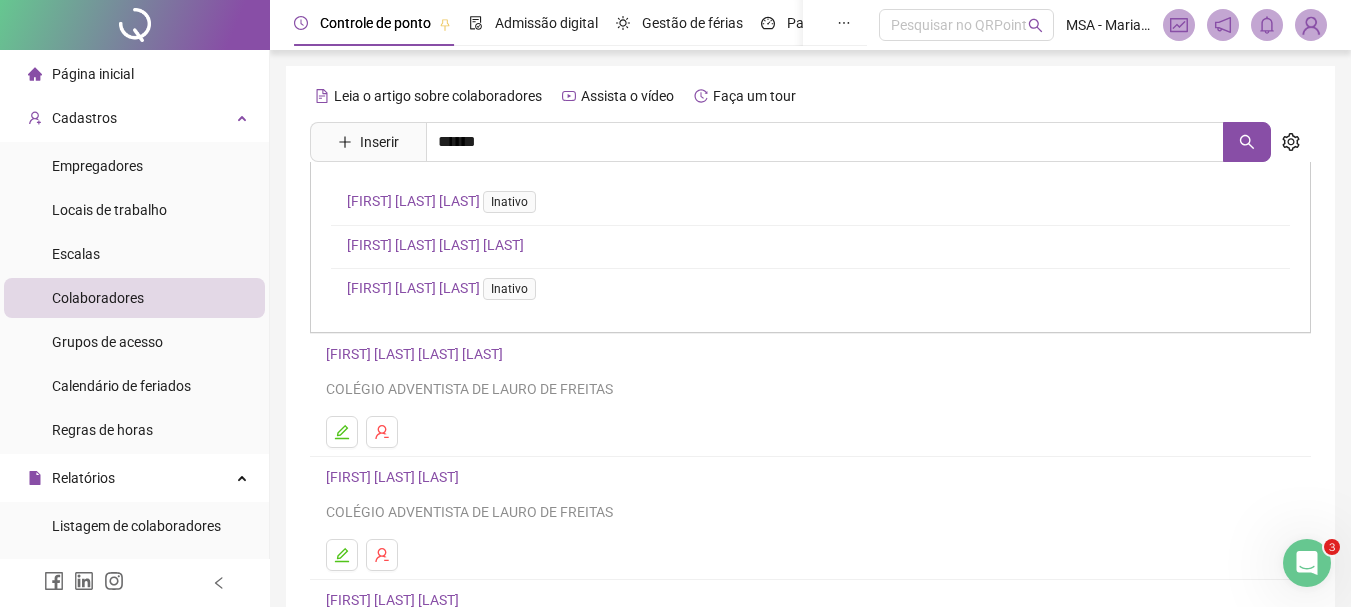 click on "KÉSSIA FERNANDES NERE COSTA" at bounding box center (435, 245) 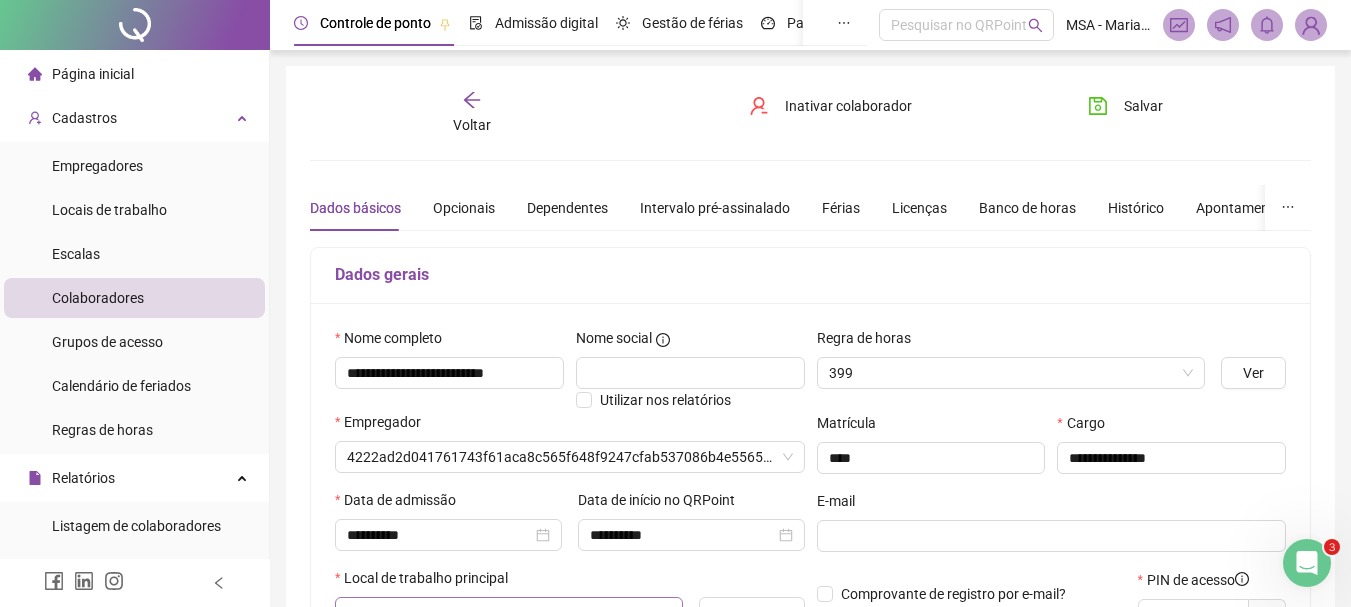 type on "**********" 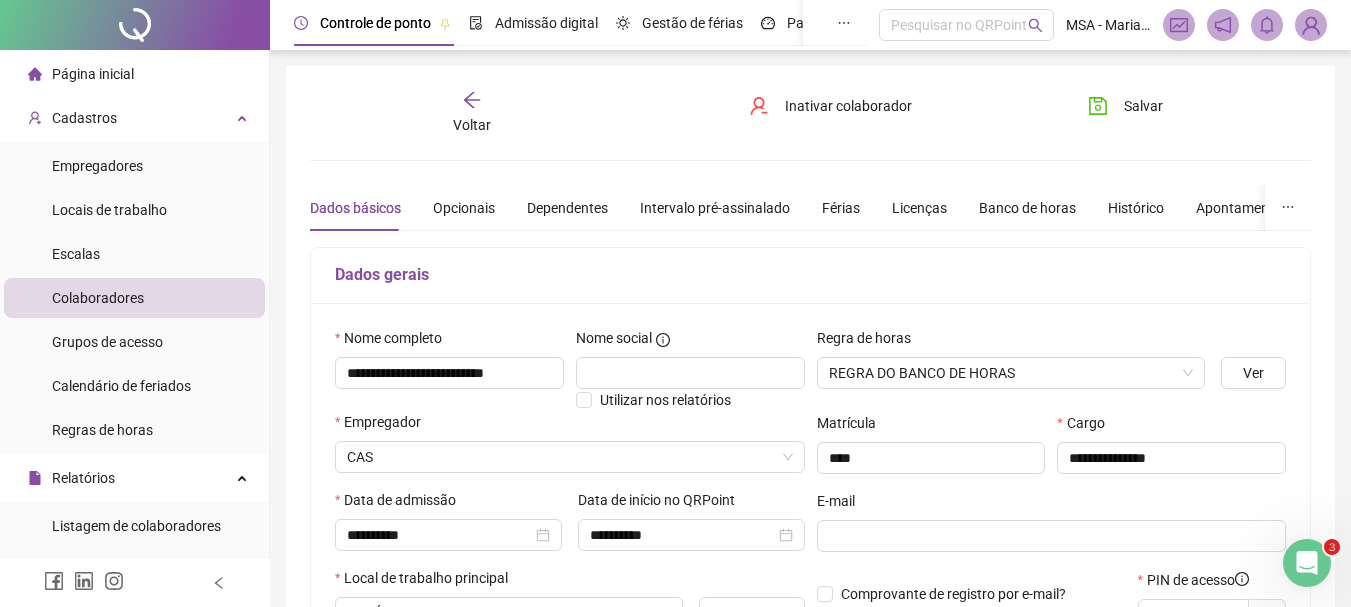 click on "Voltar" at bounding box center (472, 125) 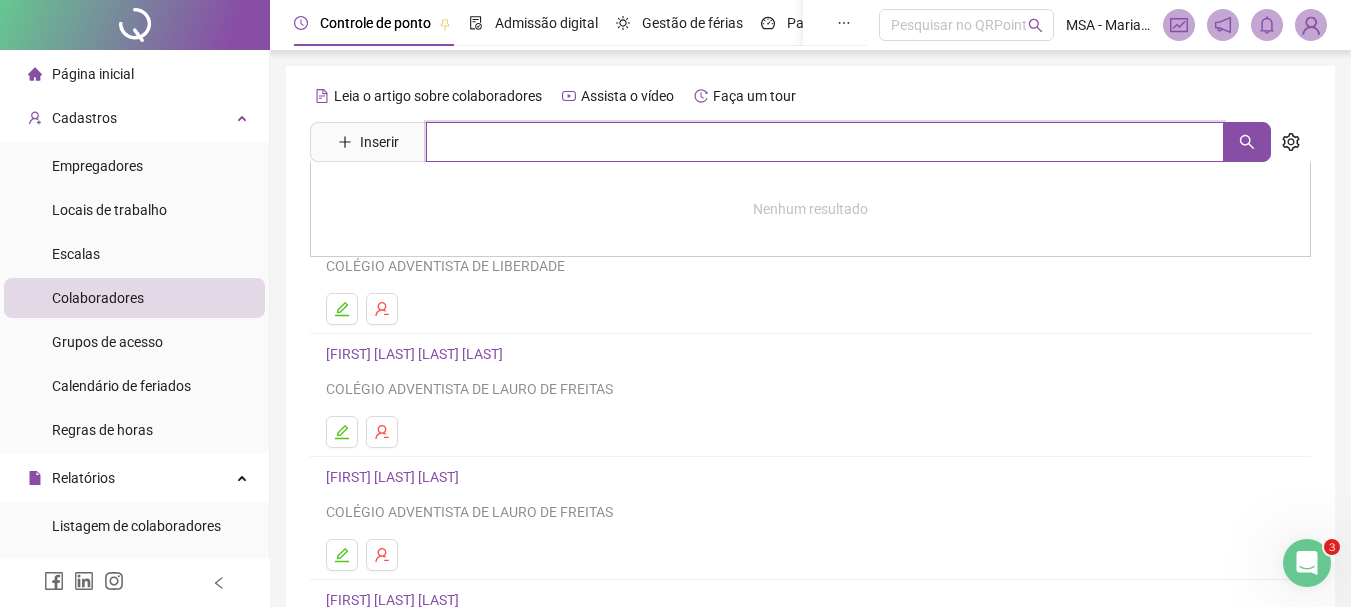 click at bounding box center (825, 142) 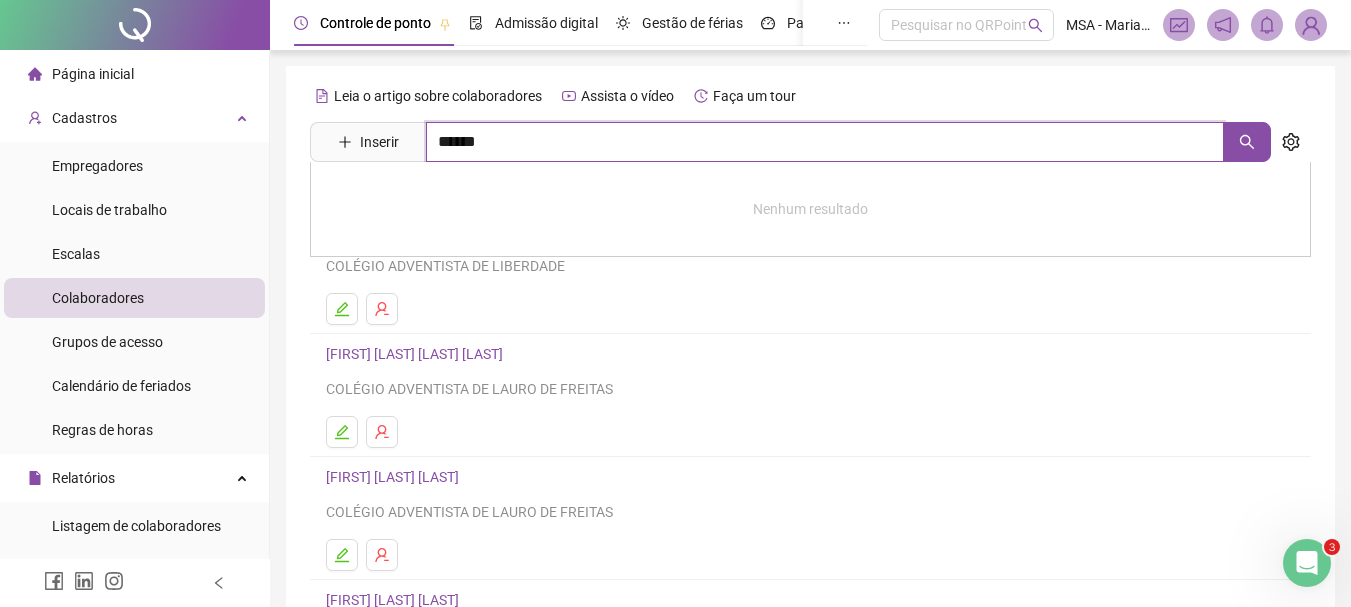 type on "******" 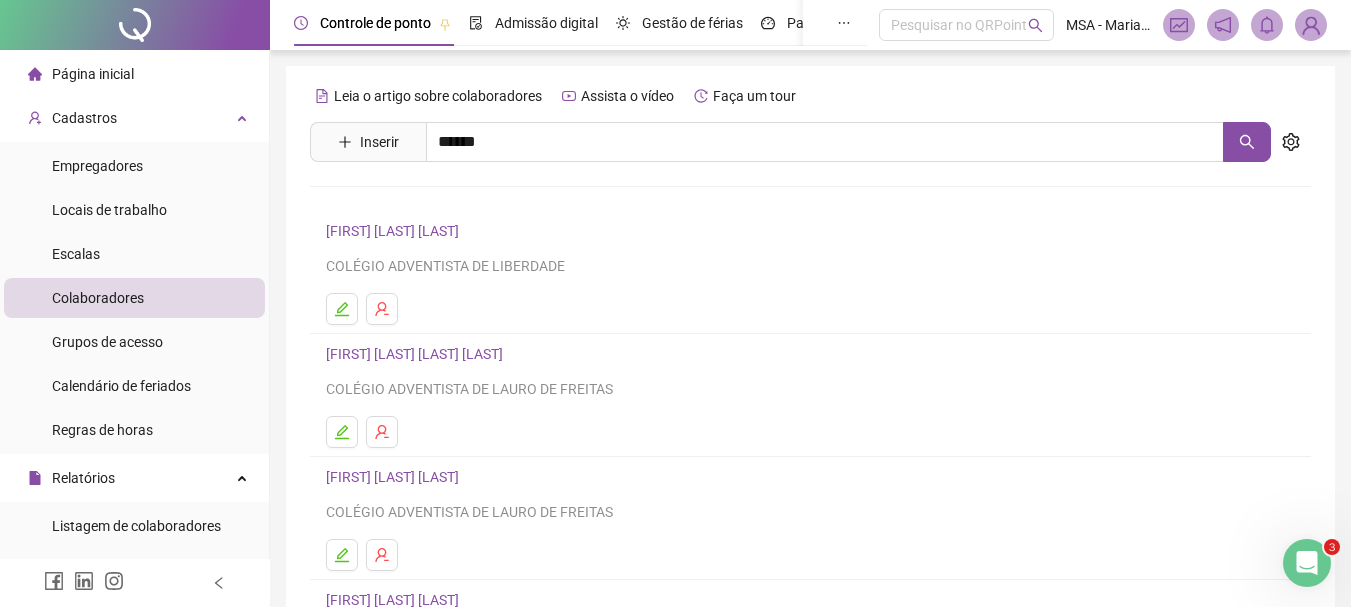 click on "KÉSSIA FERNANDES NERE COSTA" at bounding box center (435, 245) 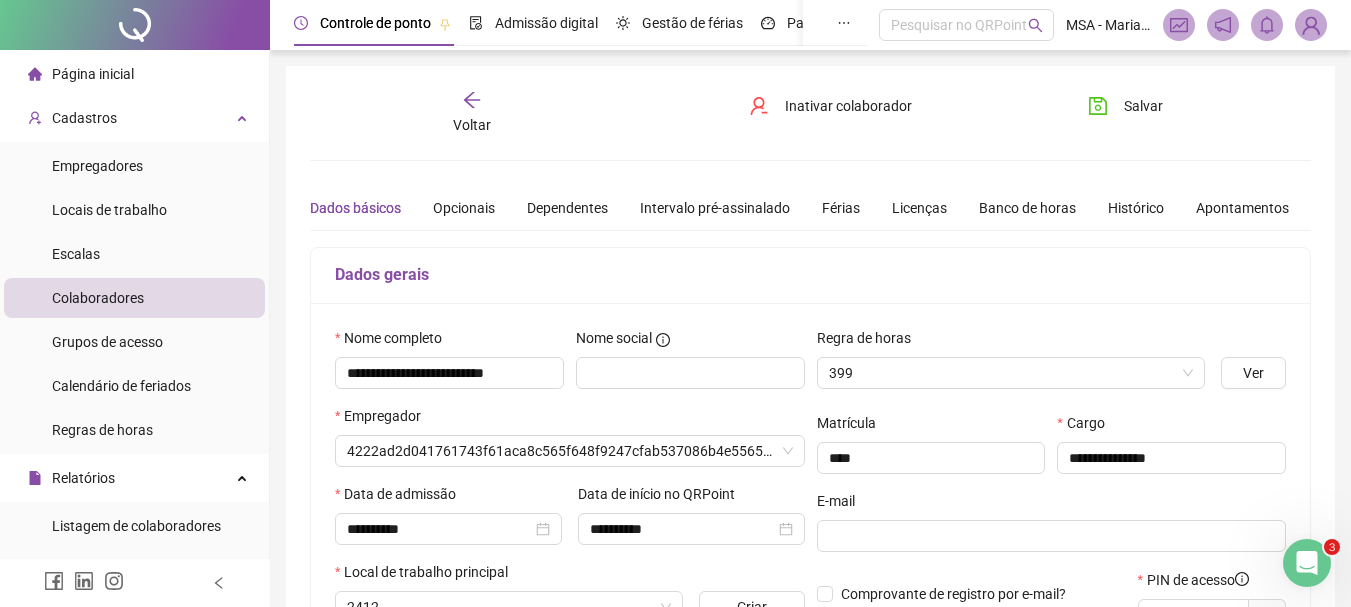 type on "**********" 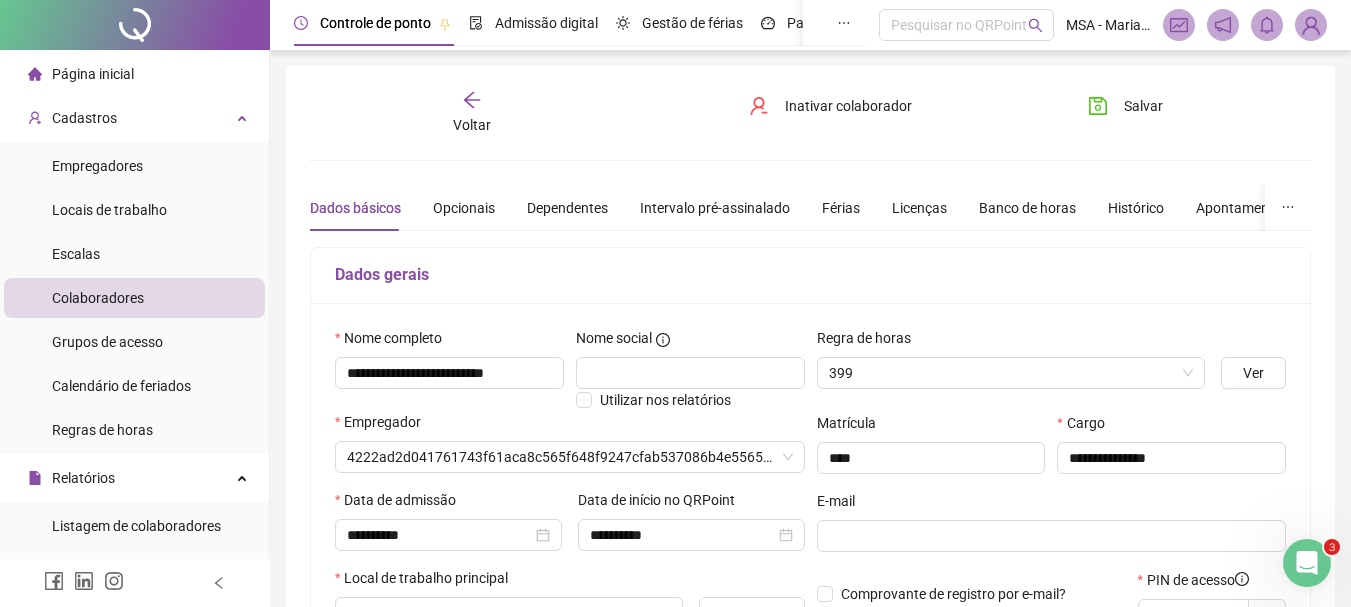 type on "**********" 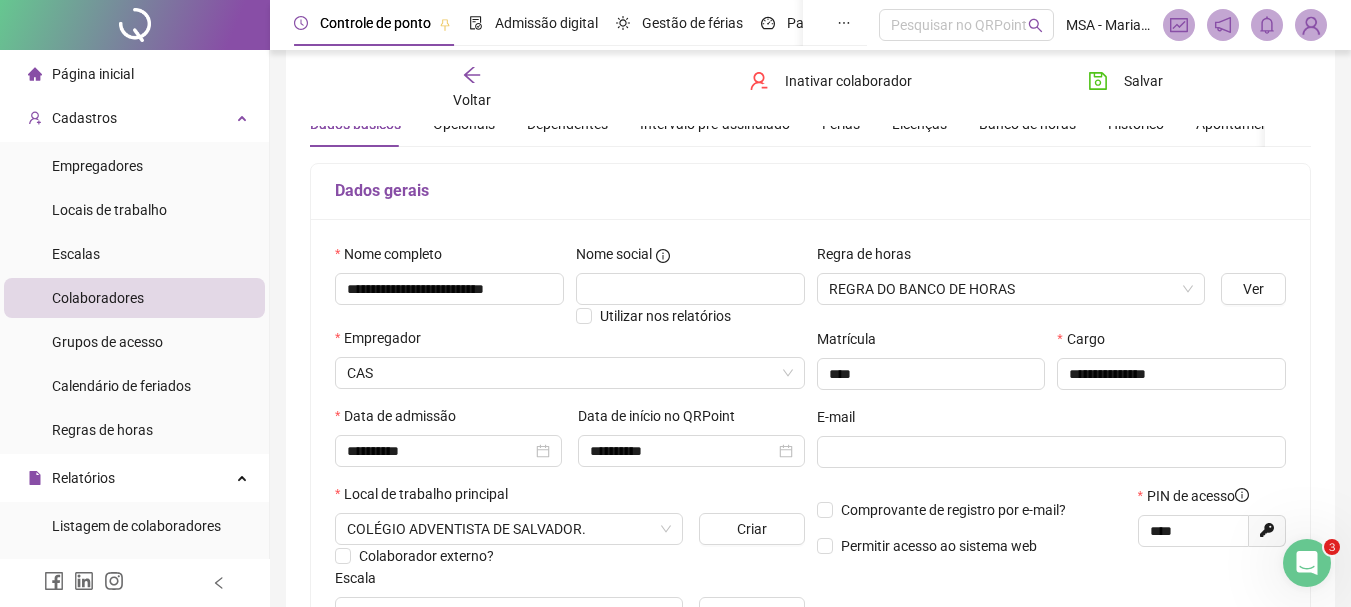 scroll, scrollTop: 90, scrollLeft: 0, axis: vertical 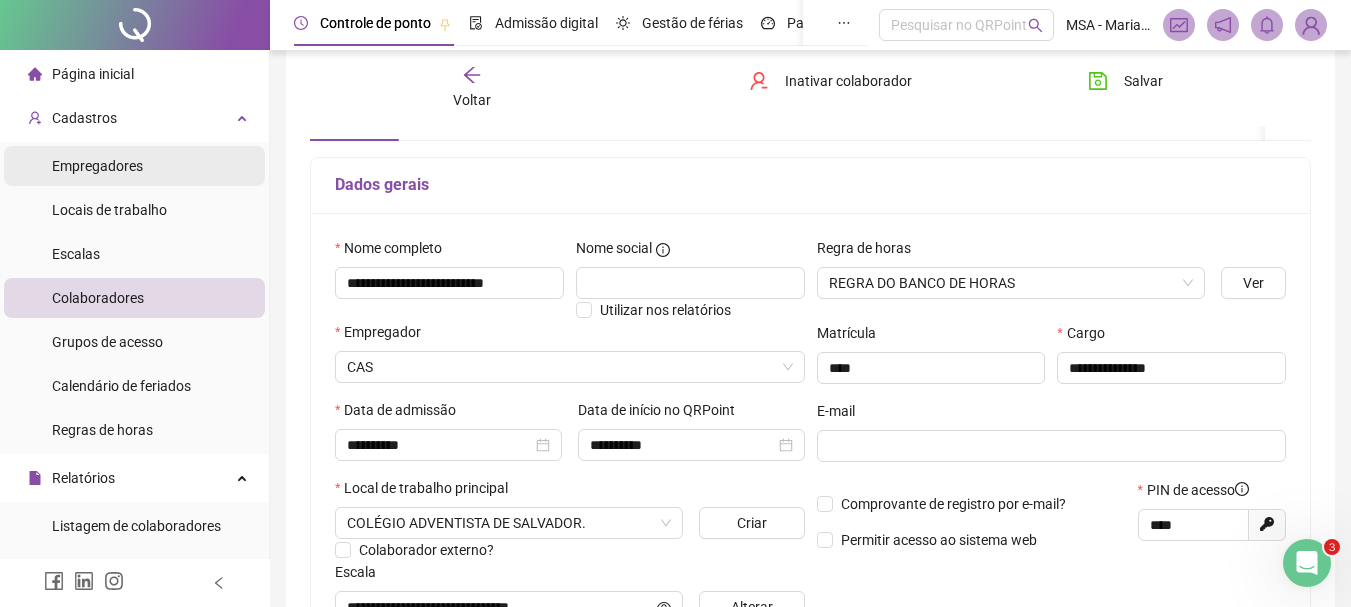 click on "Empregadores" at bounding box center [134, 166] 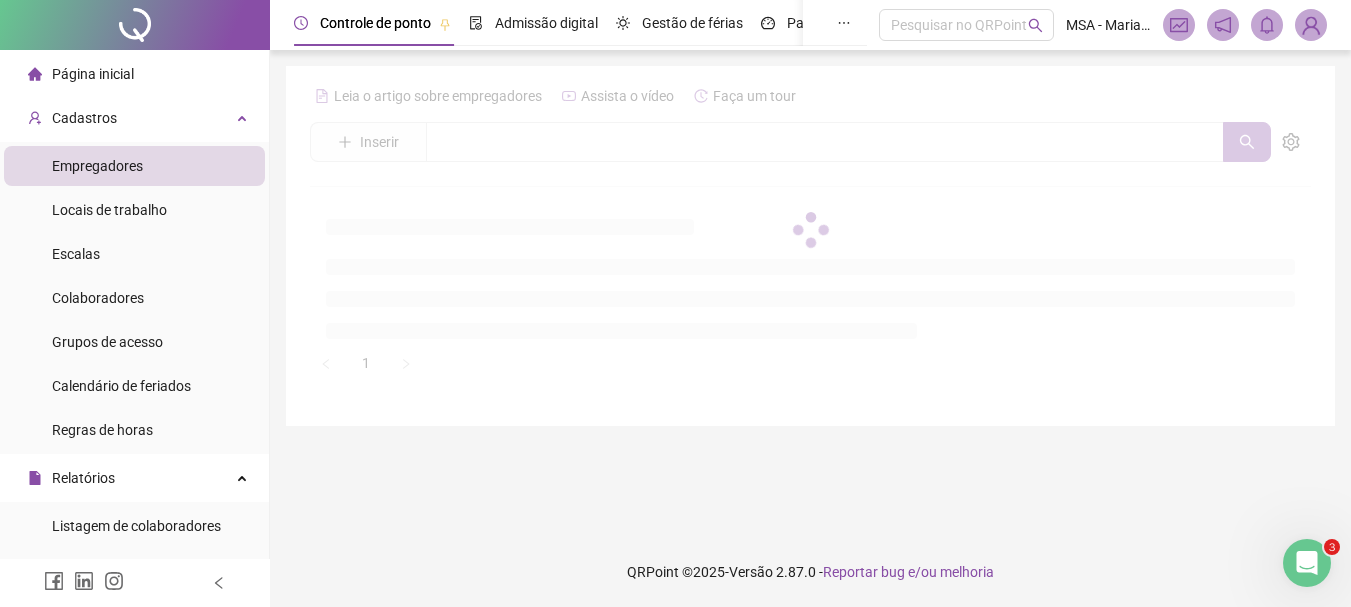 scroll, scrollTop: 0, scrollLeft: 0, axis: both 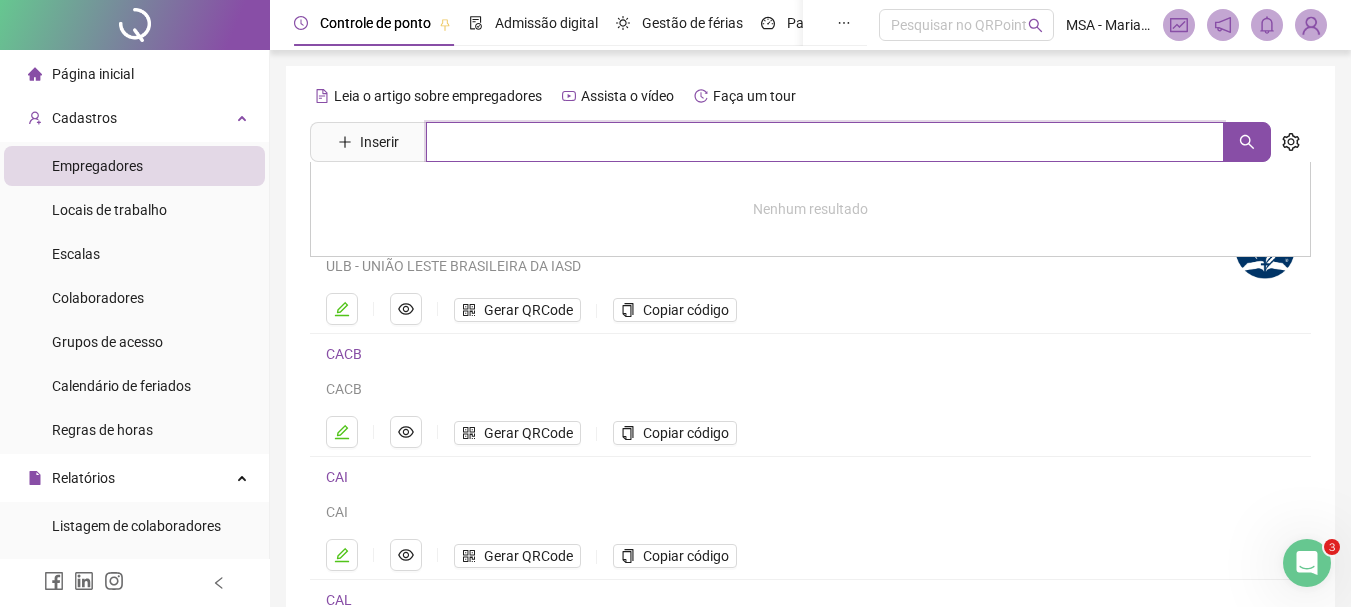 click at bounding box center [825, 142] 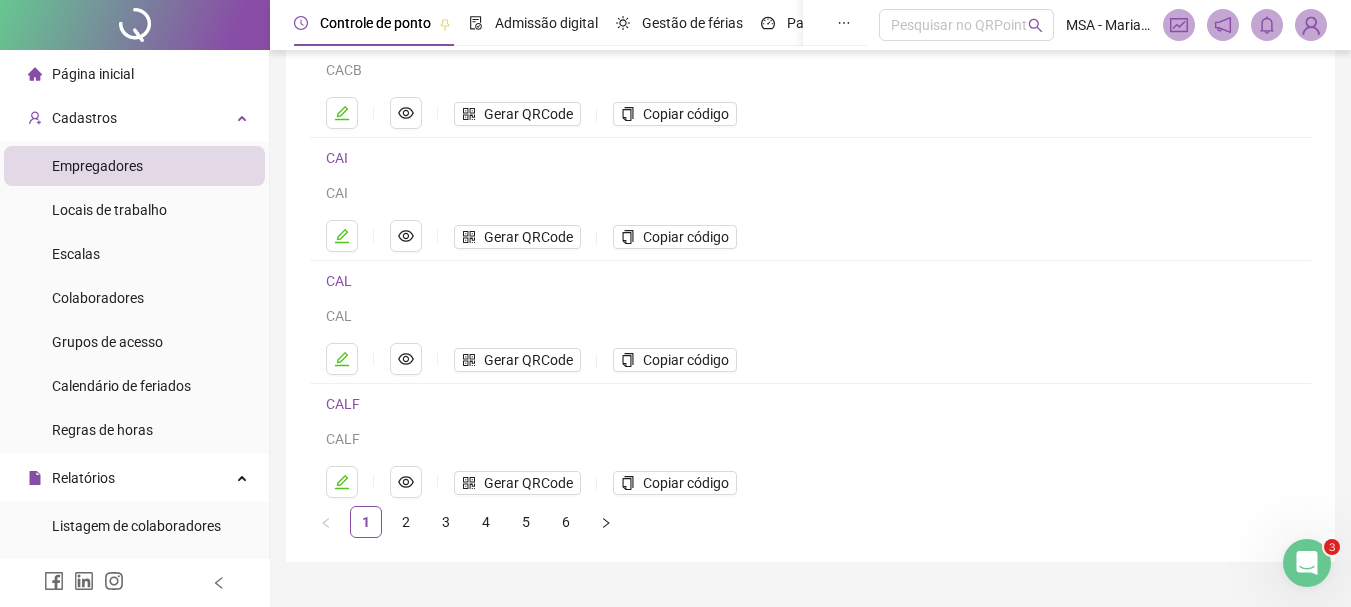 scroll, scrollTop: 320, scrollLeft: 0, axis: vertical 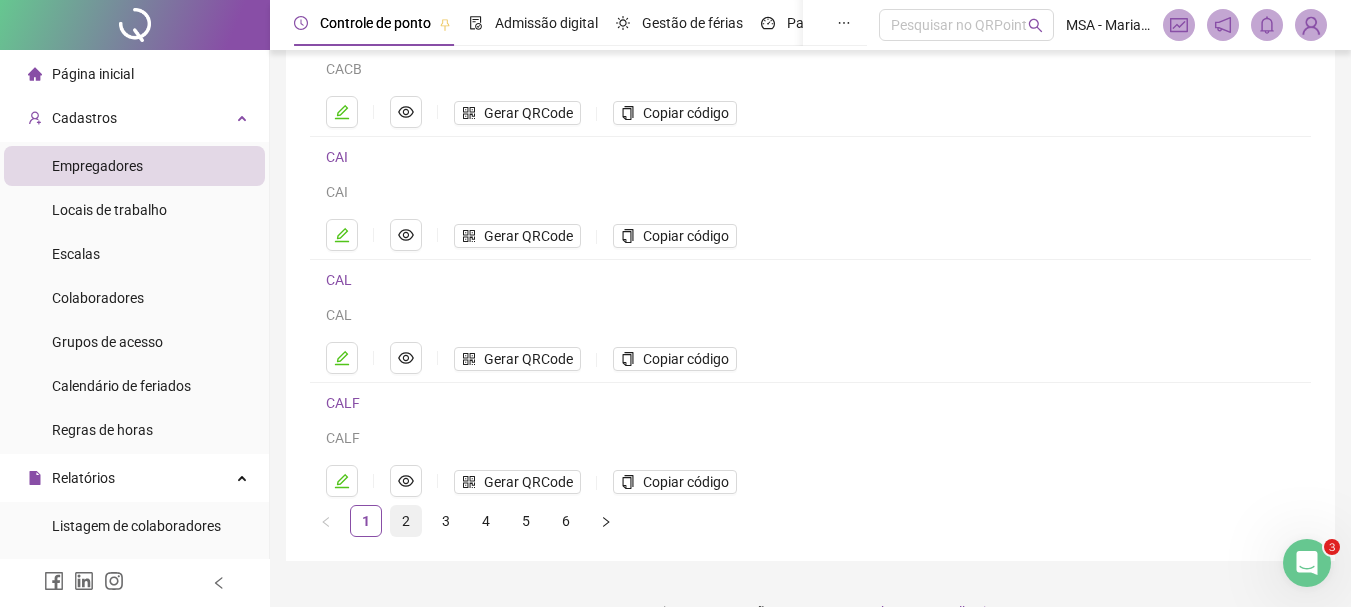 click on "2" at bounding box center [406, 521] 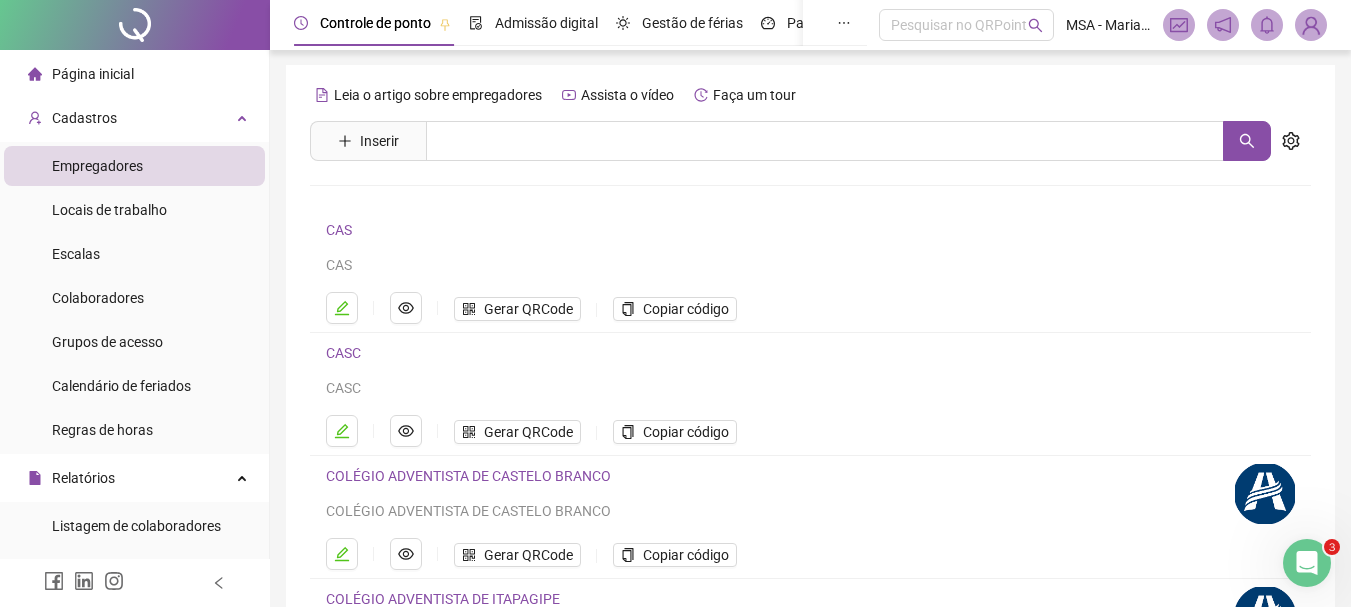 scroll, scrollTop: 0, scrollLeft: 0, axis: both 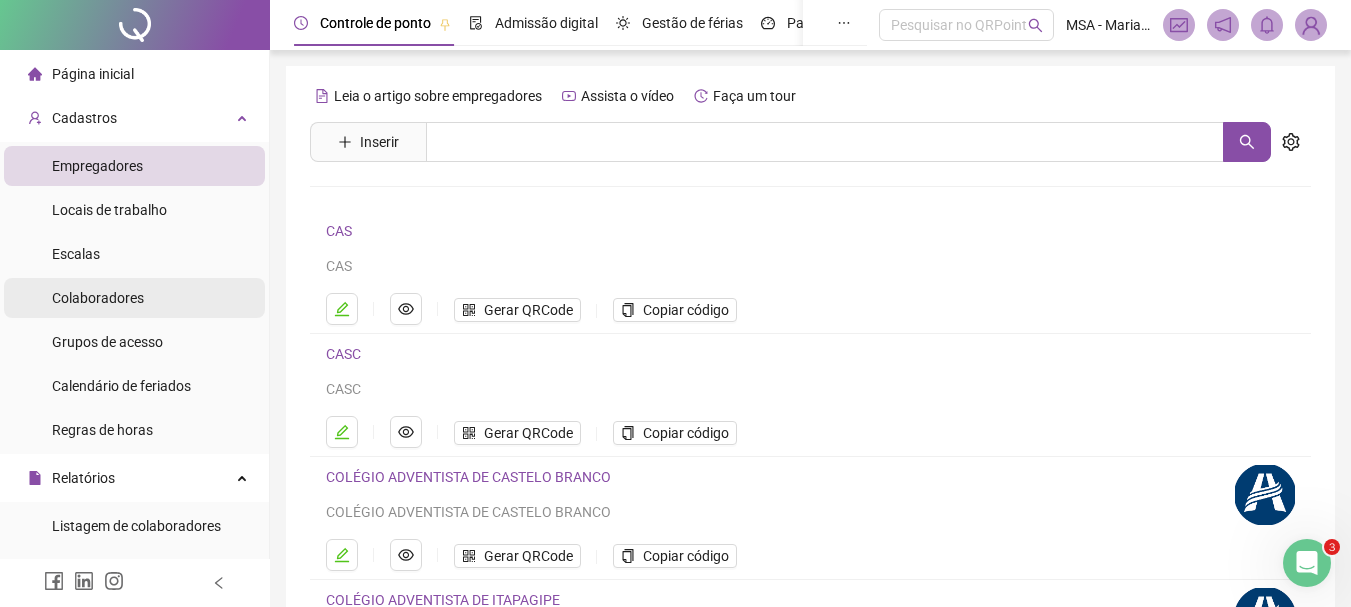 click on "Colaboradores" at bounding box center (134, 298) 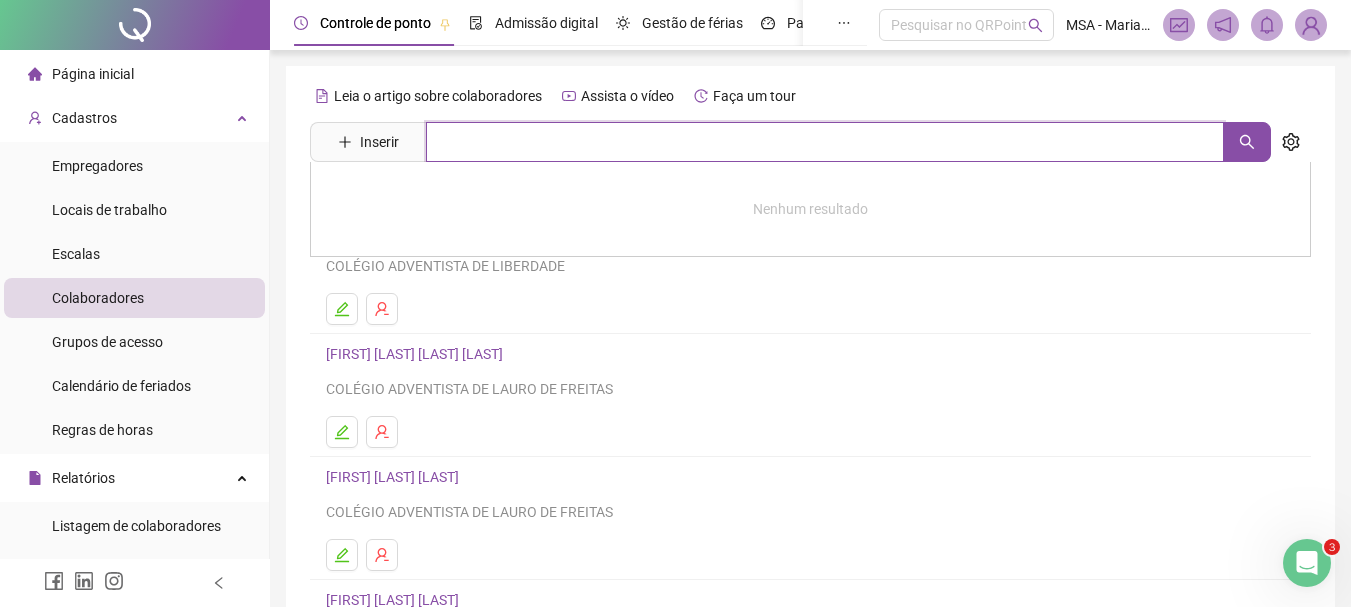 click at bounding box center (825, 142) 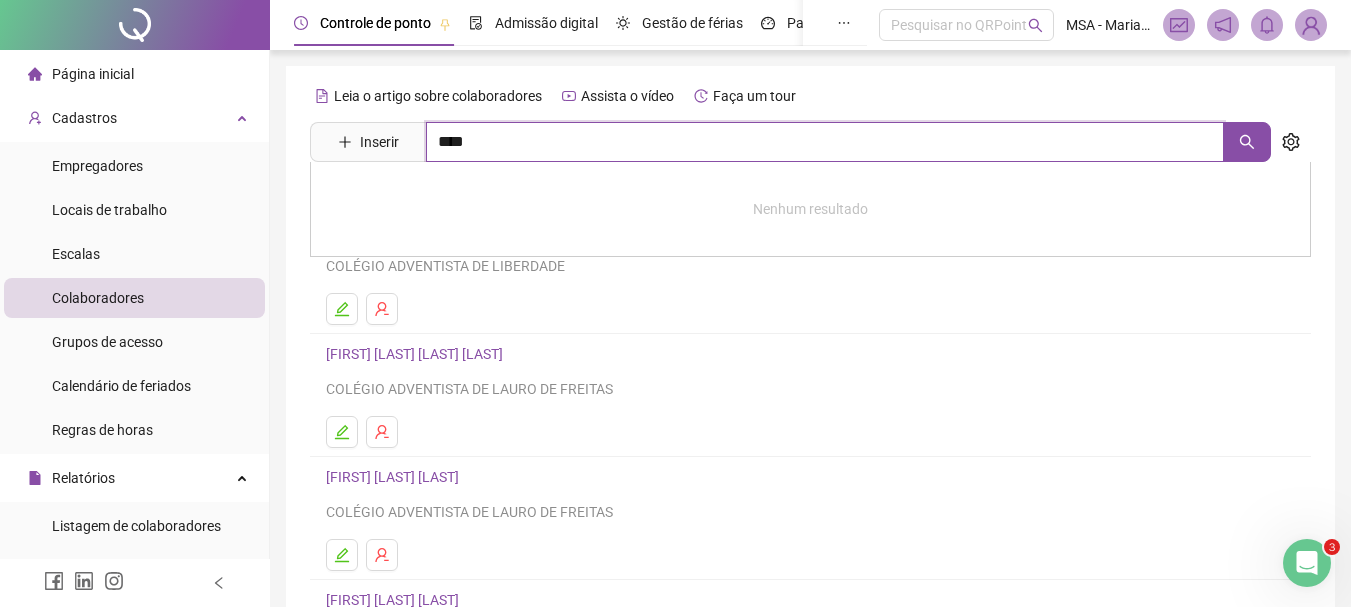 type on "****" 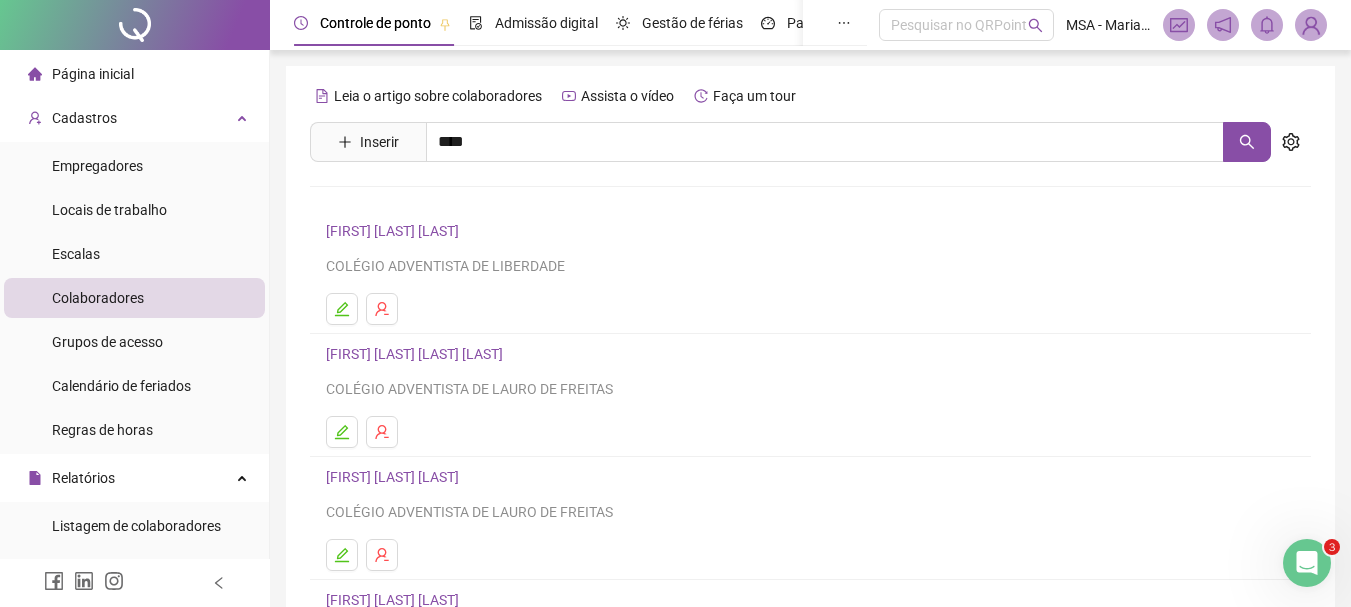 click on "KÉSSIA FERNANDES NERE COSTA" at bounding box center (435, 245) 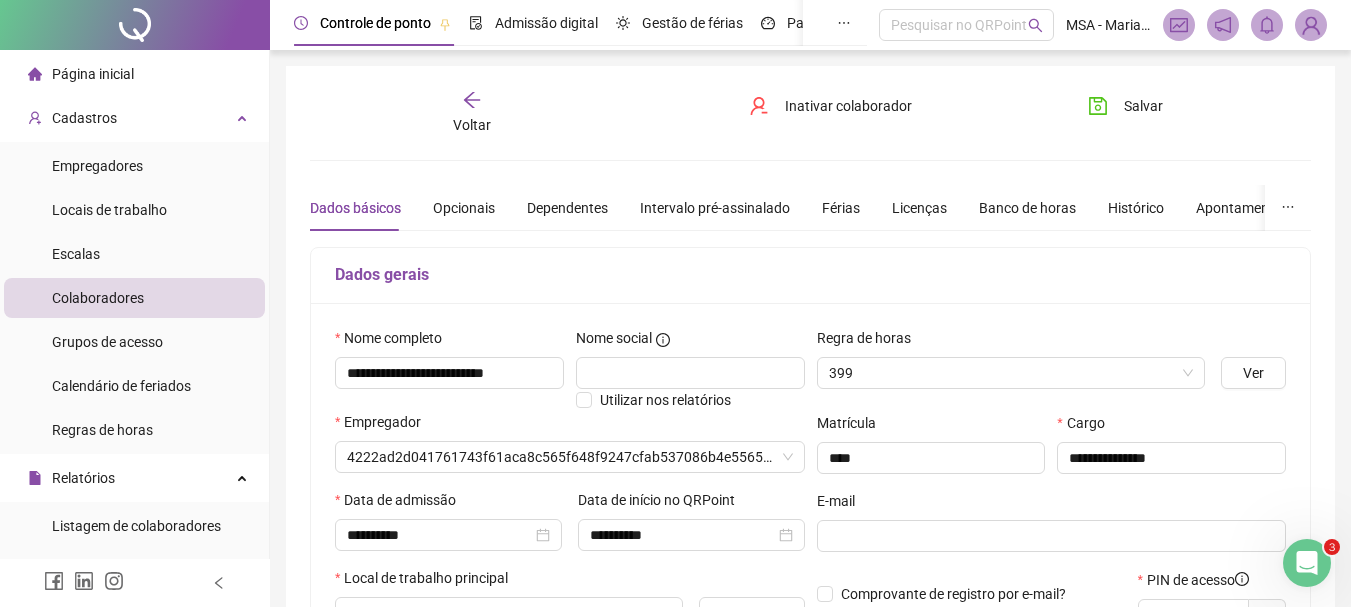 type on "**********" 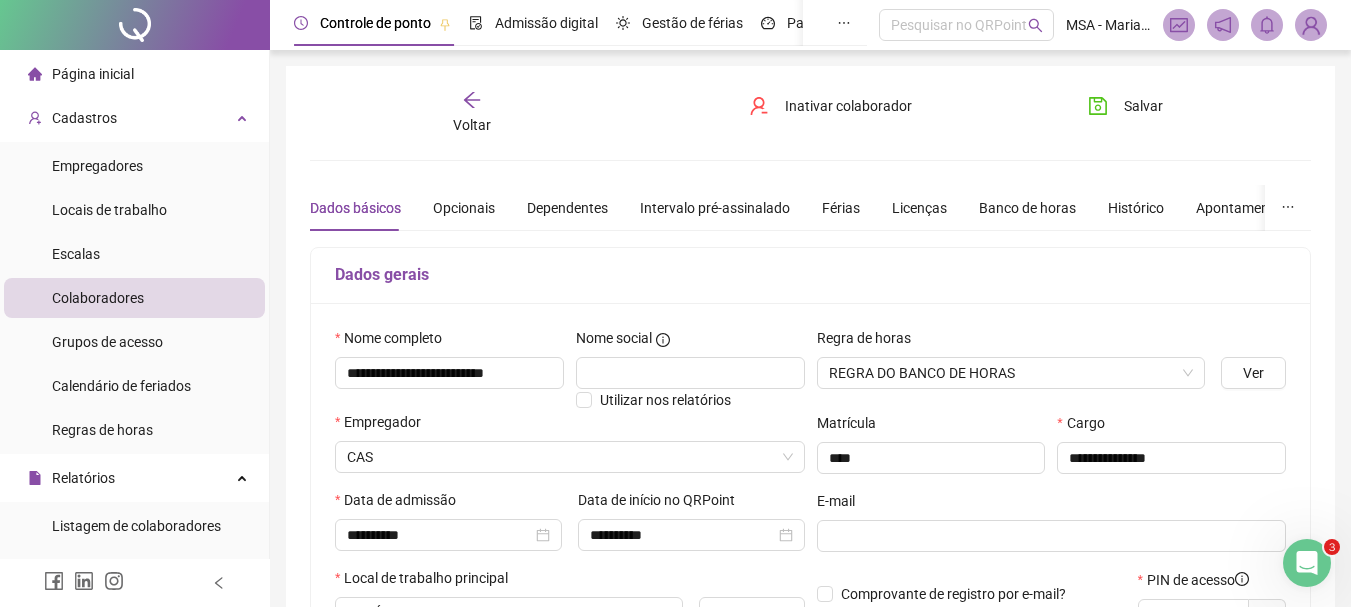 scroll, scrollTop: 18, scrollLeft: 0, axis: vertical 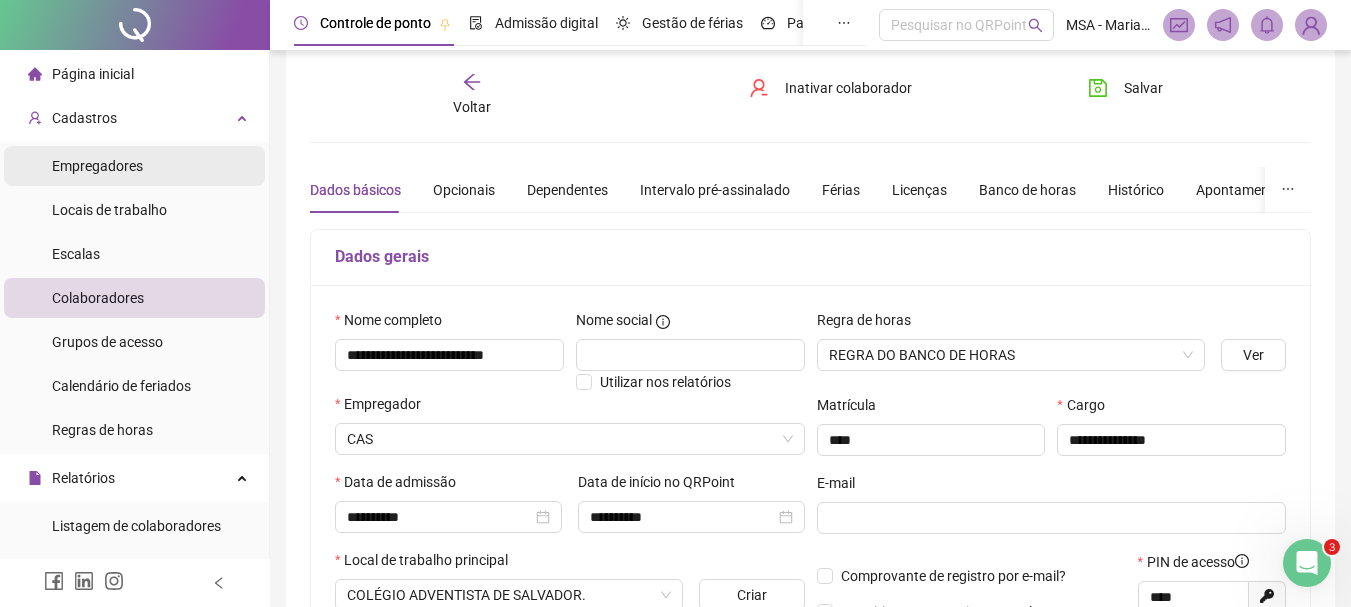 click on "Empregadores" at bounding box center [97, 166] 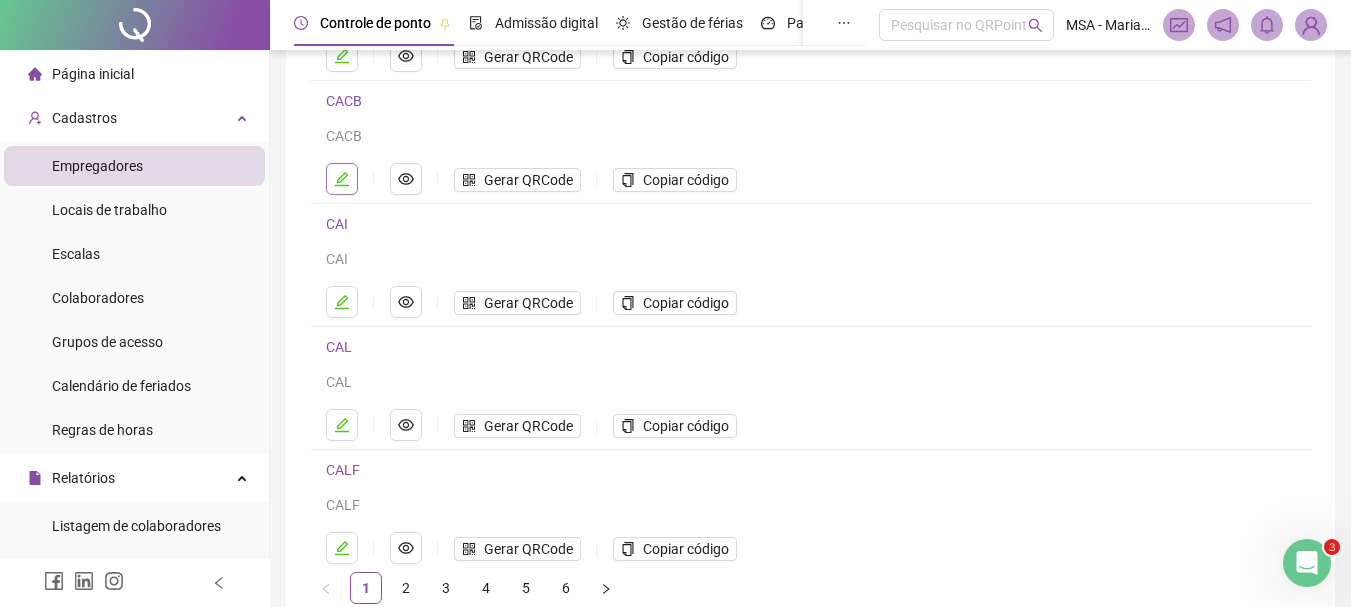 scroll, scrollTop: 267, scrollLeft: 0, axis: vertical 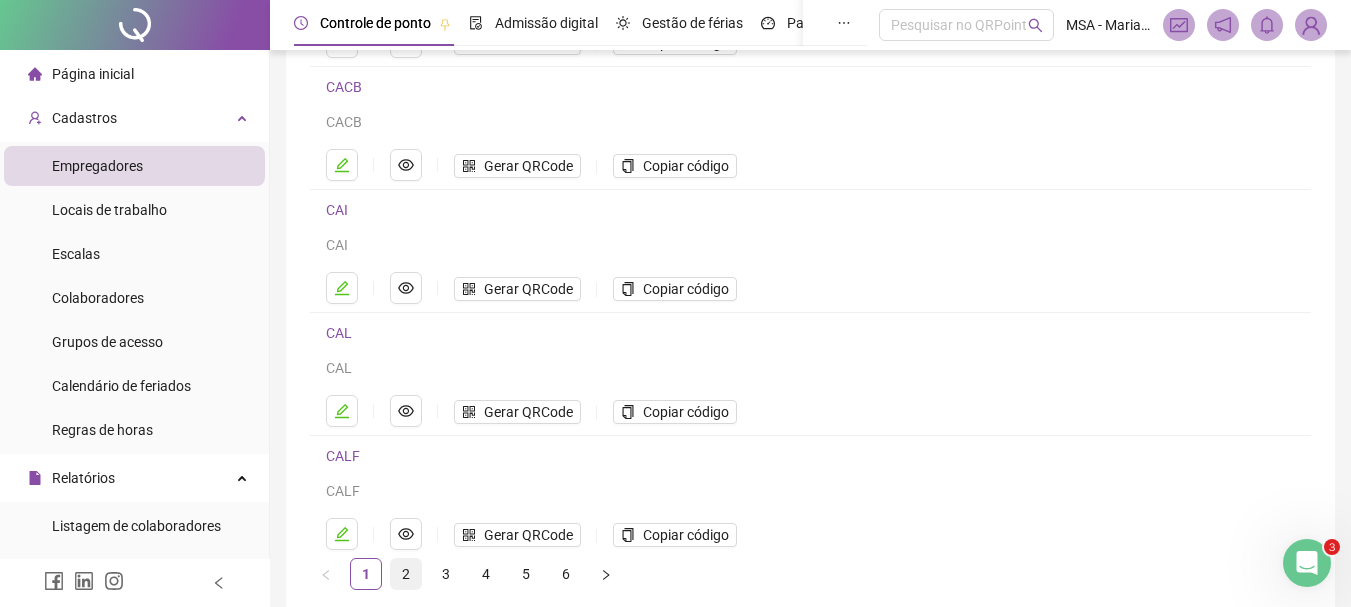 click on "2" at bounding box center (406, 574) 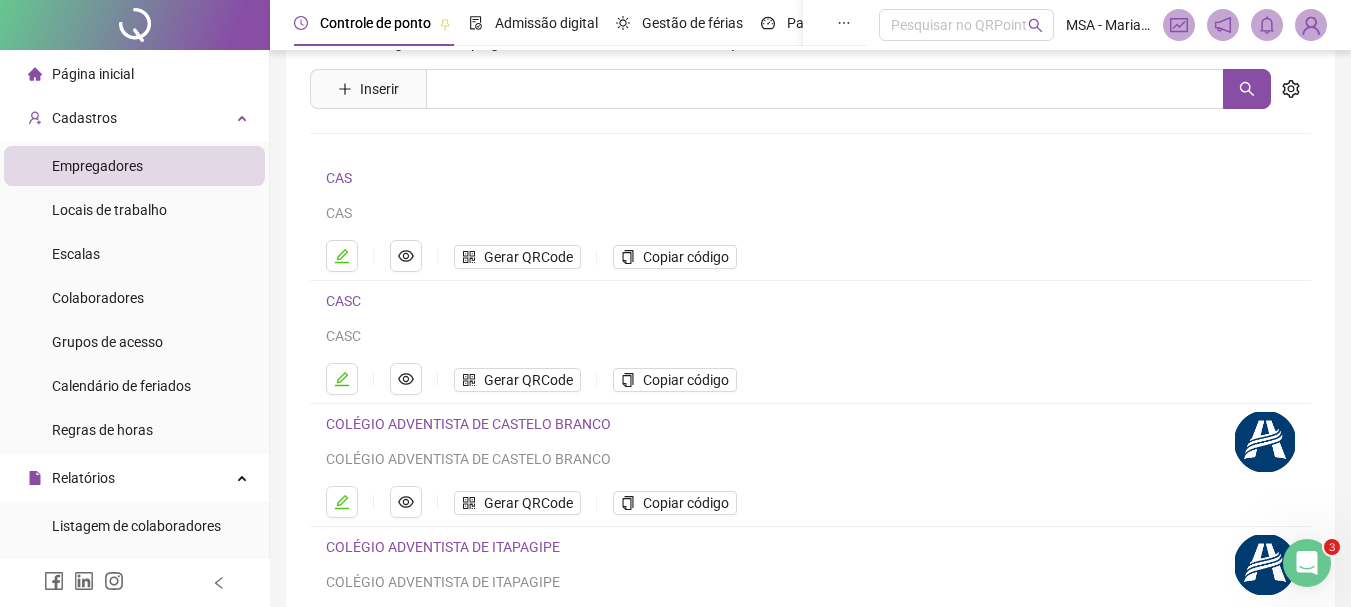 scroll, scrollTop: 52, scrollLeft: 0, axis: vertical 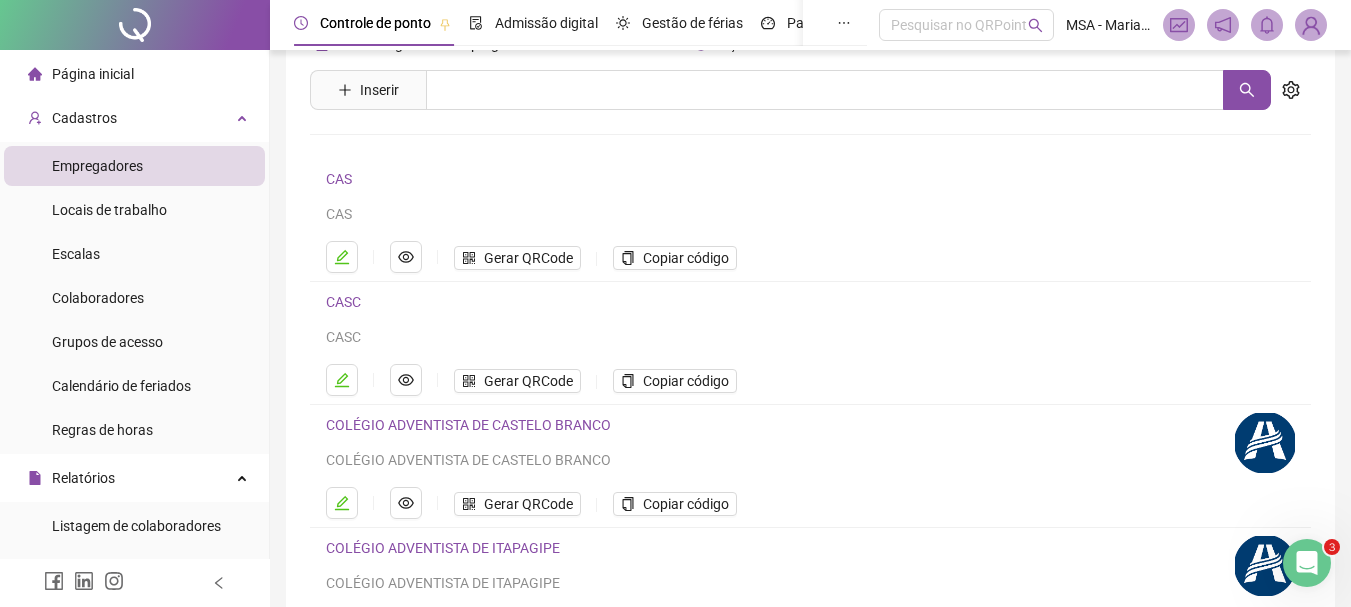 click on "CAS" at bounding box center [339, 179] 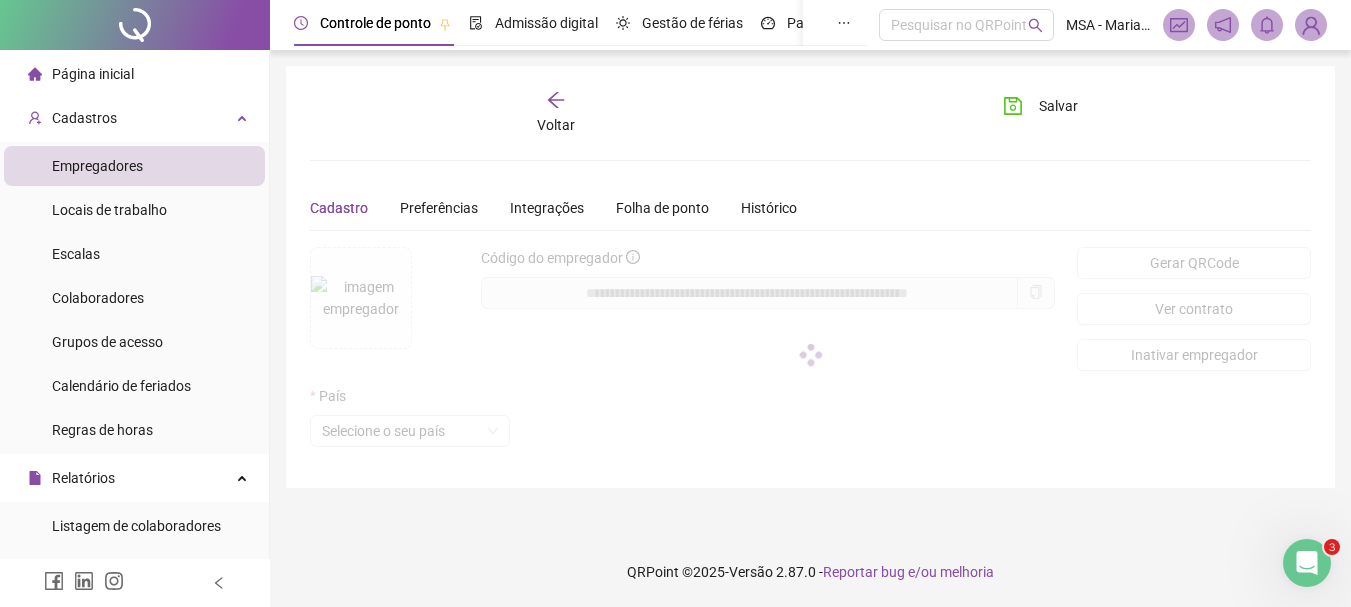scroll, scrollTop: 0, scrollLeft: 0, axis: both 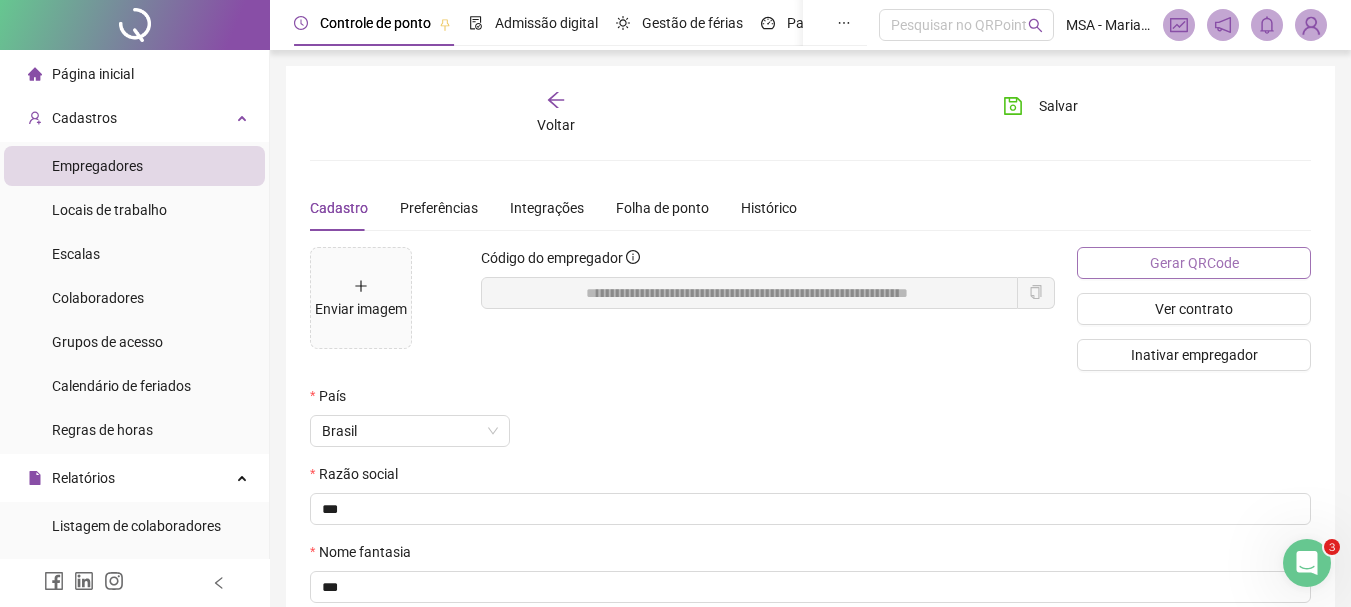 click on "Gerar QRCode" at bounding box center [1194, 263] 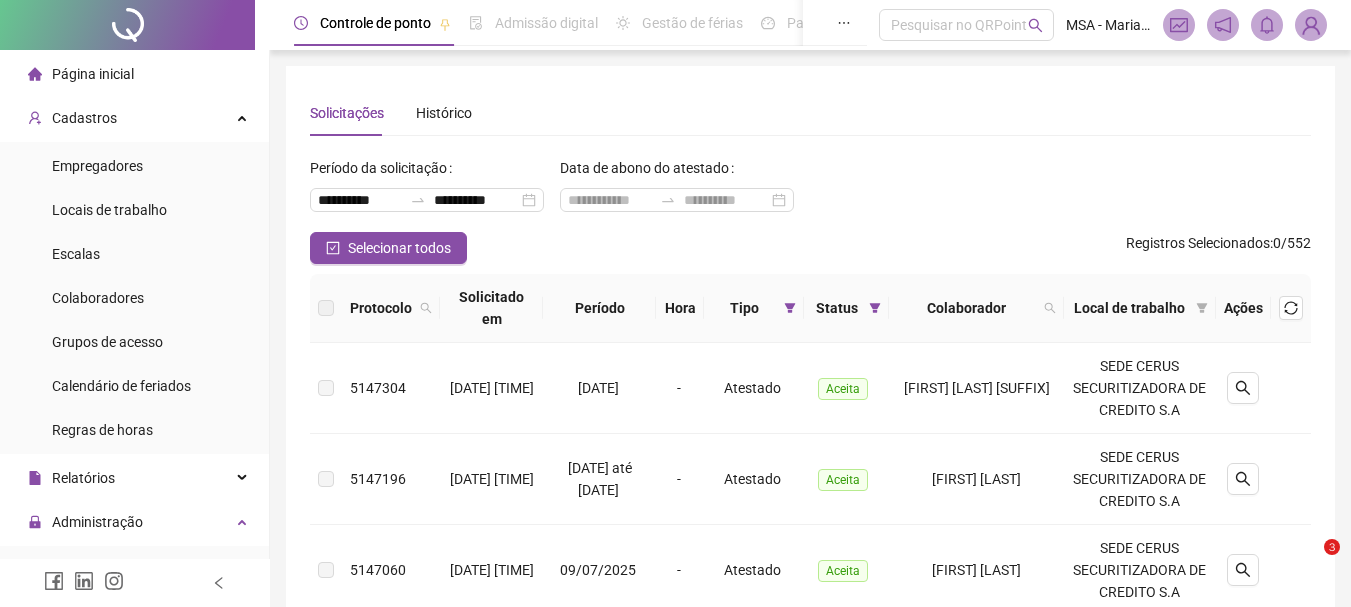 scroll, scrollTop: 0, scrollLeft: 0, axis: both 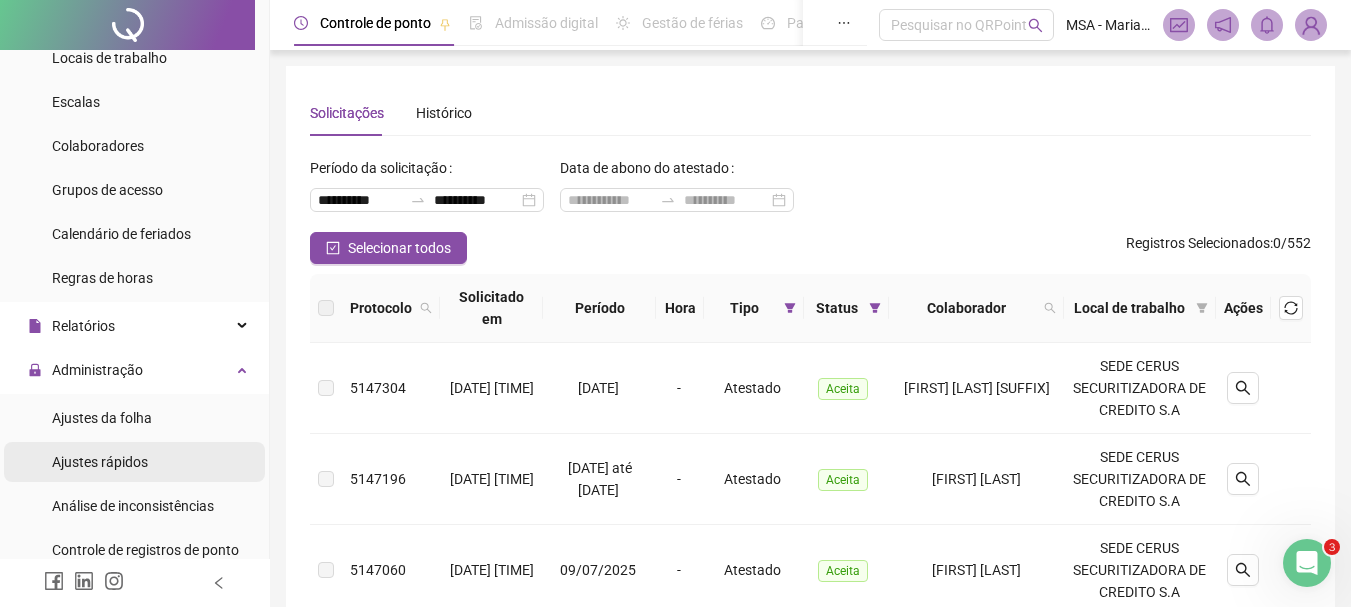 click on "Ajustes rápidos" at bounding box center [100, 462] 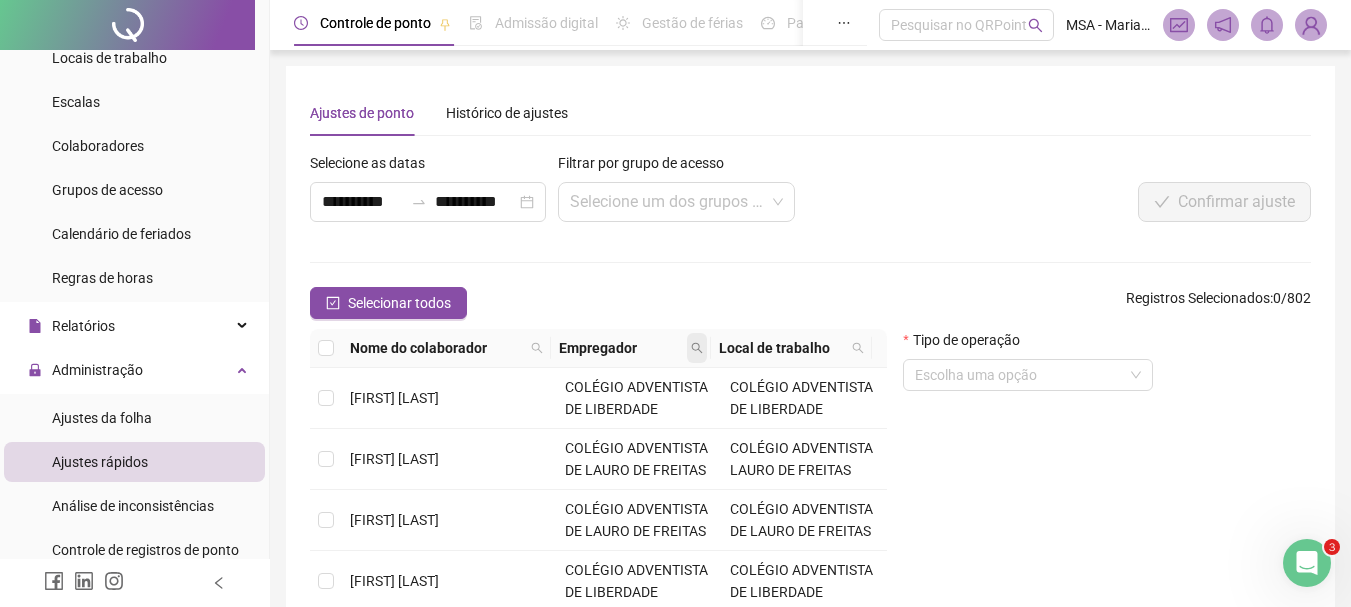click 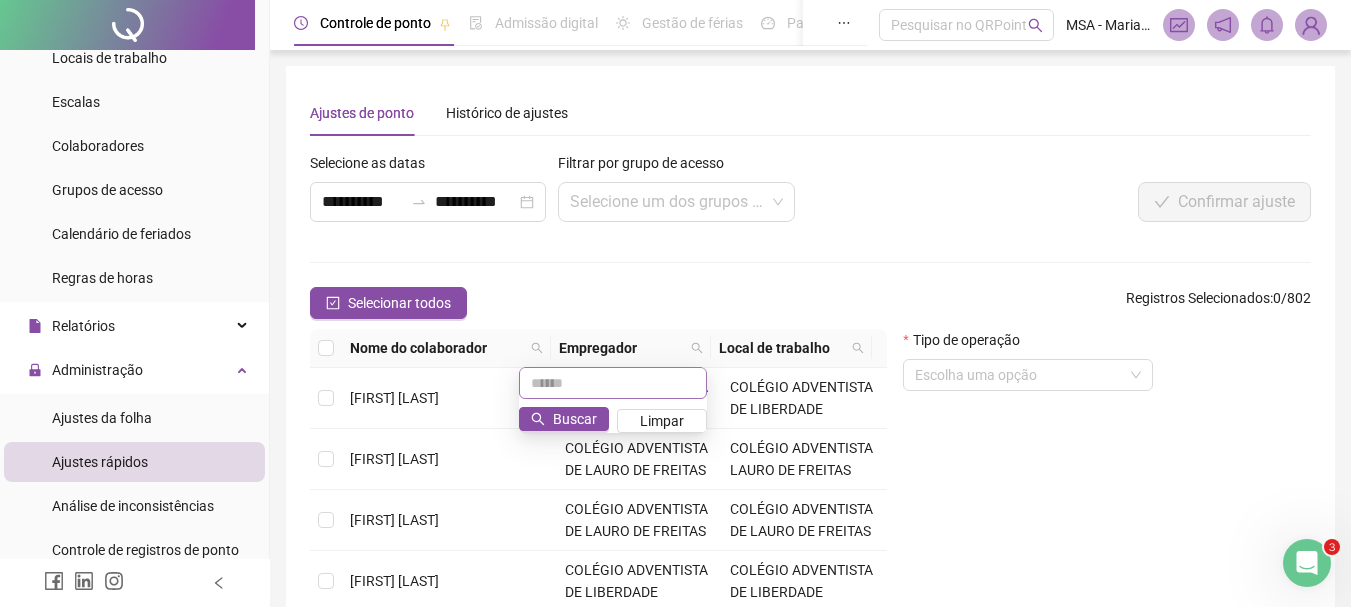 click at bounding box center [613, 383] 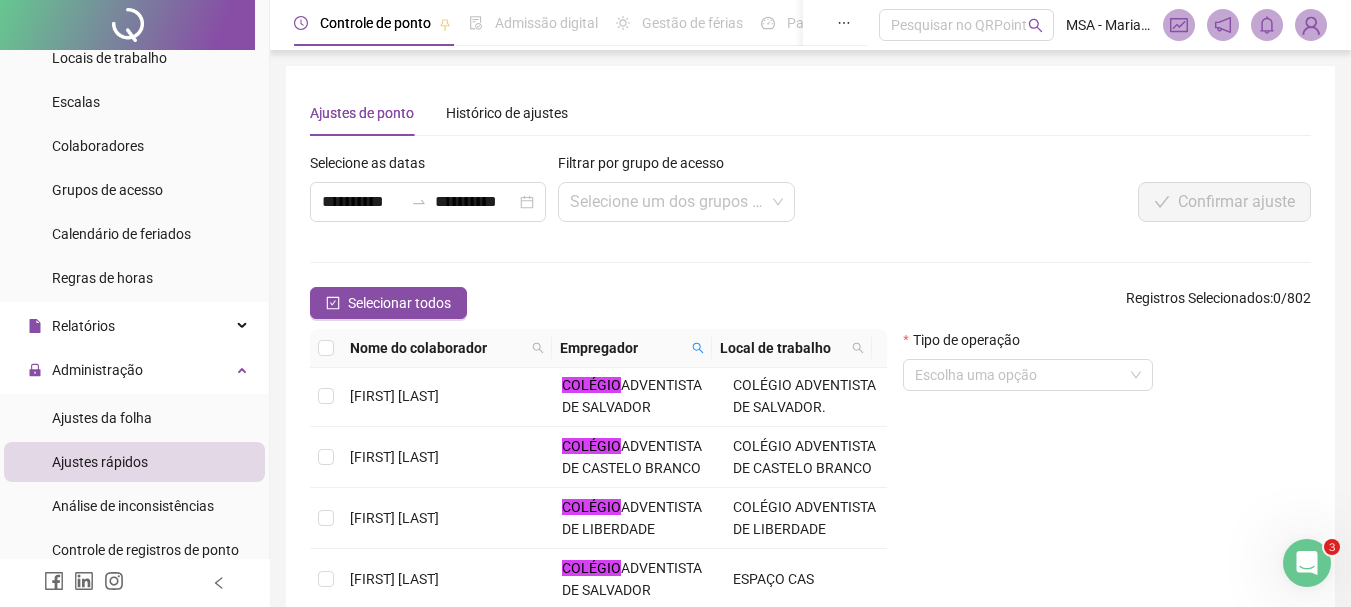 scroll, scrollTop: 615, scrollLeft: 0, axis: vertical 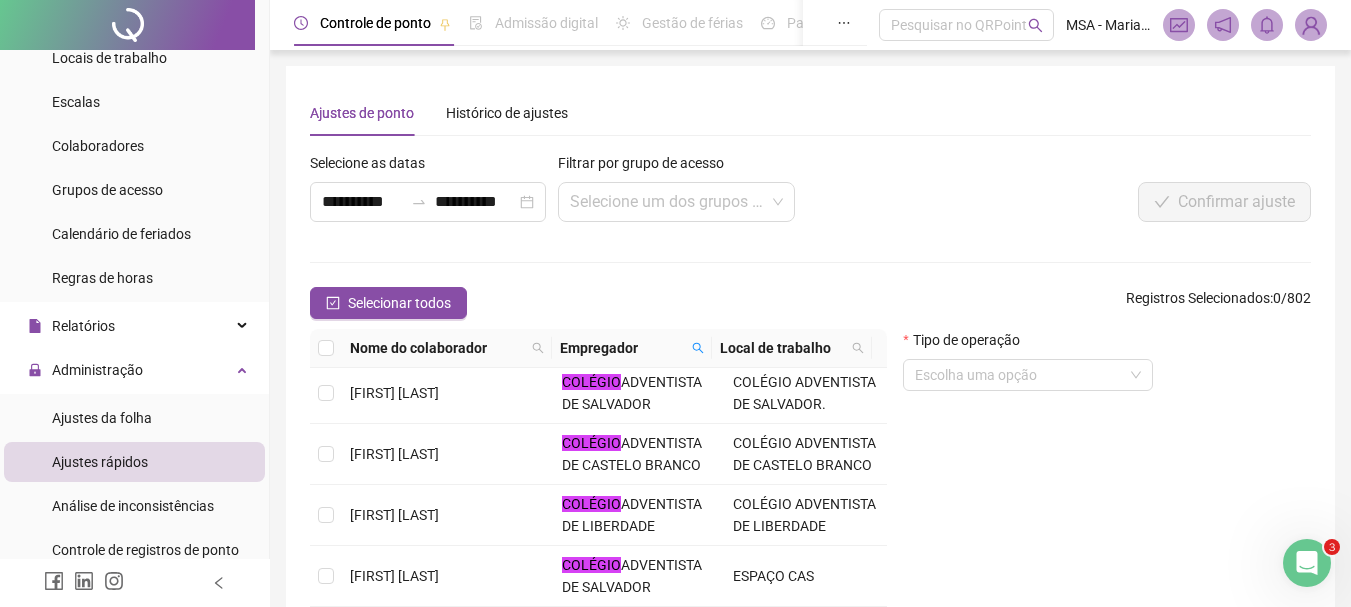 click on "Selecionar todos Registros Selecionados :  0 / 802" at bounding box center [810, 303] 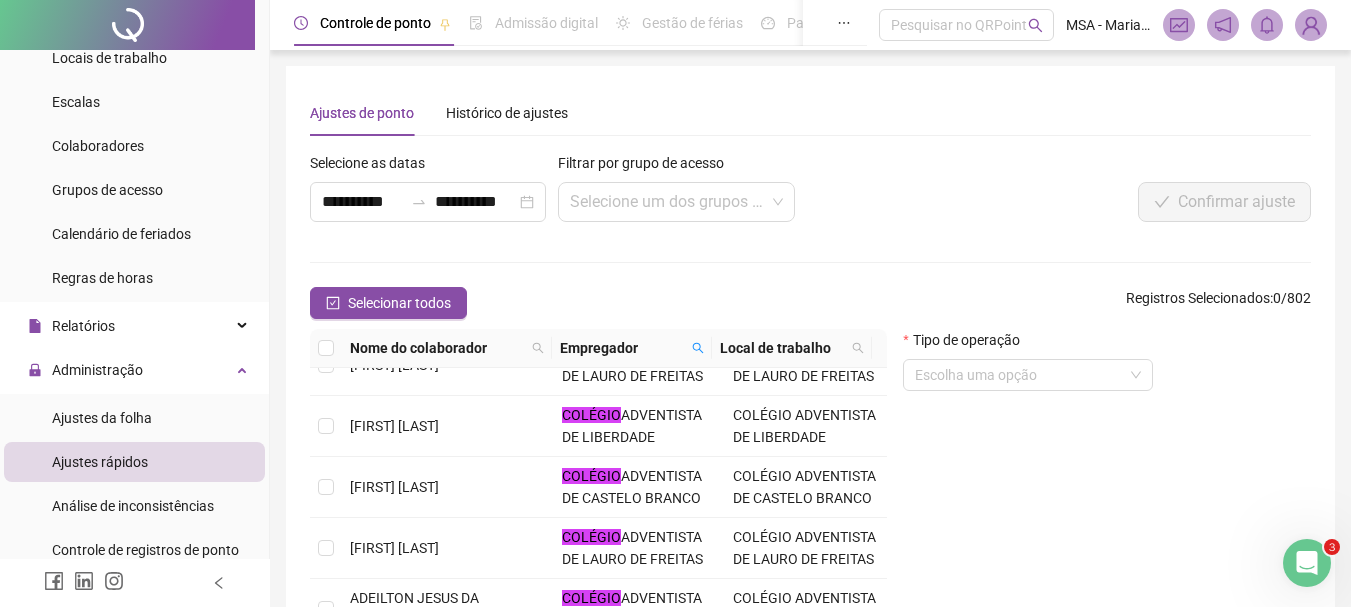 scroll, scrollTop: 90, scrollLeft: 0, axis: vertical 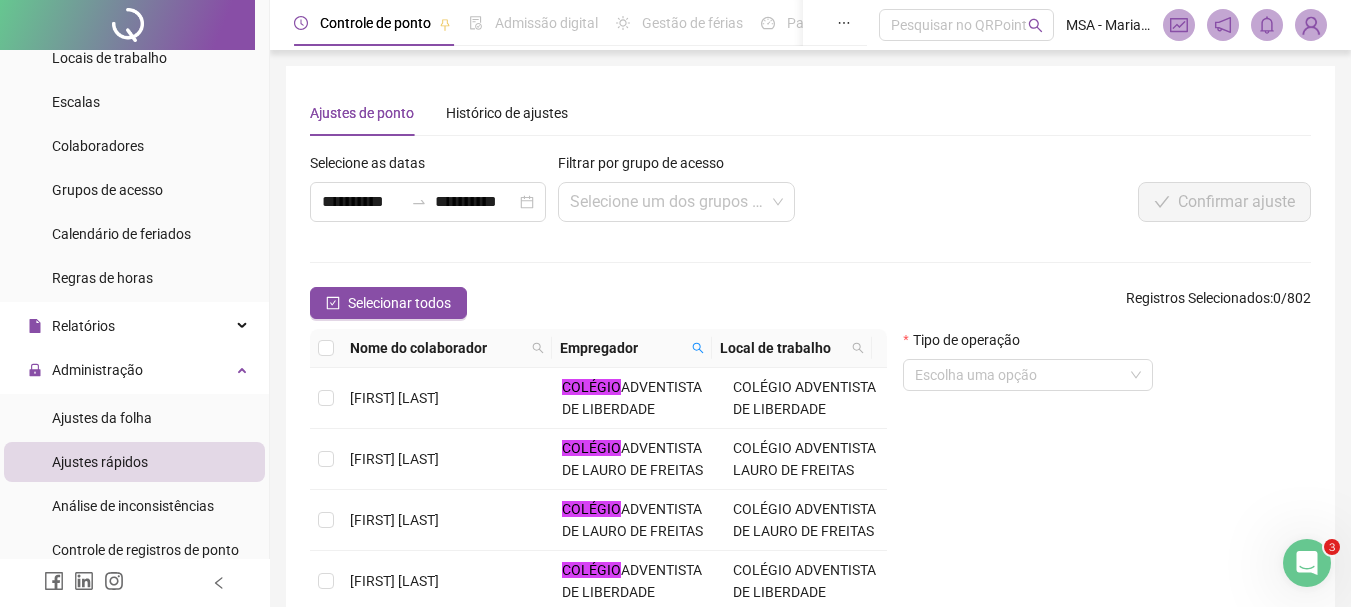 click on "Selecionar todos Registros Selecionados :  0 / 802" at bounding box center [810, 303] 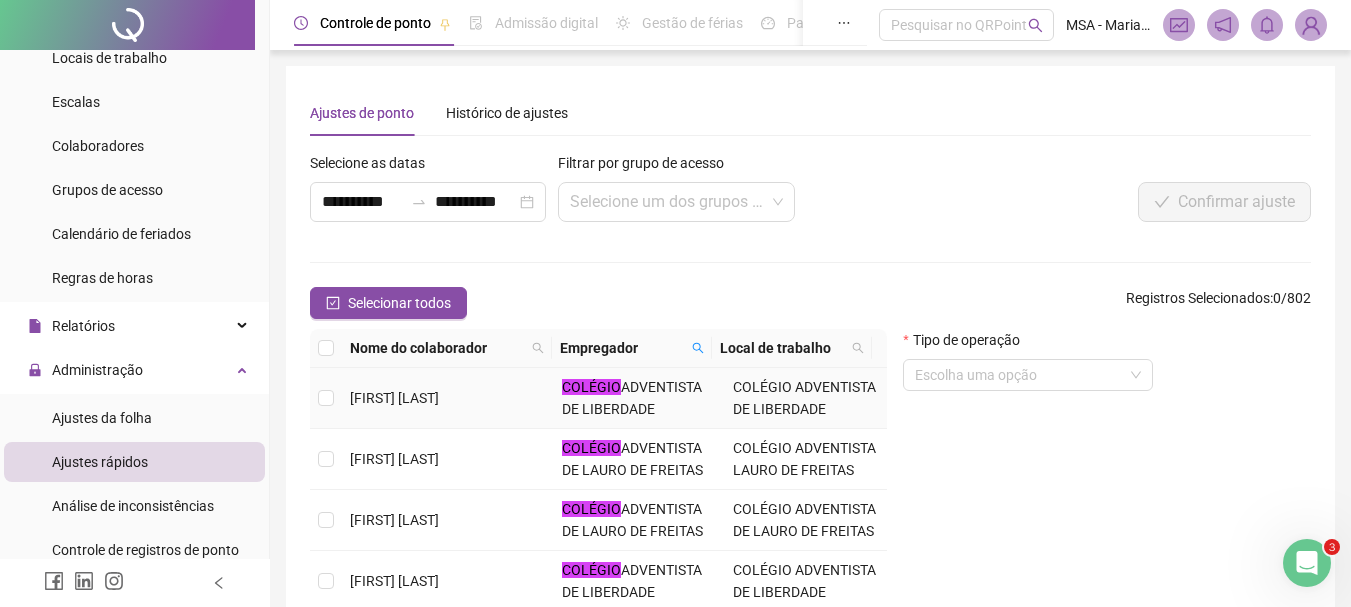 click on "ADVENTISTA DE LIBERDADE" at bounding box center (632, 398) 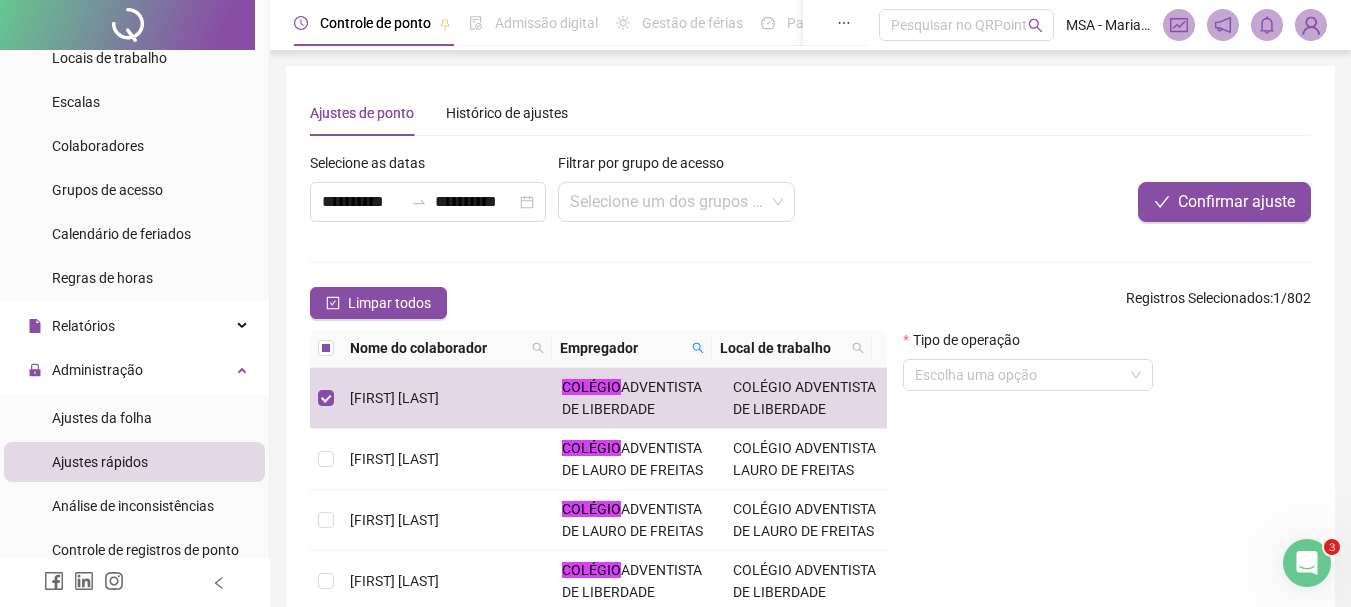 click on "Limpar todos Registros Selecionados :  1 / 802" at bounding box center [810, 303] 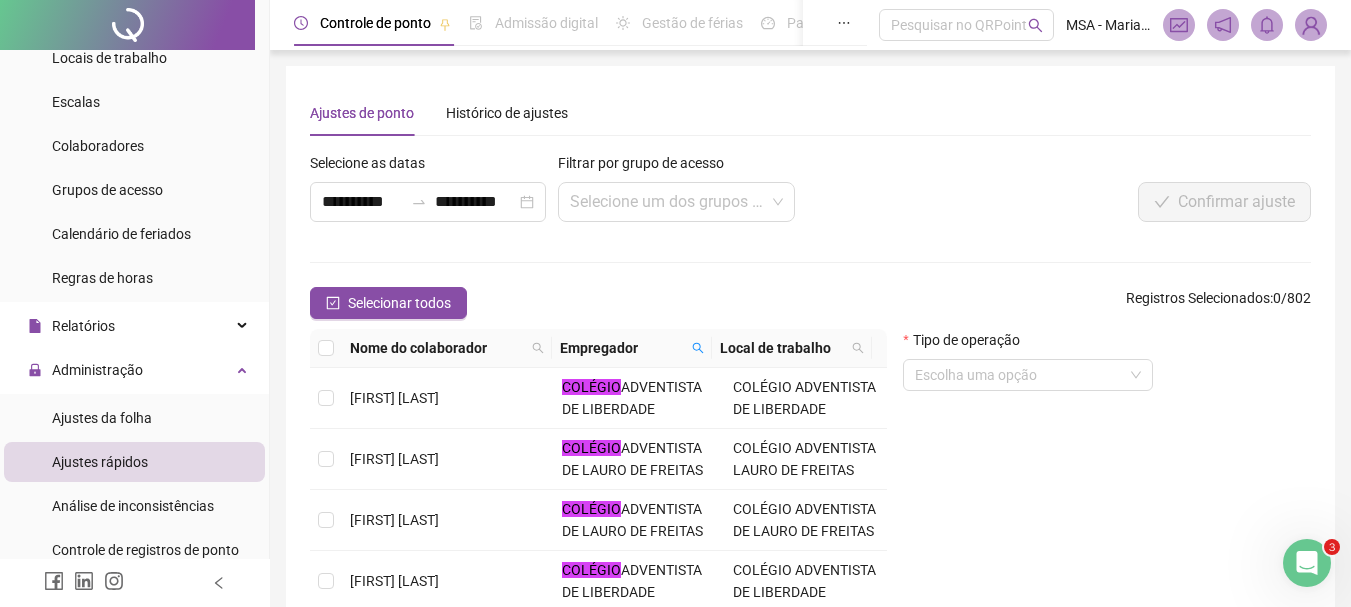 click on "Nome do colaborador" at bounding box center [437, 348] 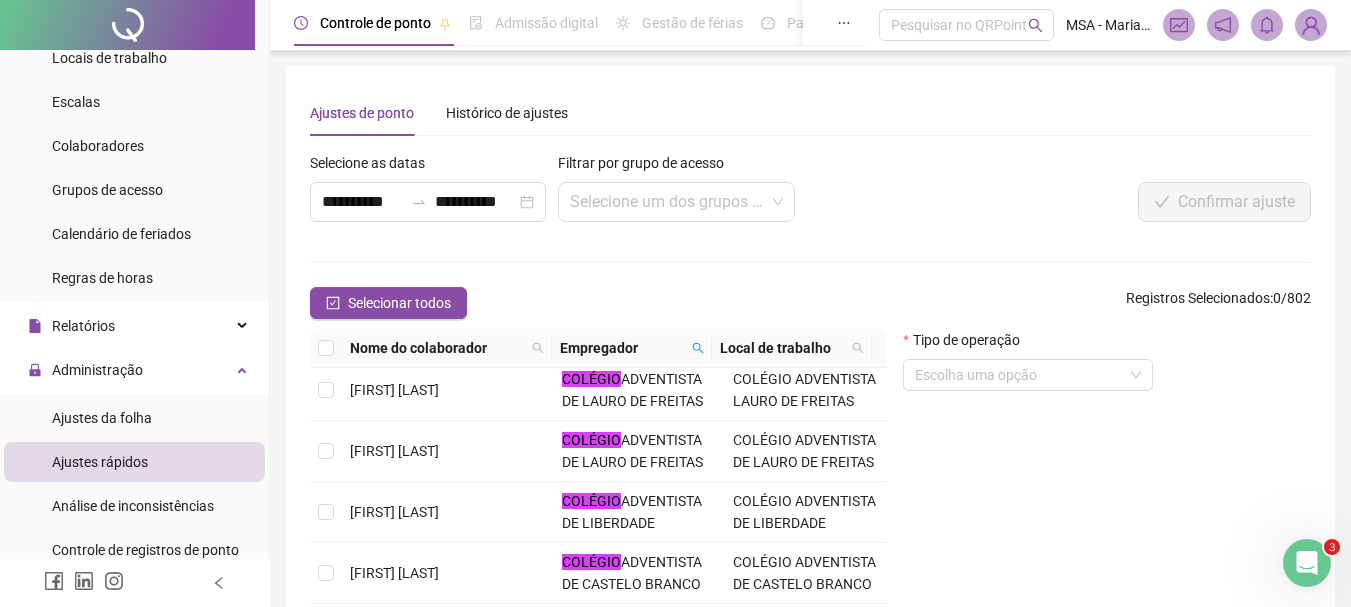 scroll, scrollTop: 0, scrollLeft: 0, axis: both 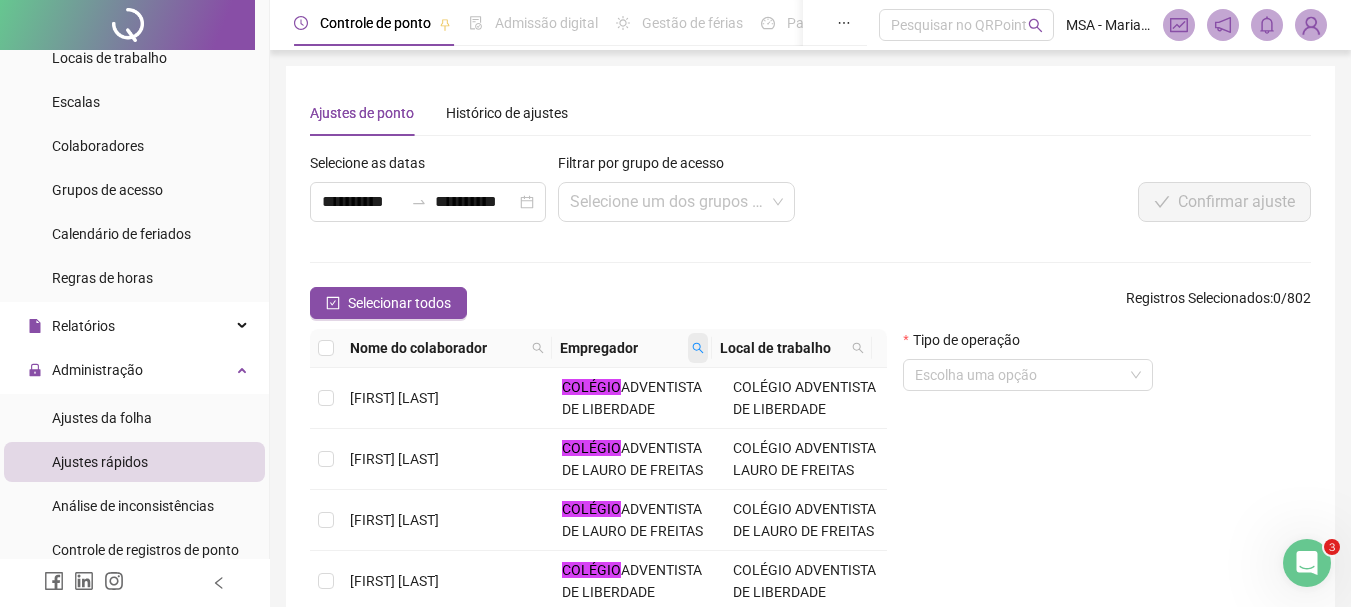click 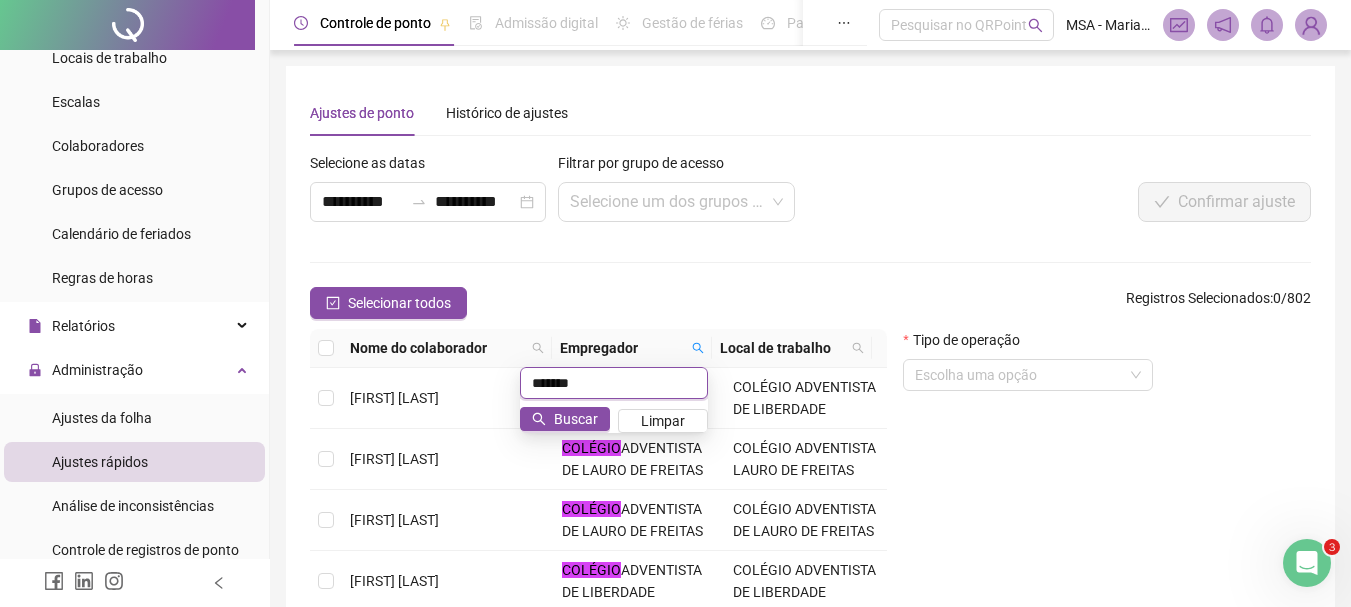 click on "*******" at bounding box center [614, 383] 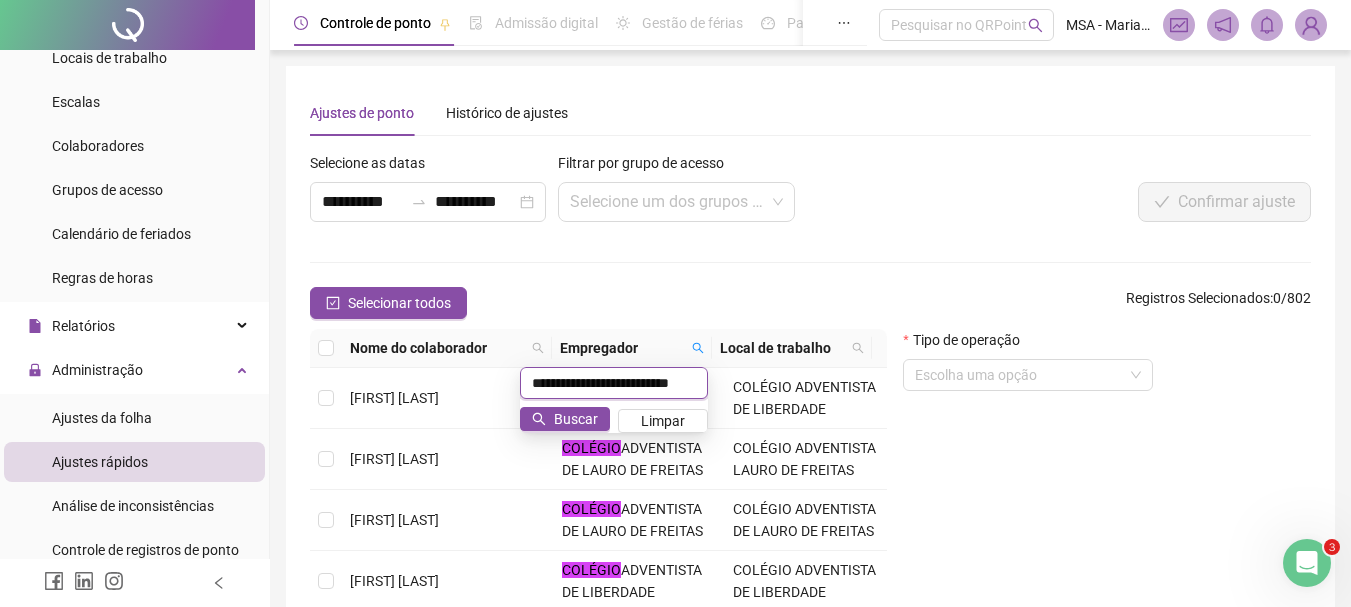 scroll, scrollTop: 0, scrollLeft: 3, axis: horizontal 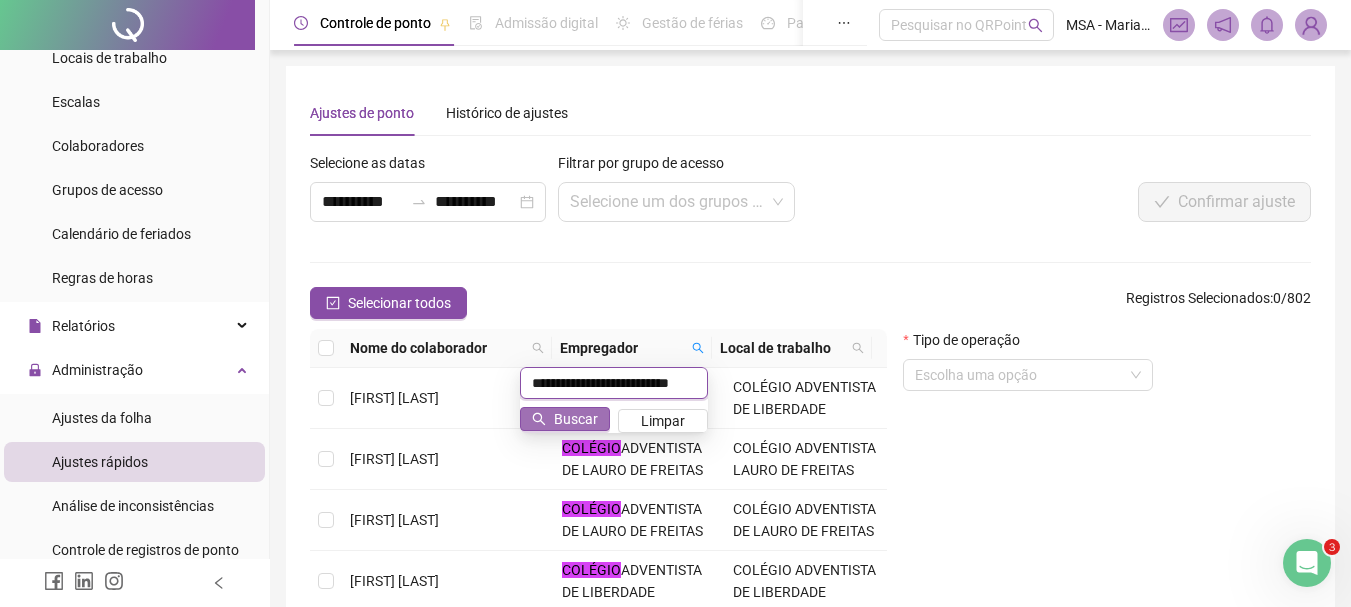 type on "**********" 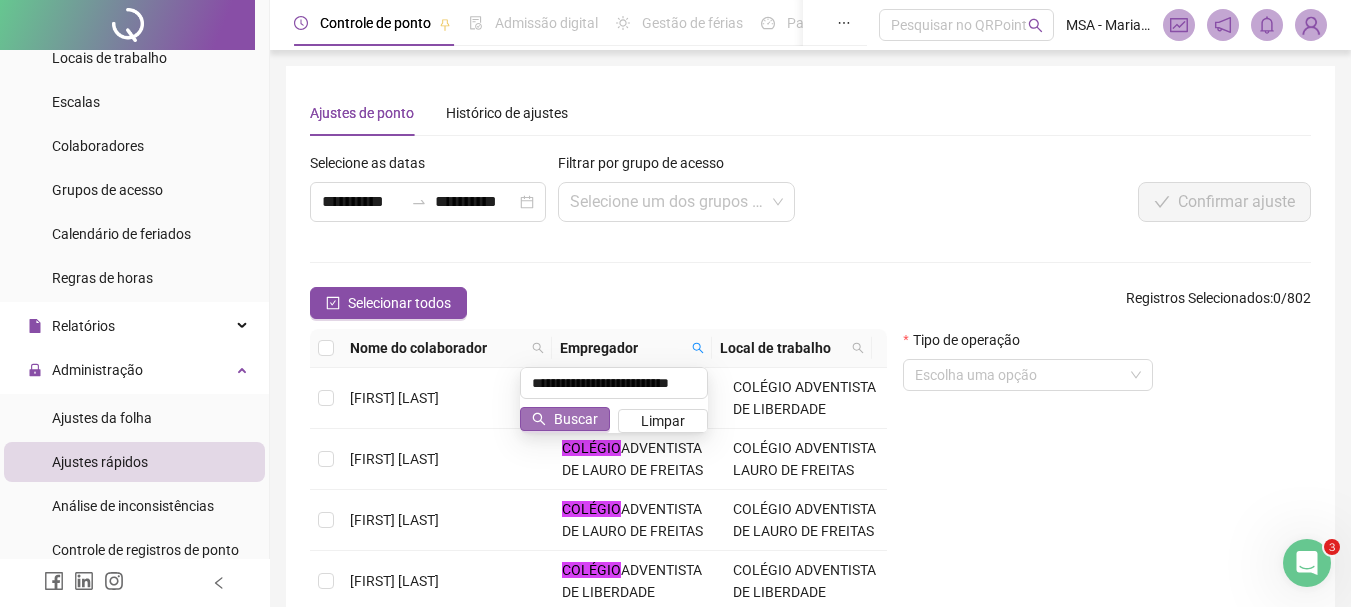 scroll, scrollTop: 0, scrollLeft: 0, axis: both 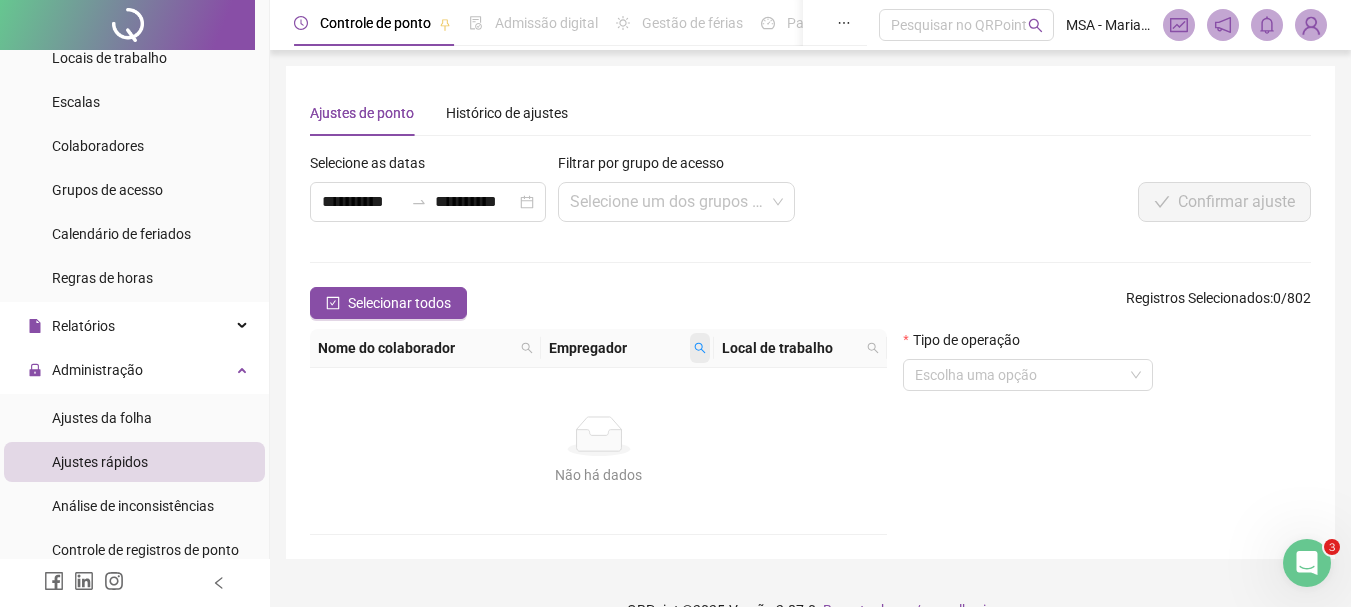 click 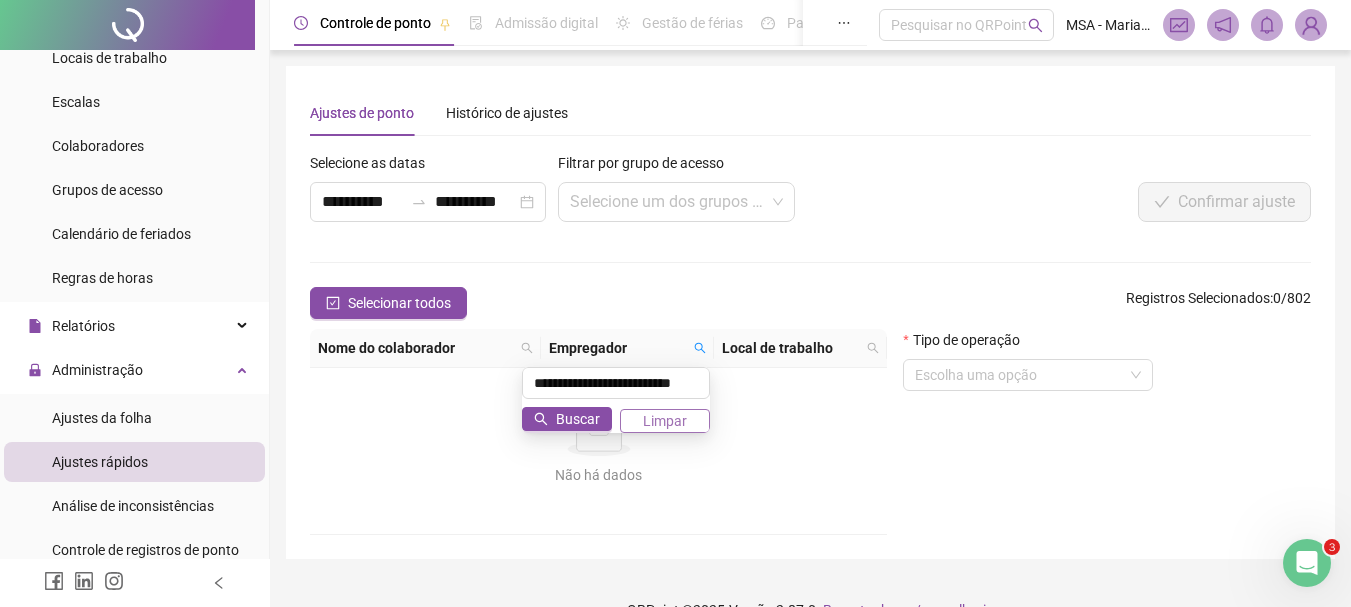 click on "Limpar" at bounding box center [665, 421] 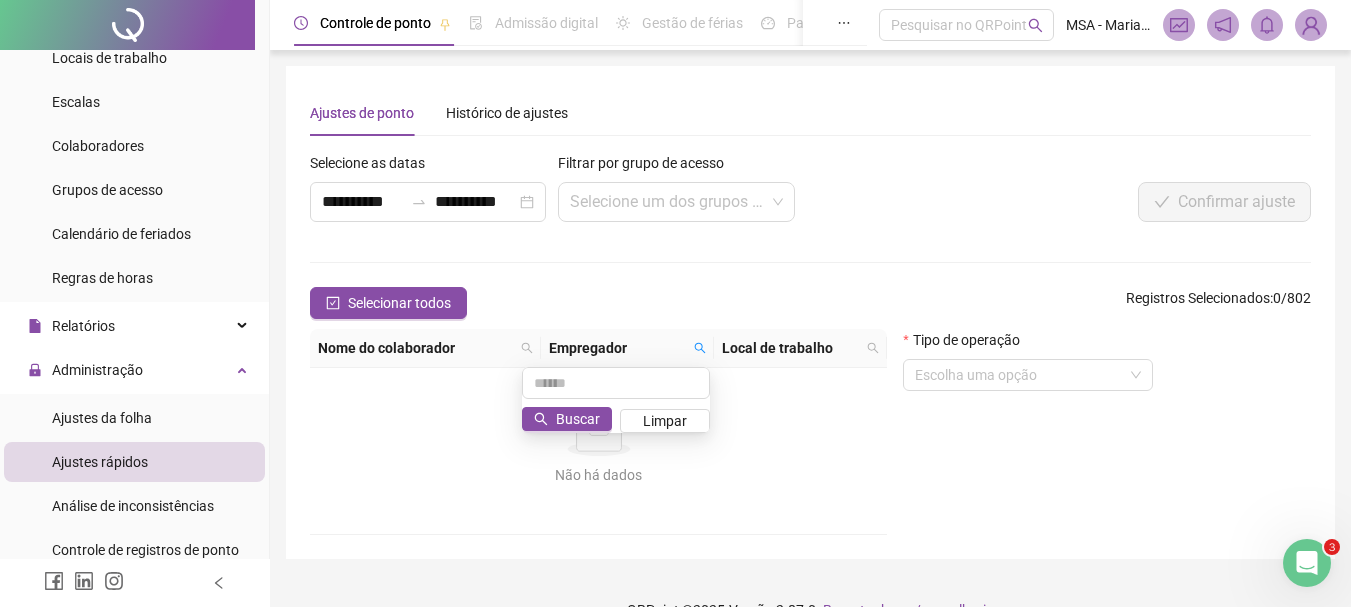 click on "**********" at bounding box center (810, 343) 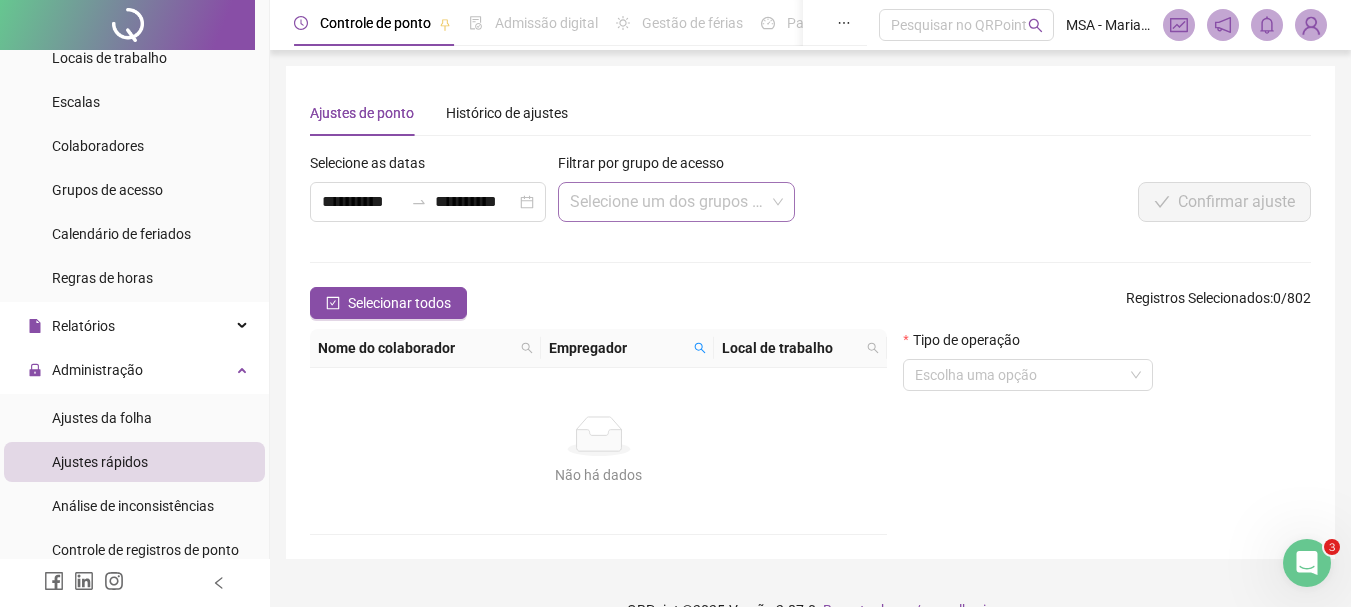 click at bounding box center (670, 202) 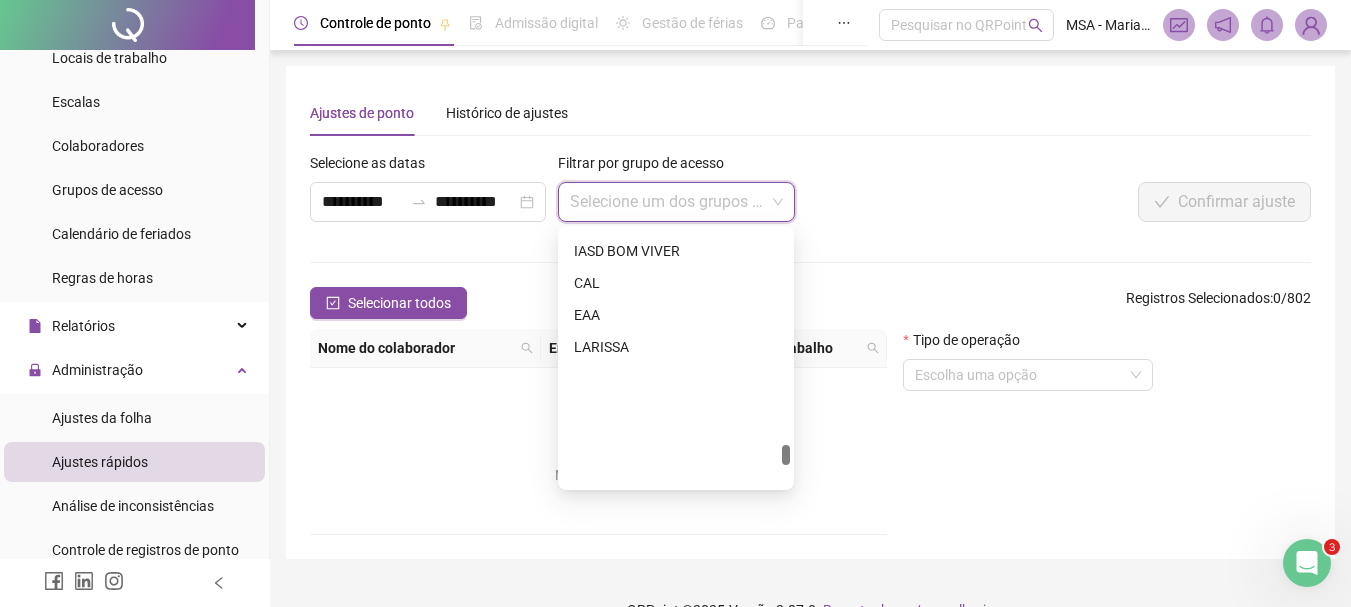 scroll, scrollTop: 3488, scrollLeft: 0, axis: vertical 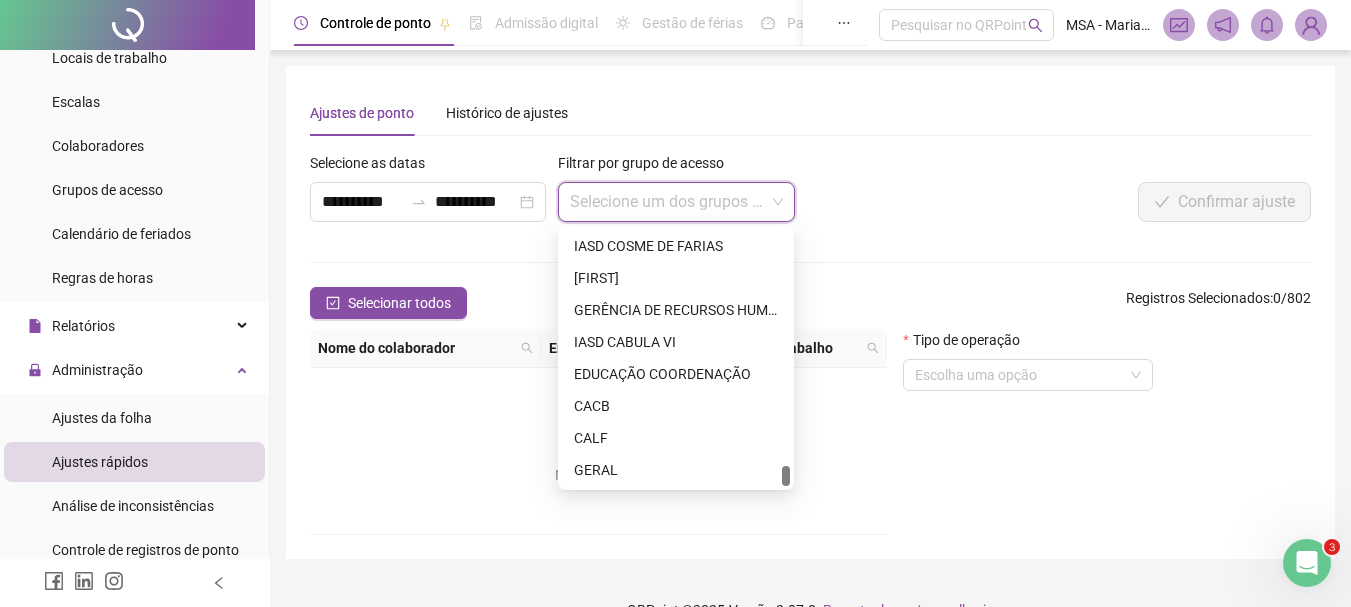 drag, startPoint x: 782, startPoint y: 243, endPoint x: 722, endPoint y: 519, distance: 282.44644 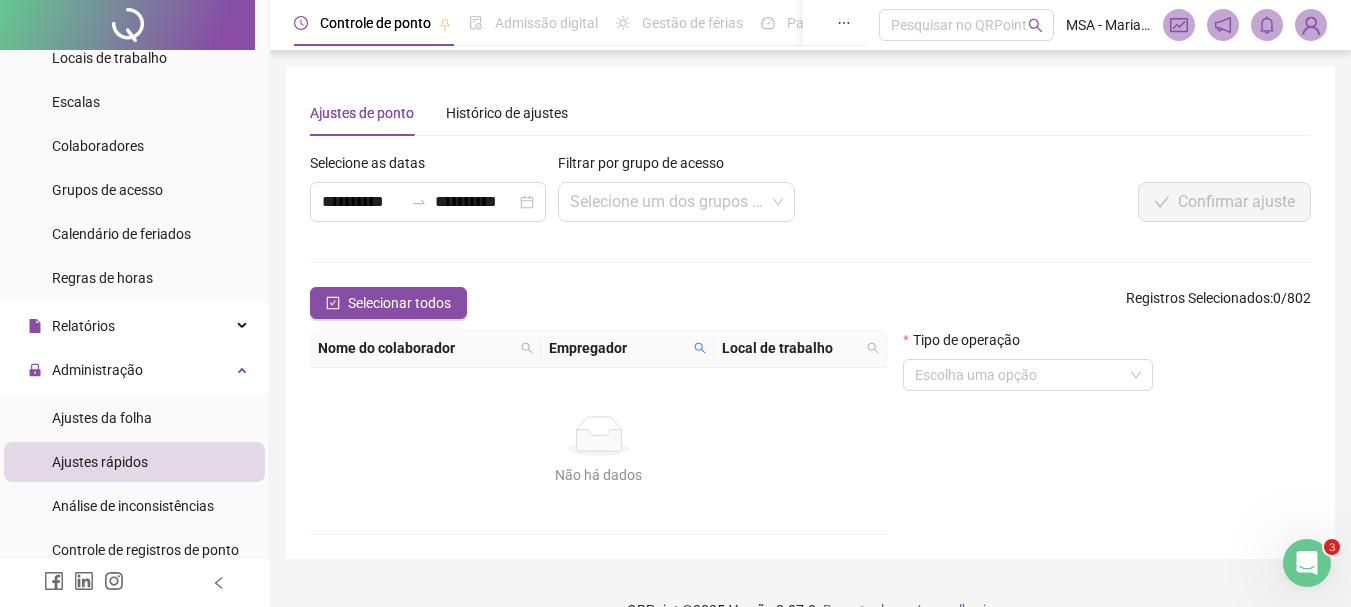 click on "Confirmar ajuste" at bounding box center (1102, 202) 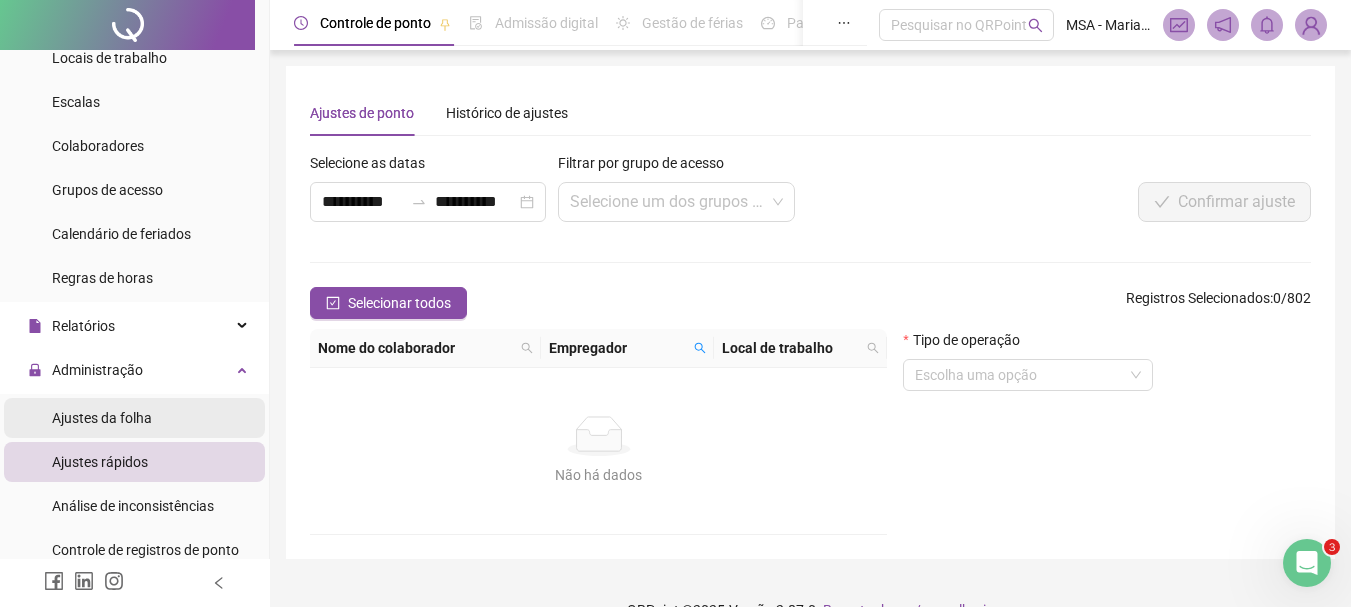 click on "Ajustes da folha" at bounding box center (102, 418) 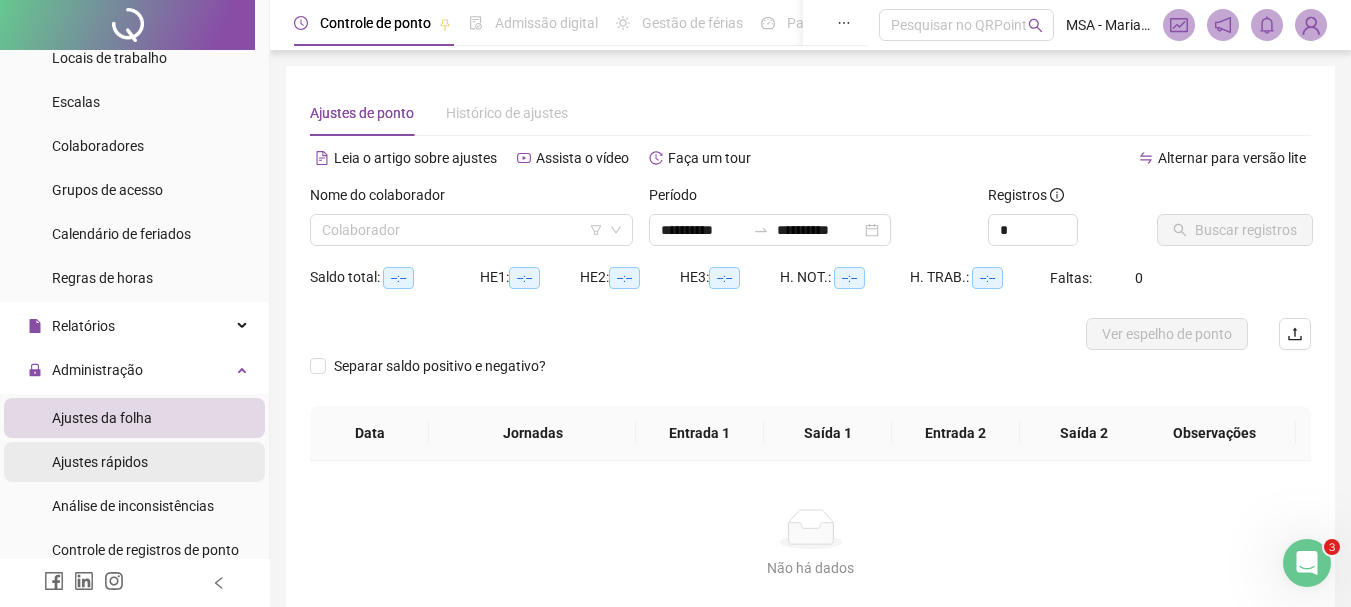 click on "Ajustes rápidos" at bounding box center [100, 462] 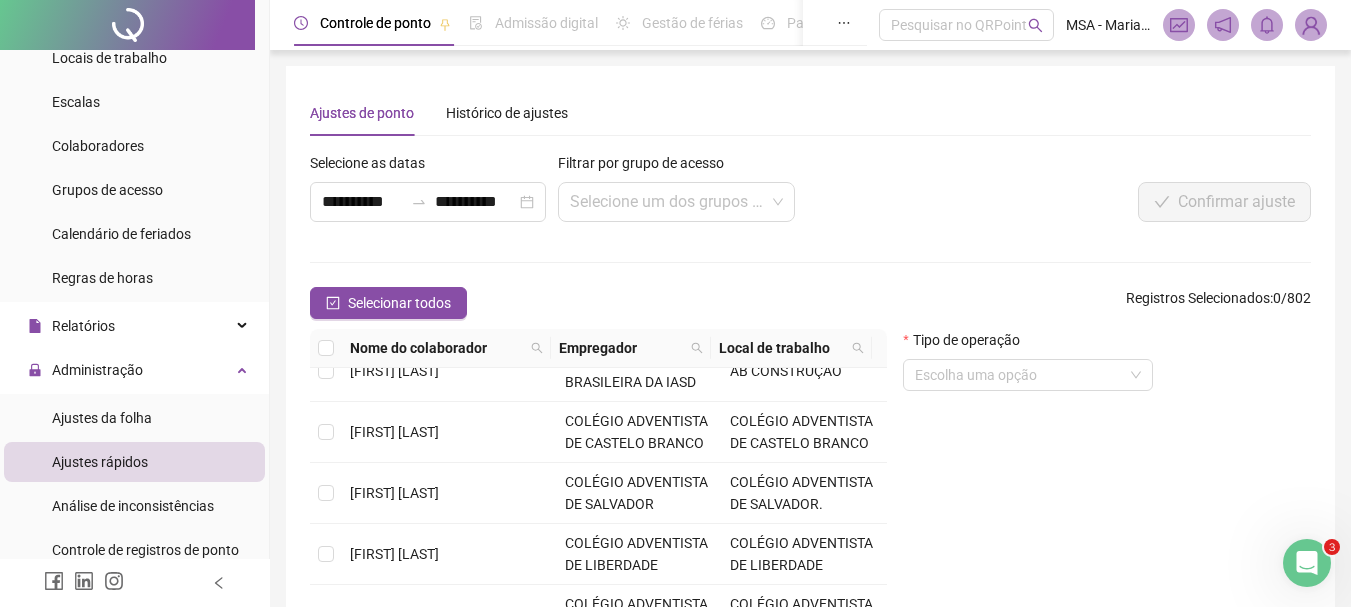 scroll, scrollTop: 637, scrollLeft: 0, axis: vertical 